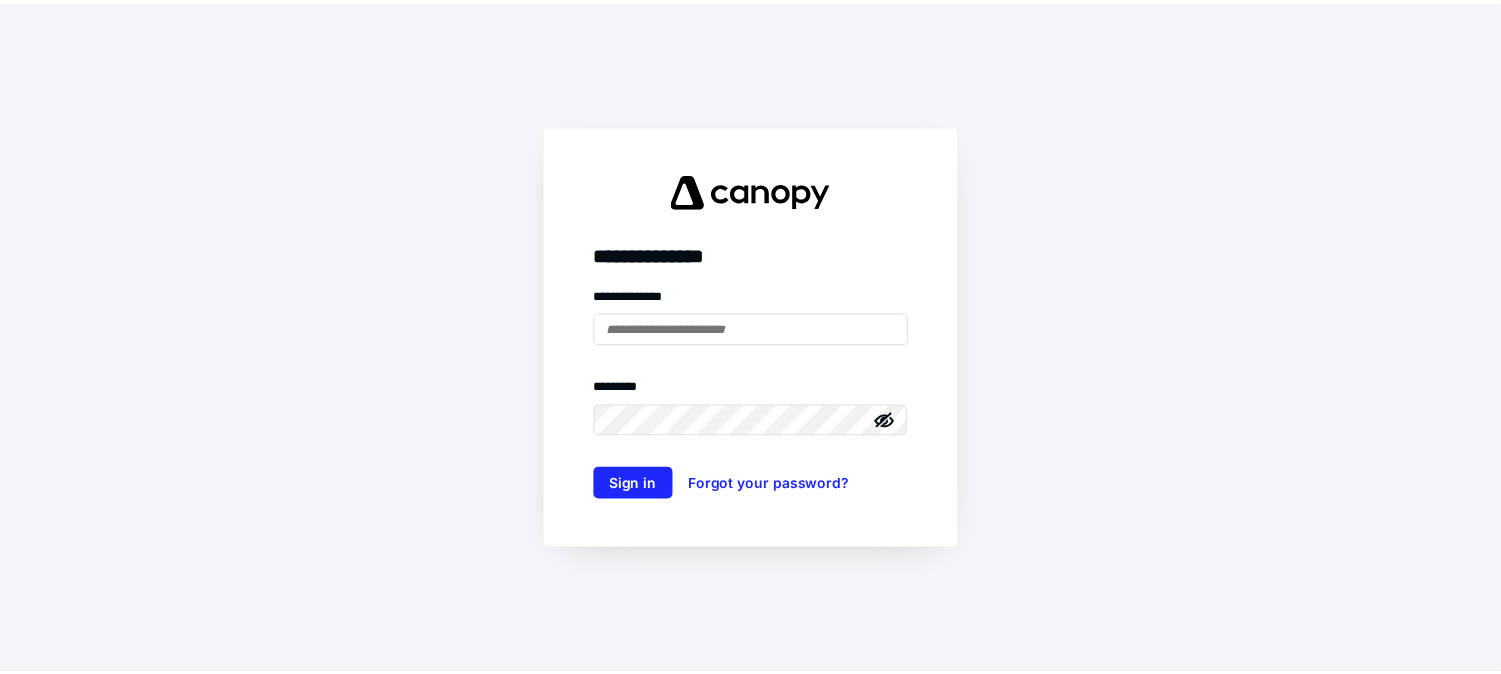scroll, scrollTop: 0, scrollLeft: 0, axis: both 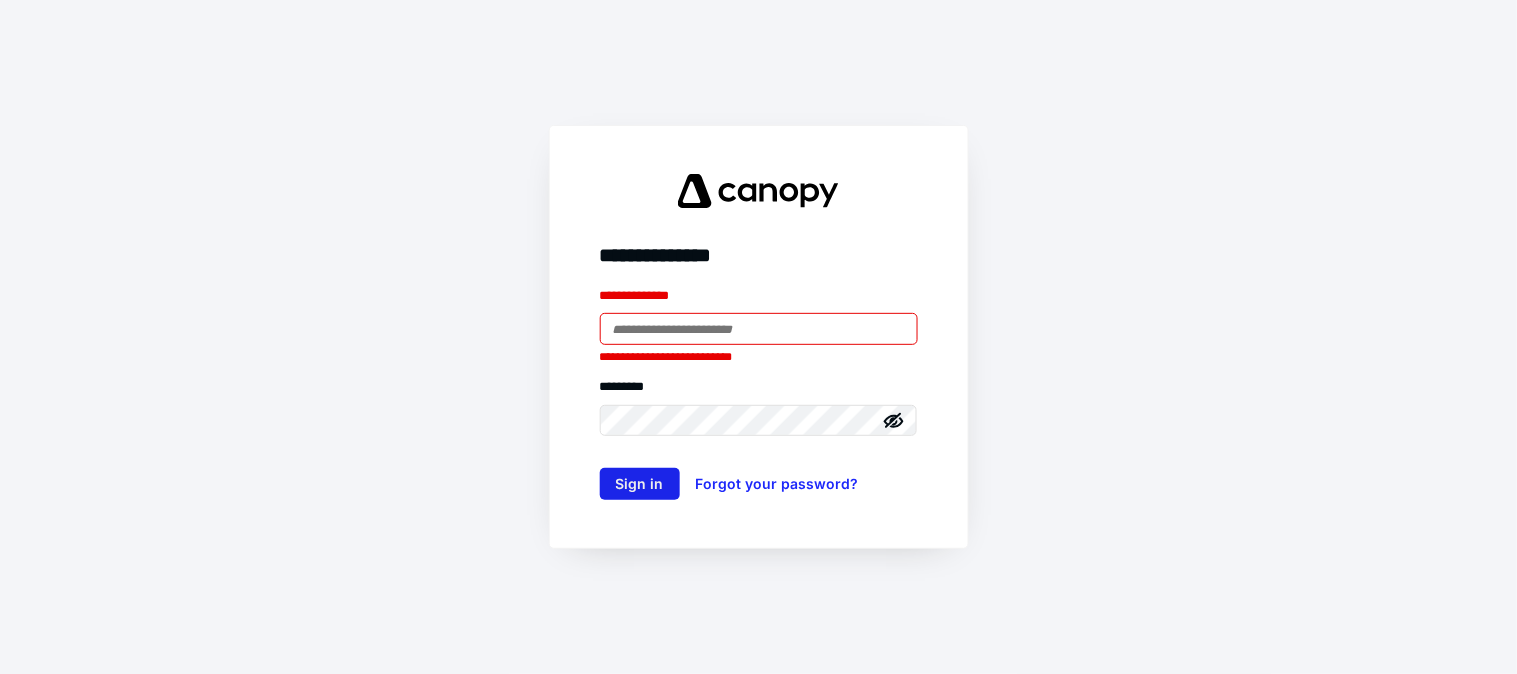 type on "**********" 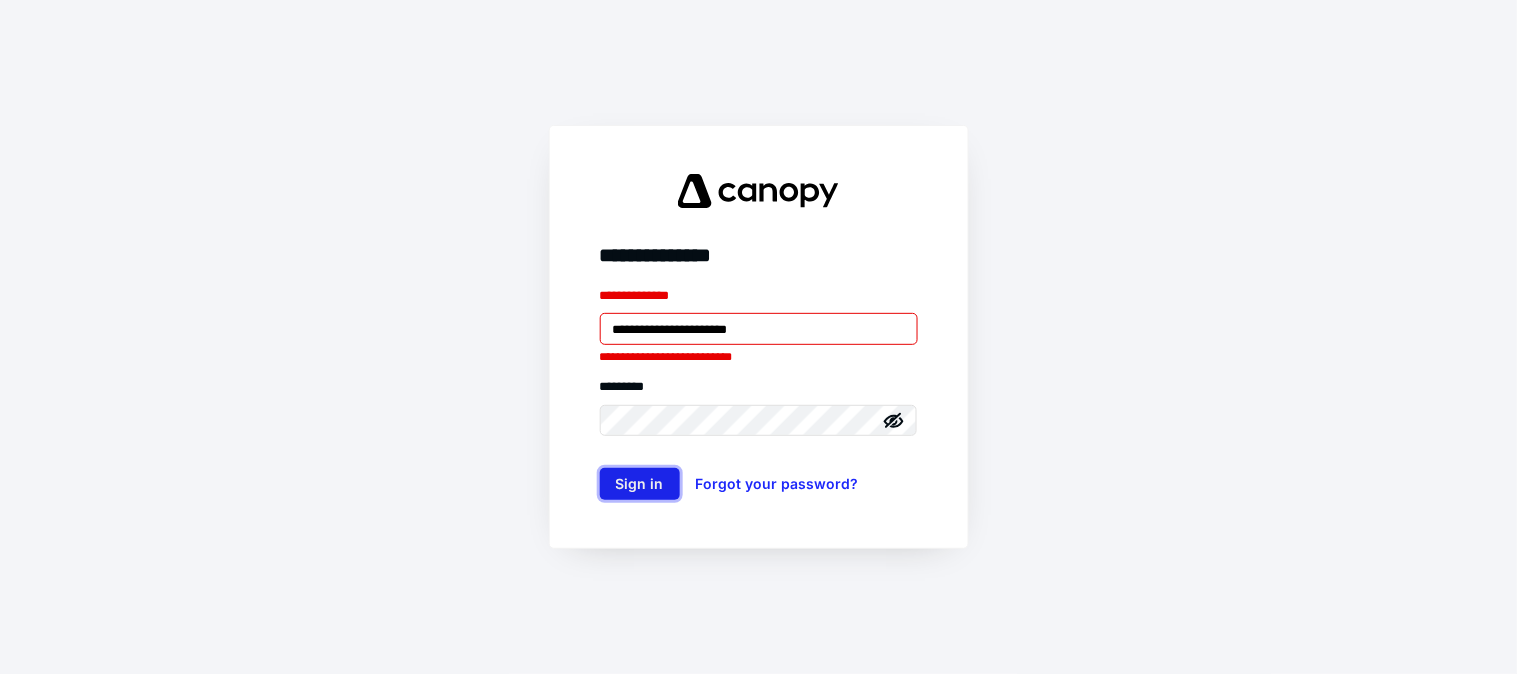 click on "Sign in" at bounding box center (640, 484) 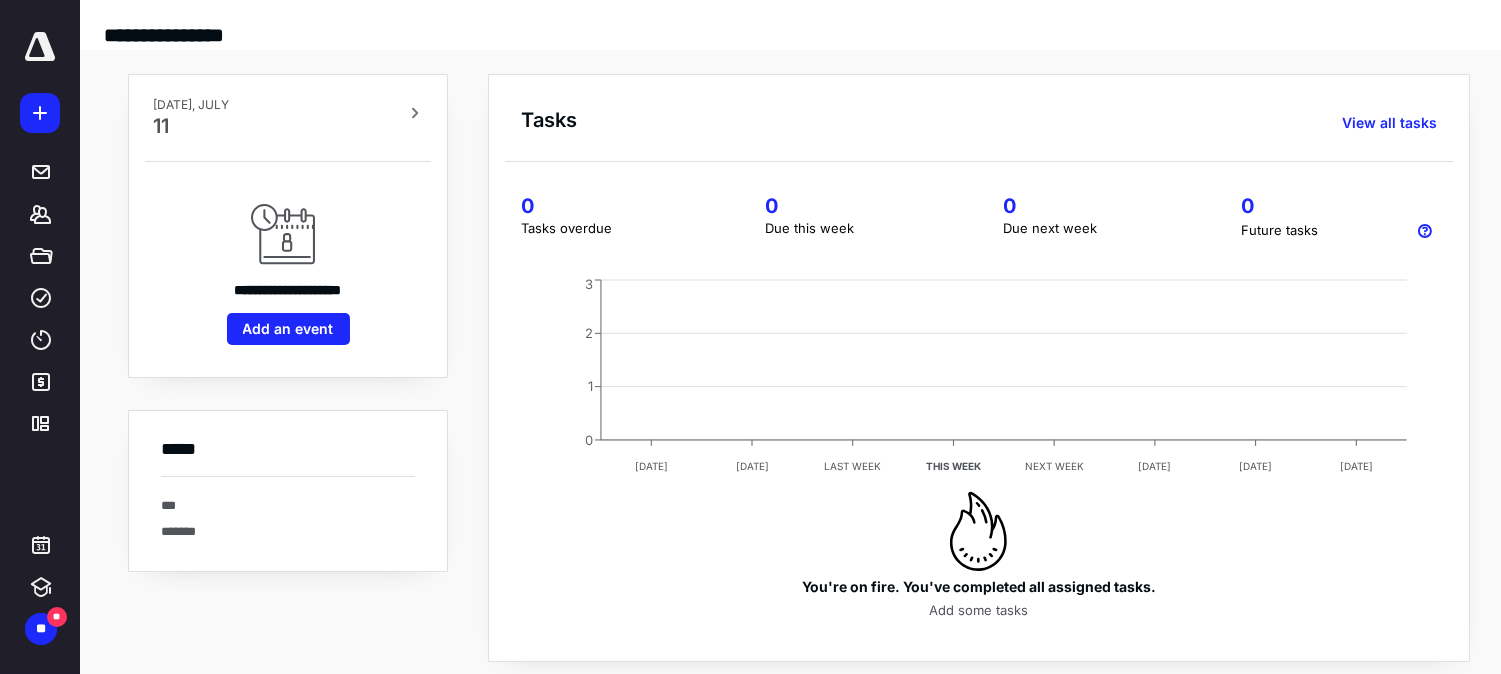 scroll, scrollTop: 0, scrollLeft: 0, axis: both 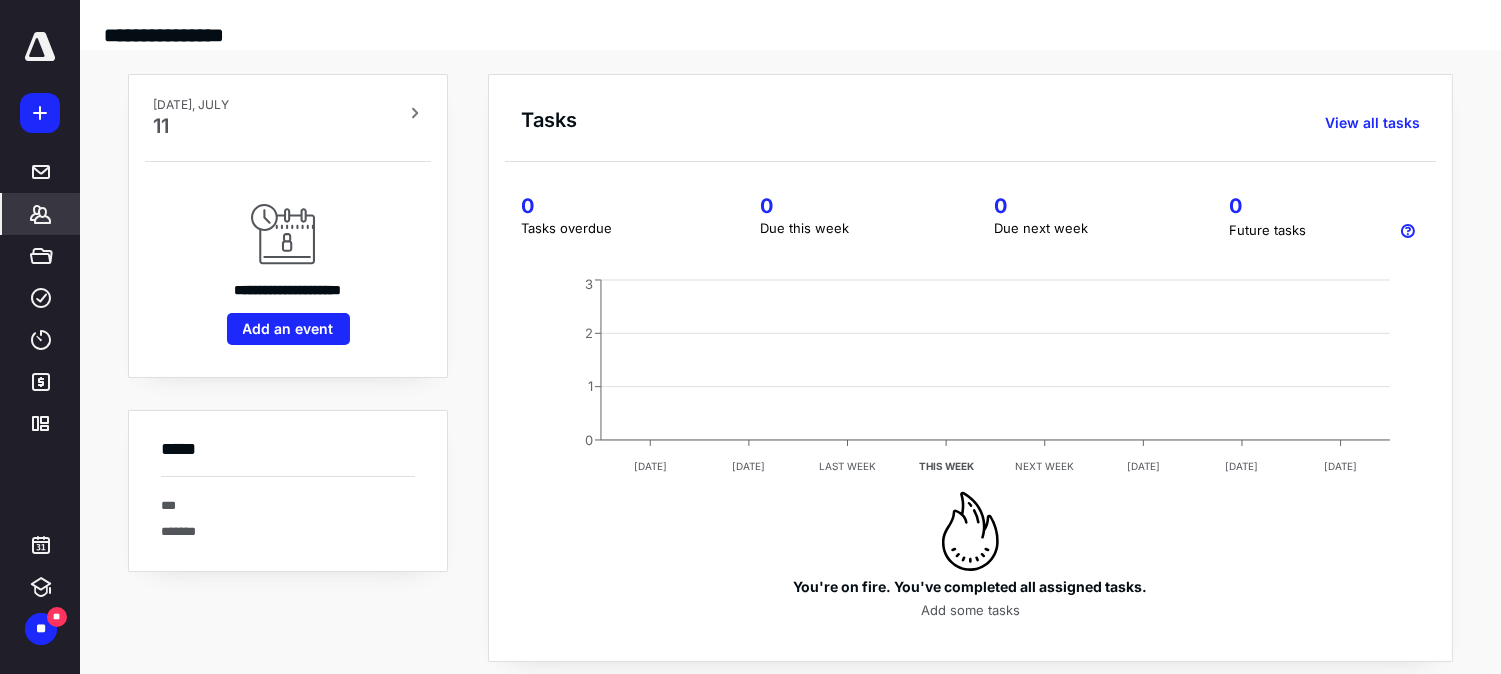 click on "*******" at bounding box center [41, 214] 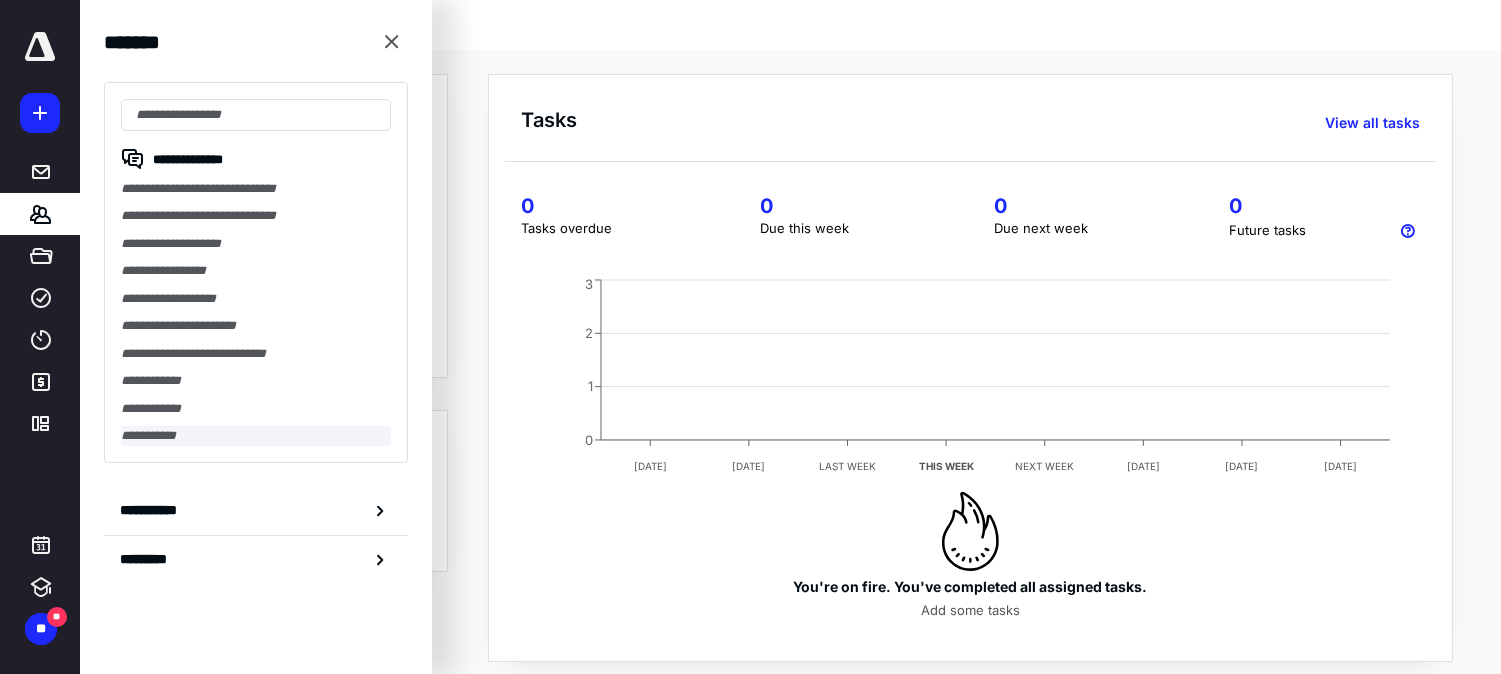 click on "**********" at bounding box center [256, 435] 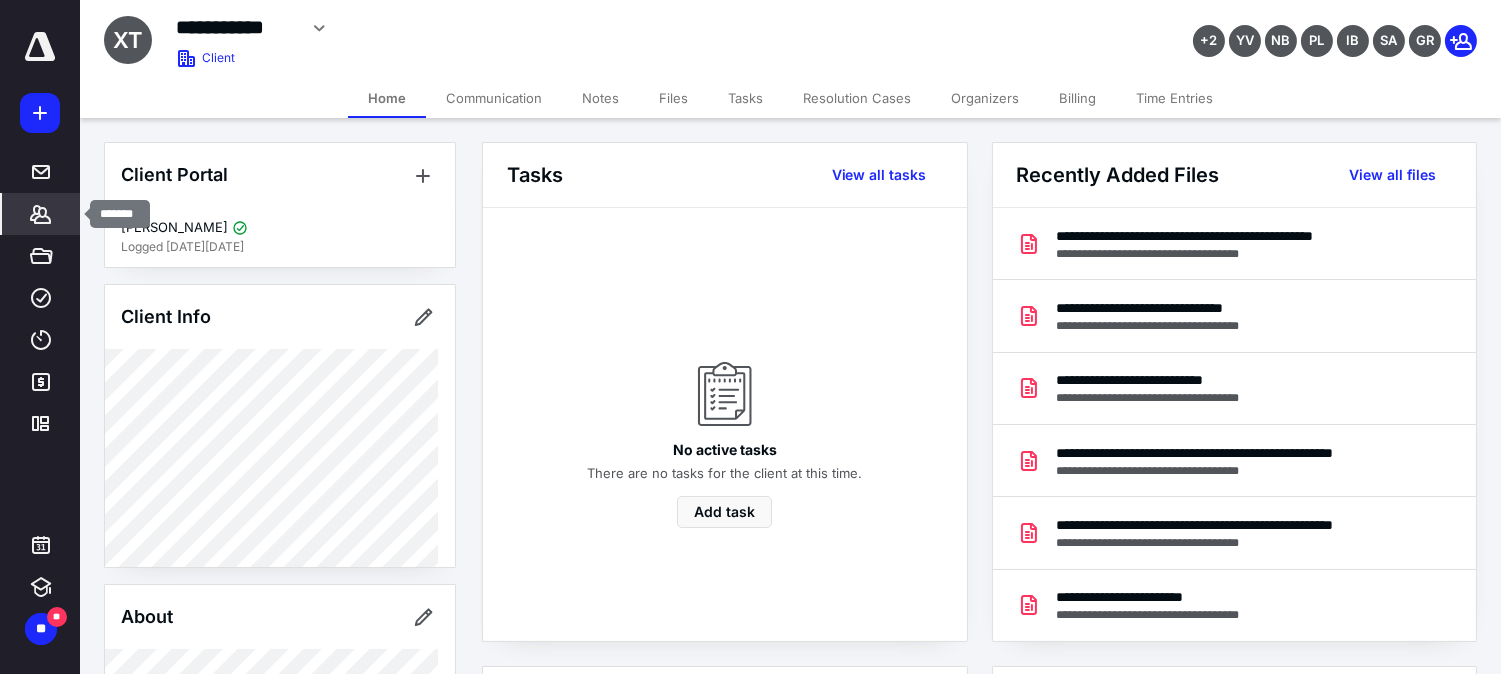 click on "*******" at bounding box center (41, 214) 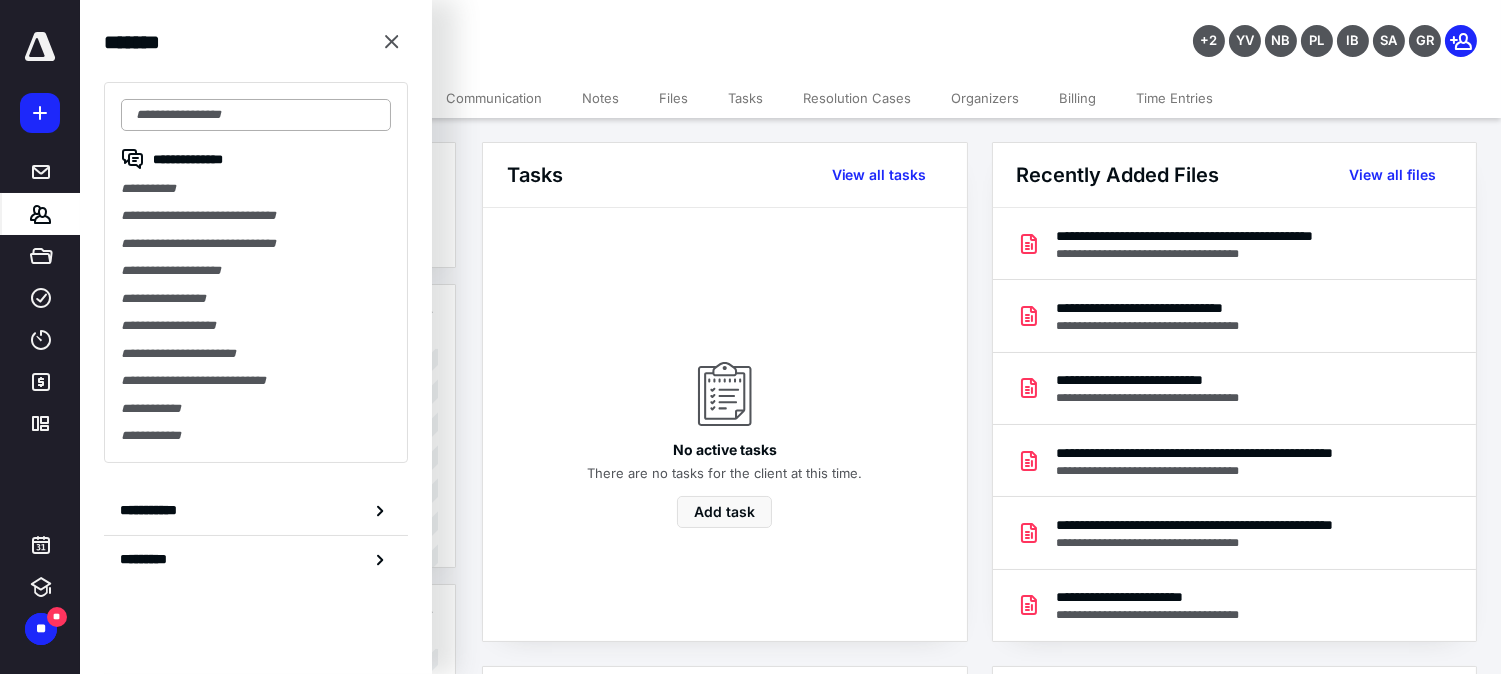 click at bounding box center (256, 115) 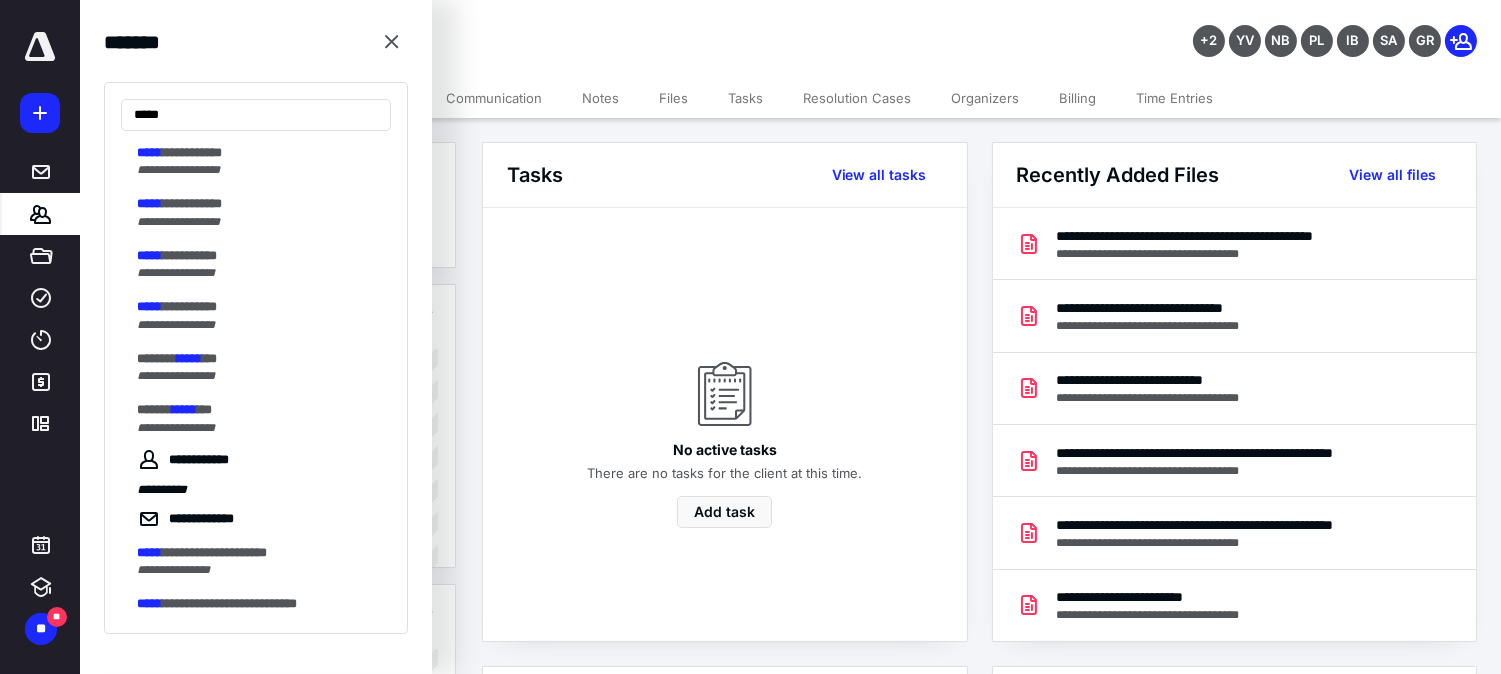 scroll, scrollTop: 98, scrollLeft: 0, axis: vertical 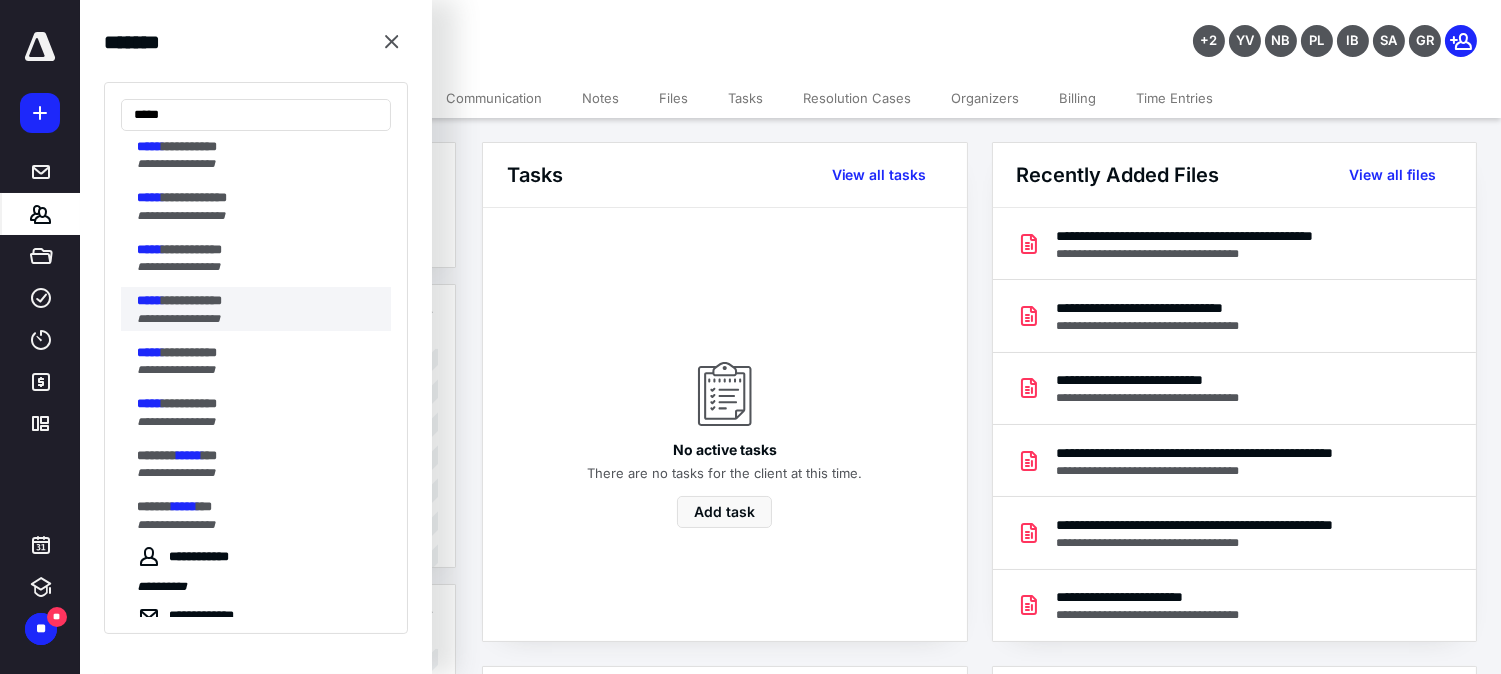 type on "*****" 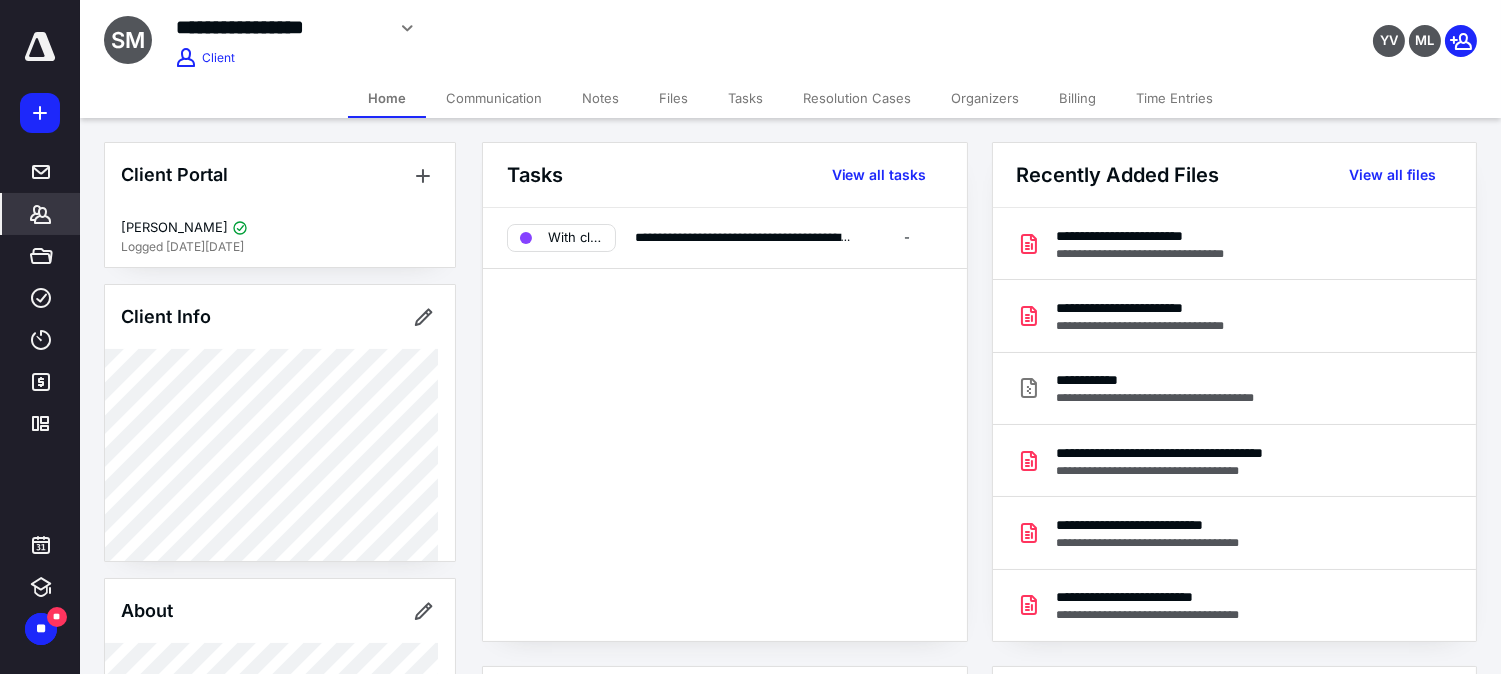click 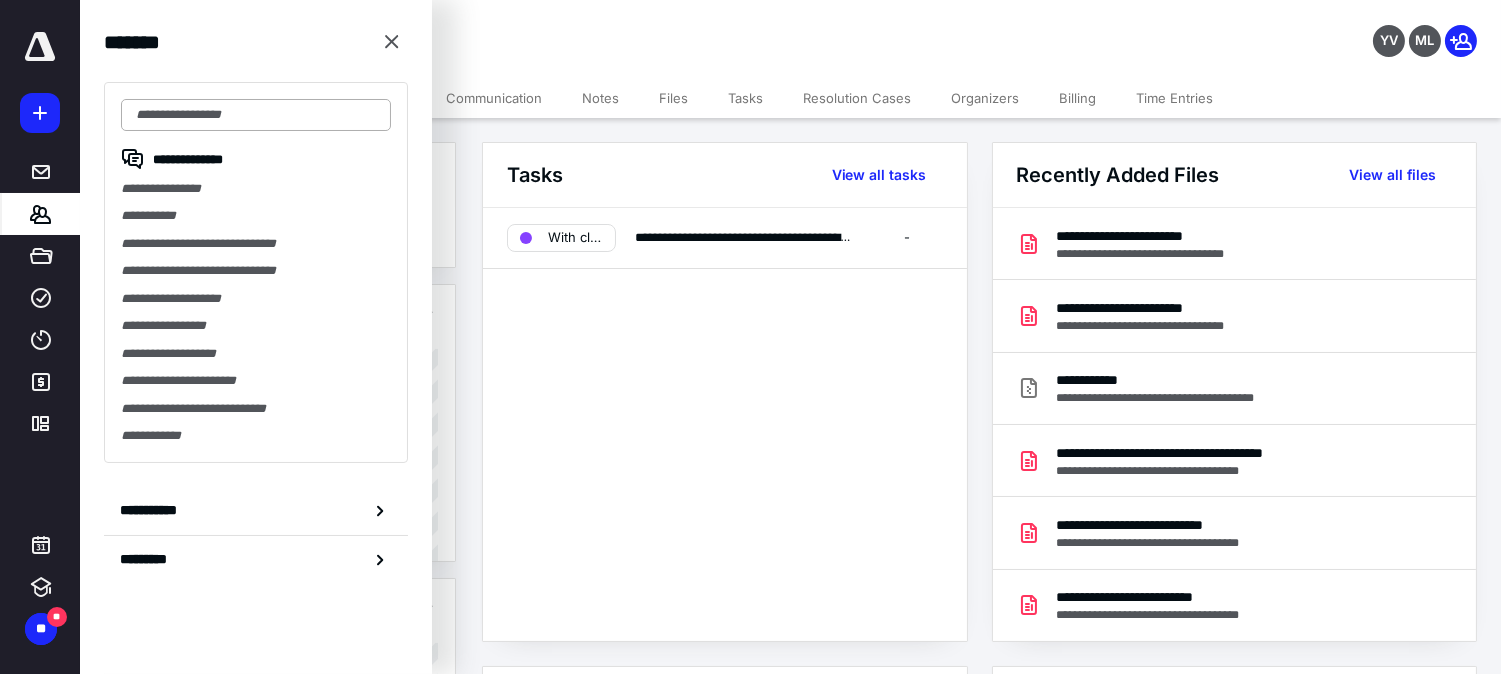 click at bounding box center [256, 115] 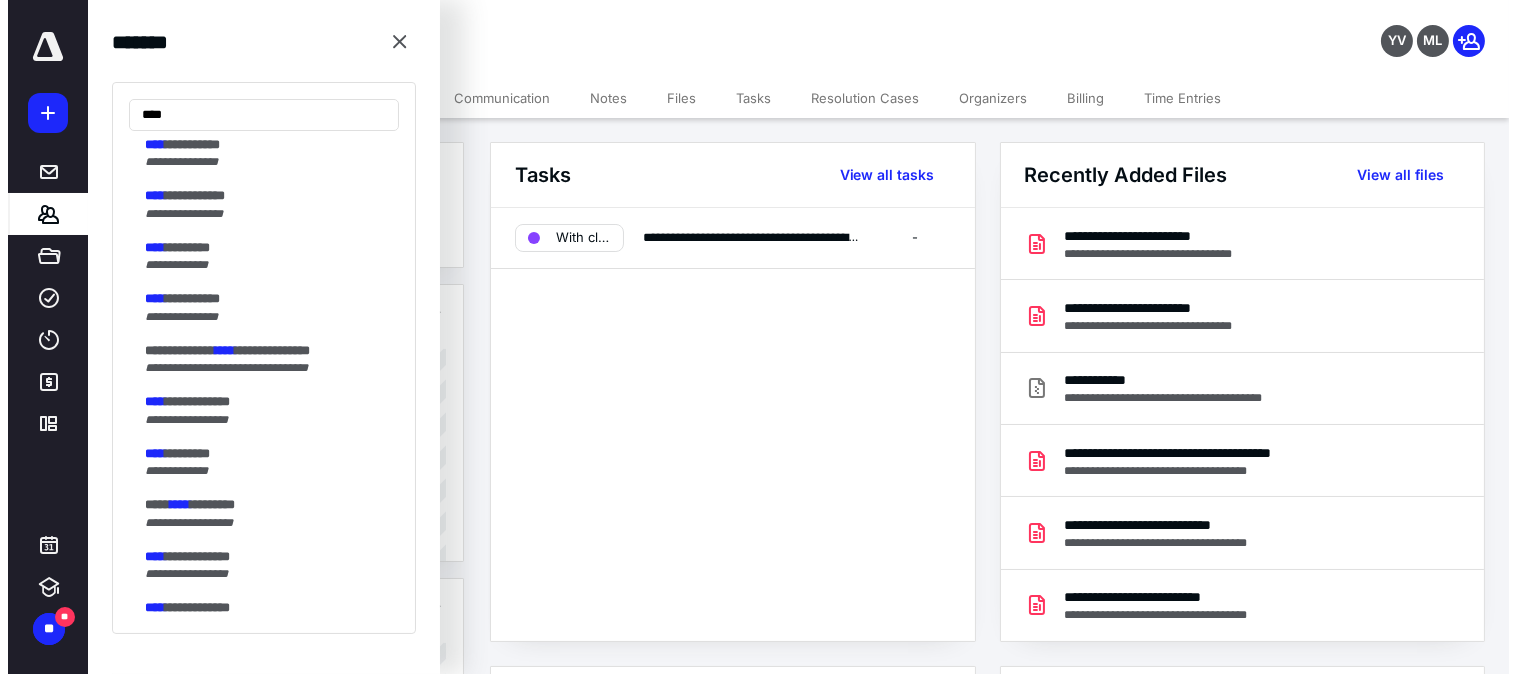 scroll, scrollTop: 444, scrollLeft: 0, axis: vertical 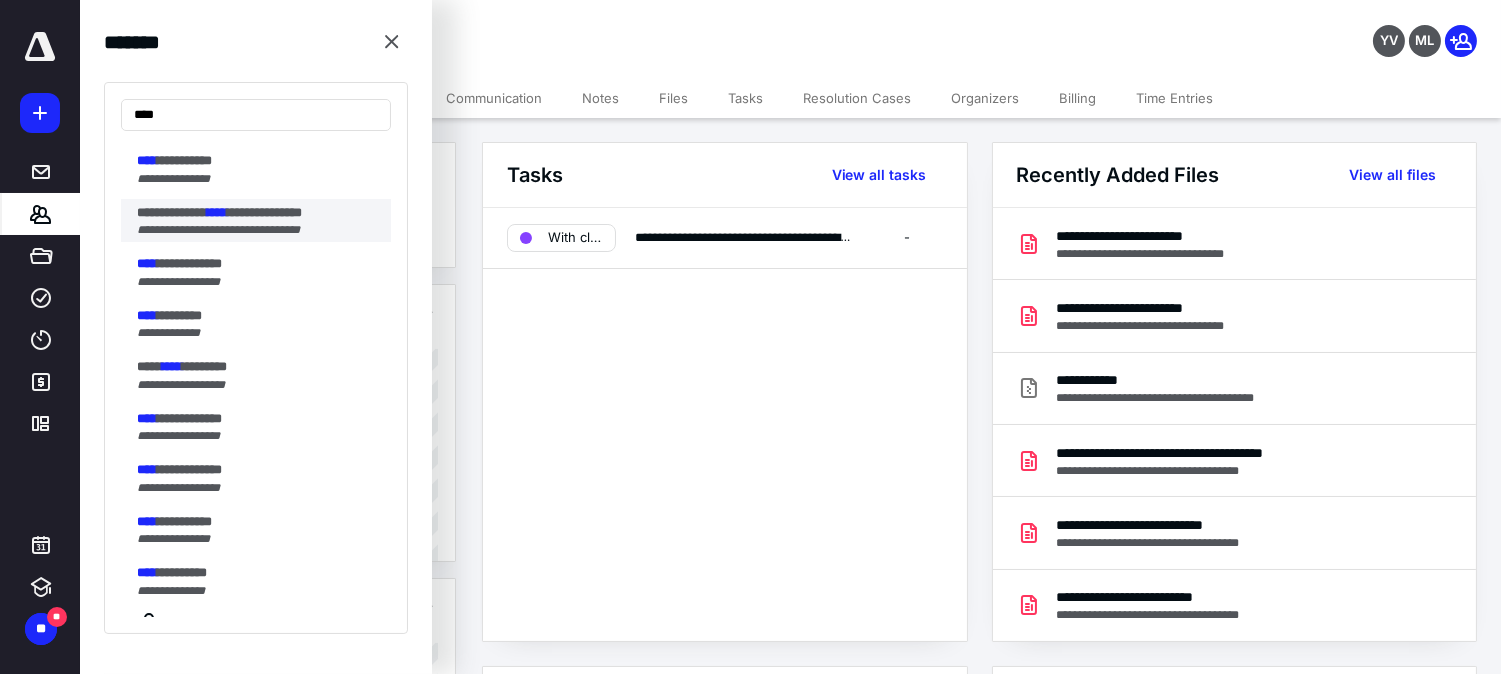 type on "****" 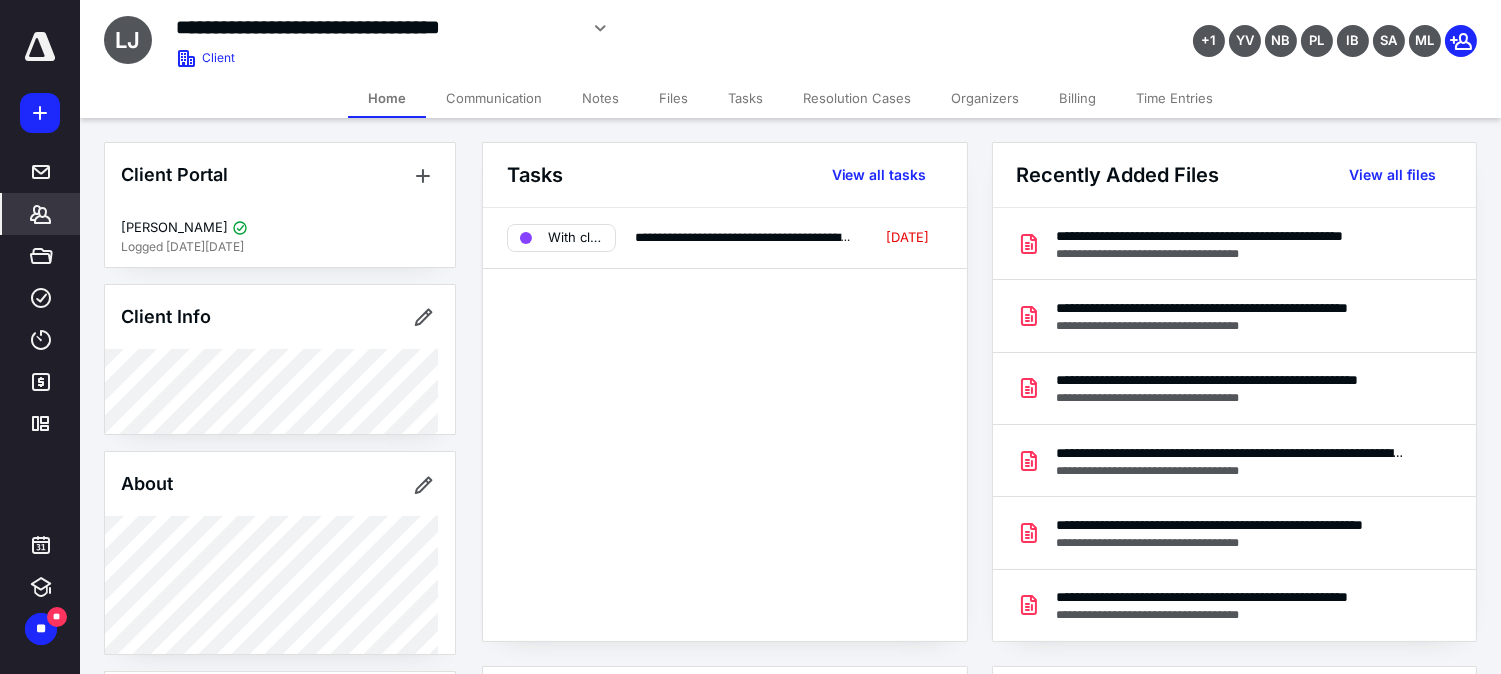 click on "Recently Added Files View all files" at bounding box center [1235, 175] 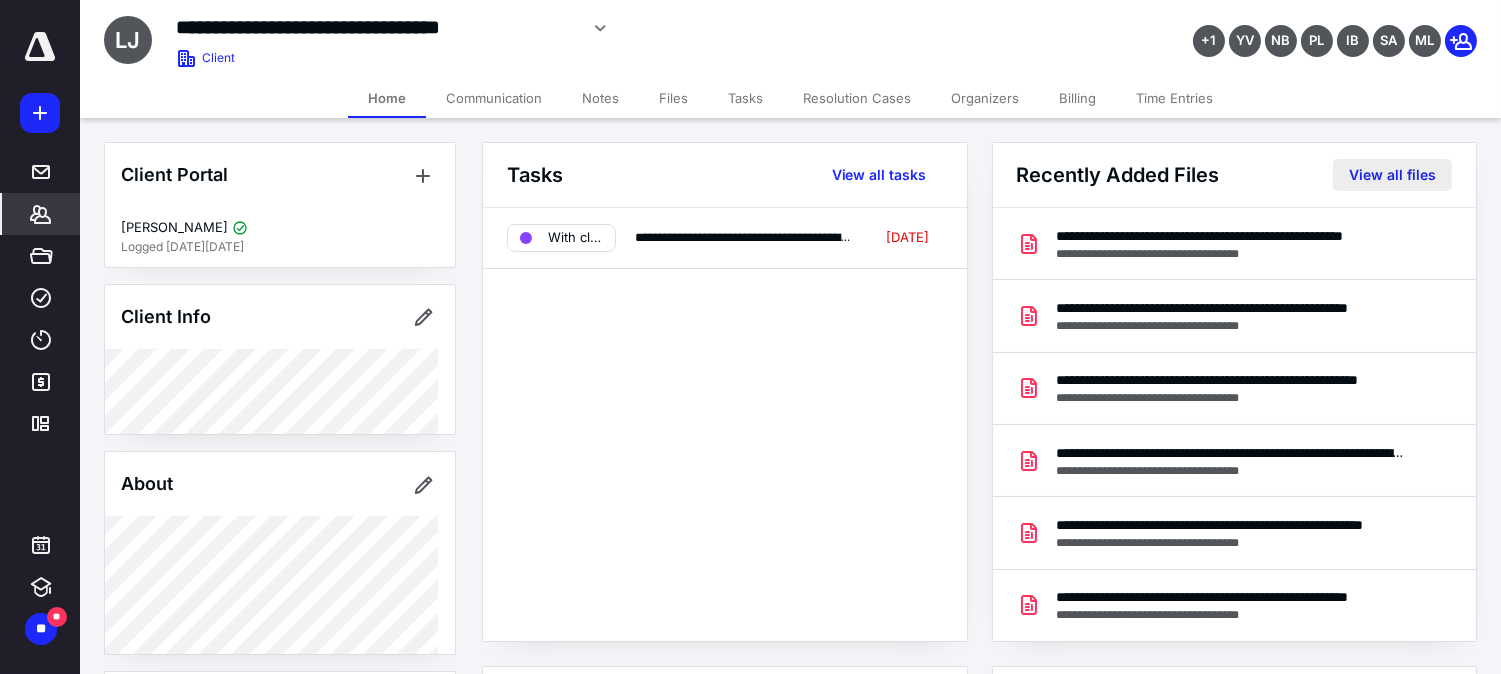 click on "View all files" at bounding box center [1392, 175] 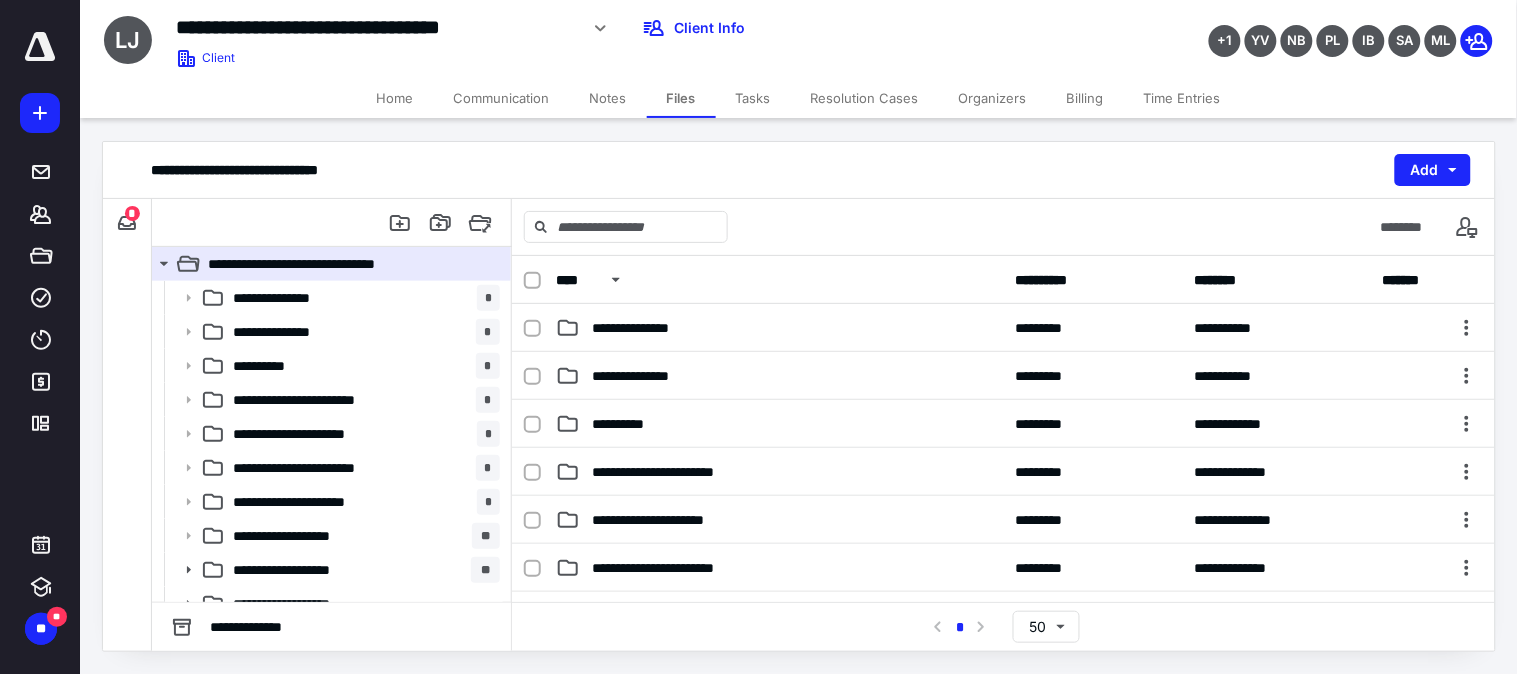 click on "**********" at bounding box center (127, 223) 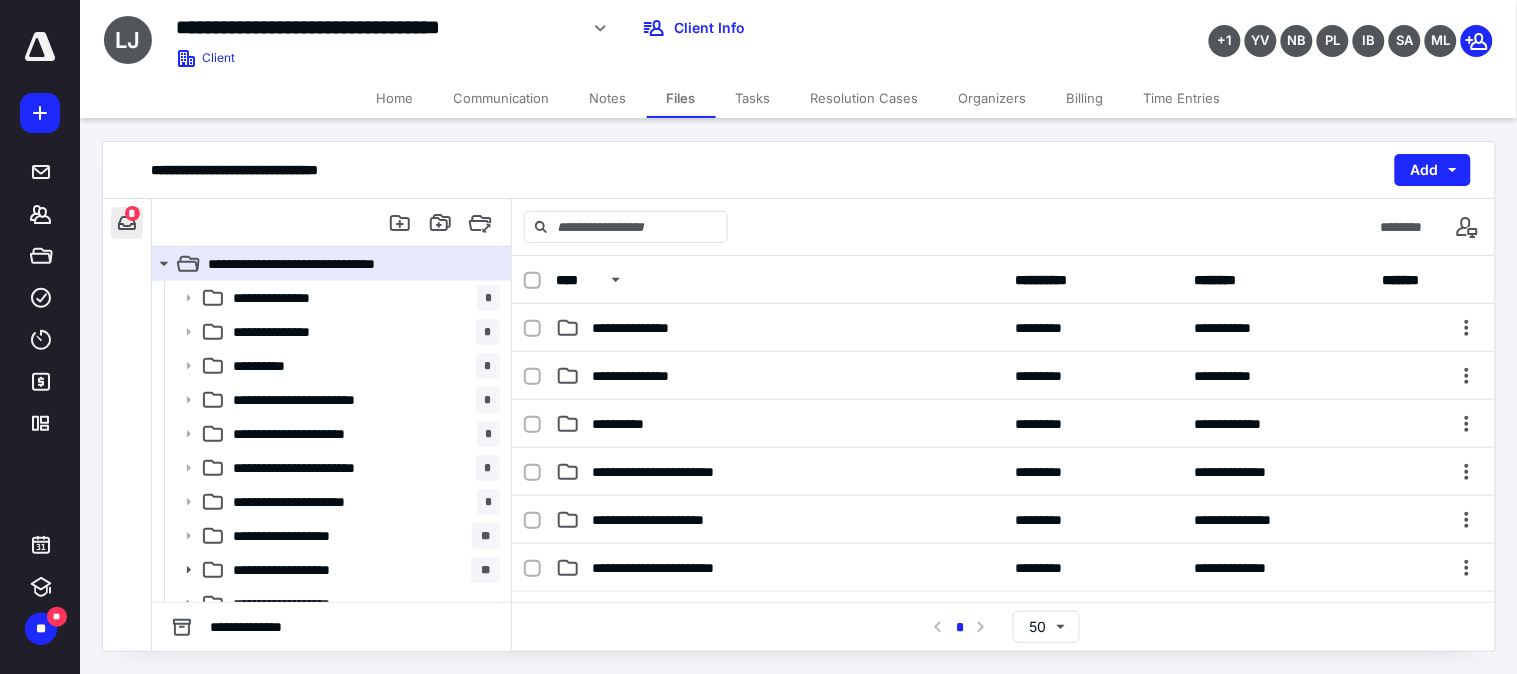 click at bounding box center [127, 223] 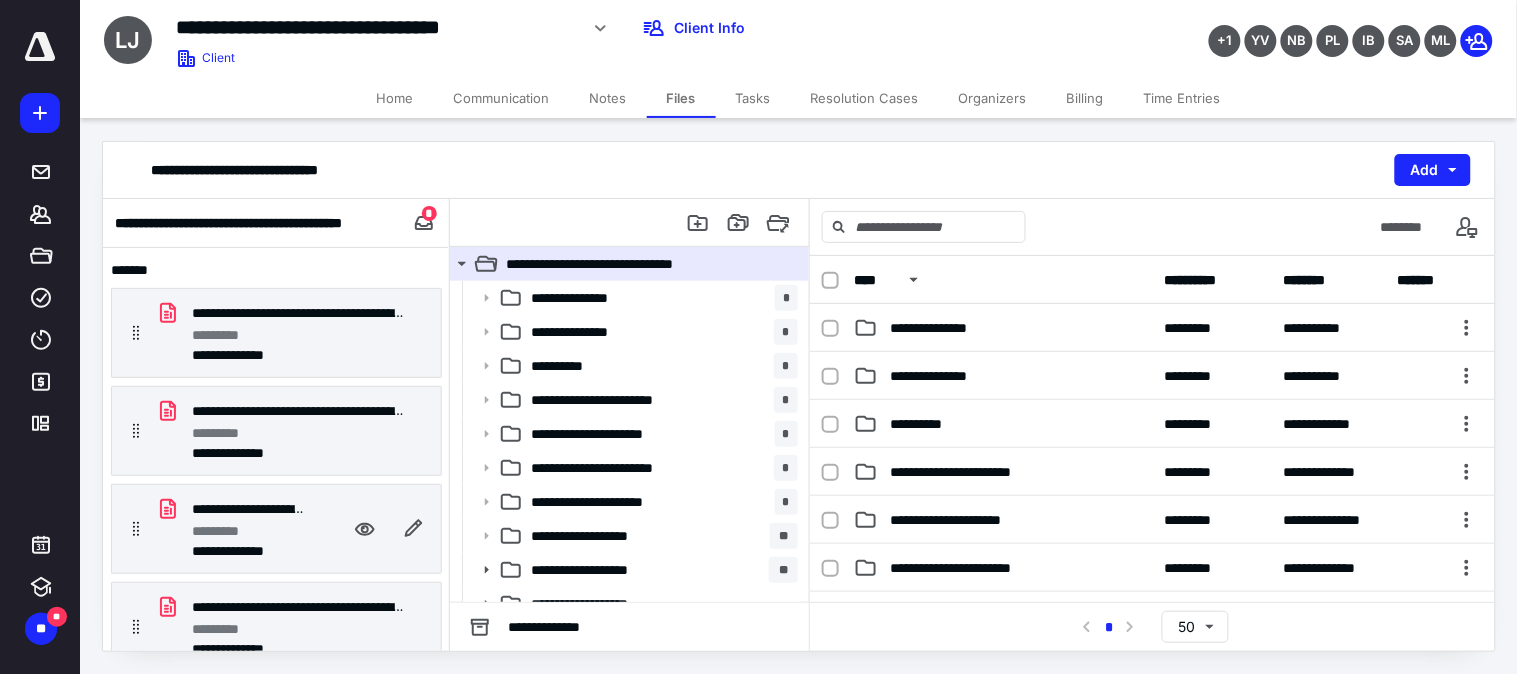 scroll, scrollTop: 61, scrollLeft: 0, axis: vertical 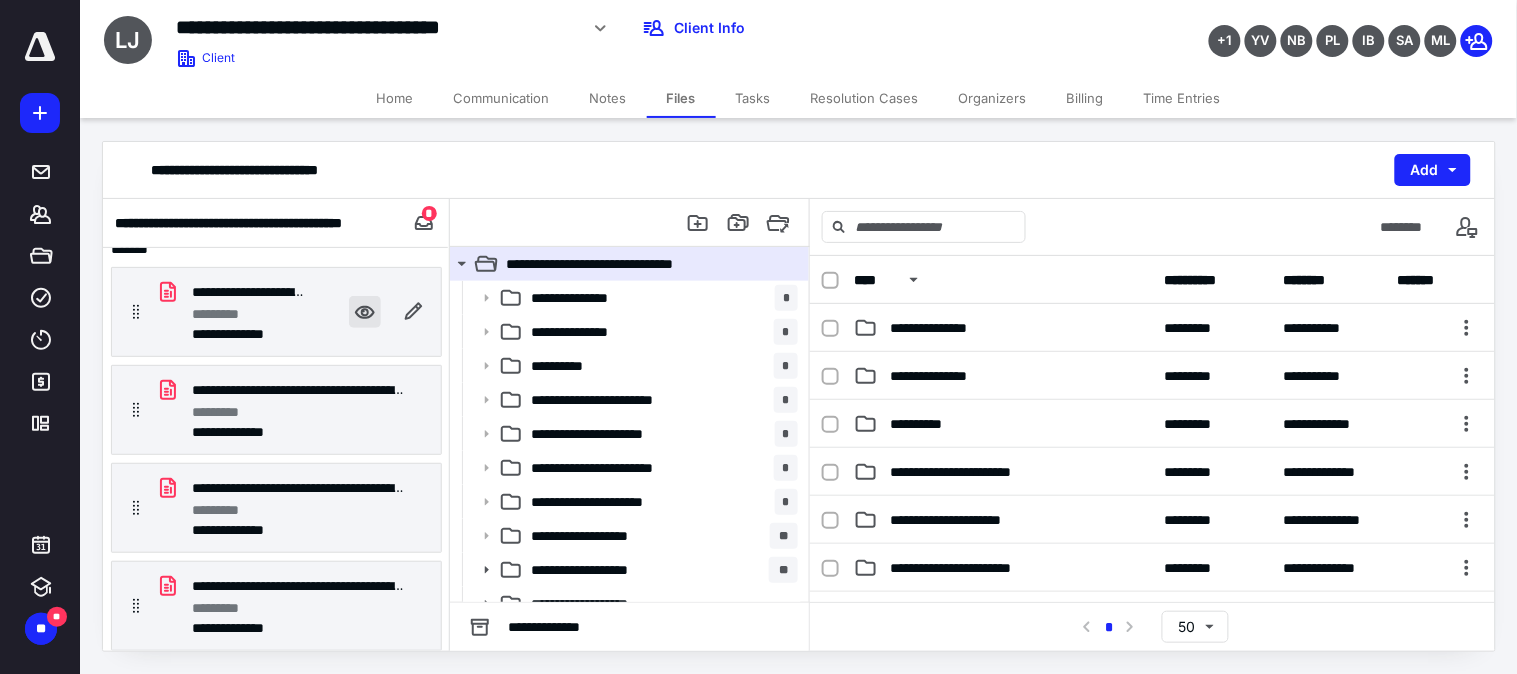 click at bounding box center [365, 312] 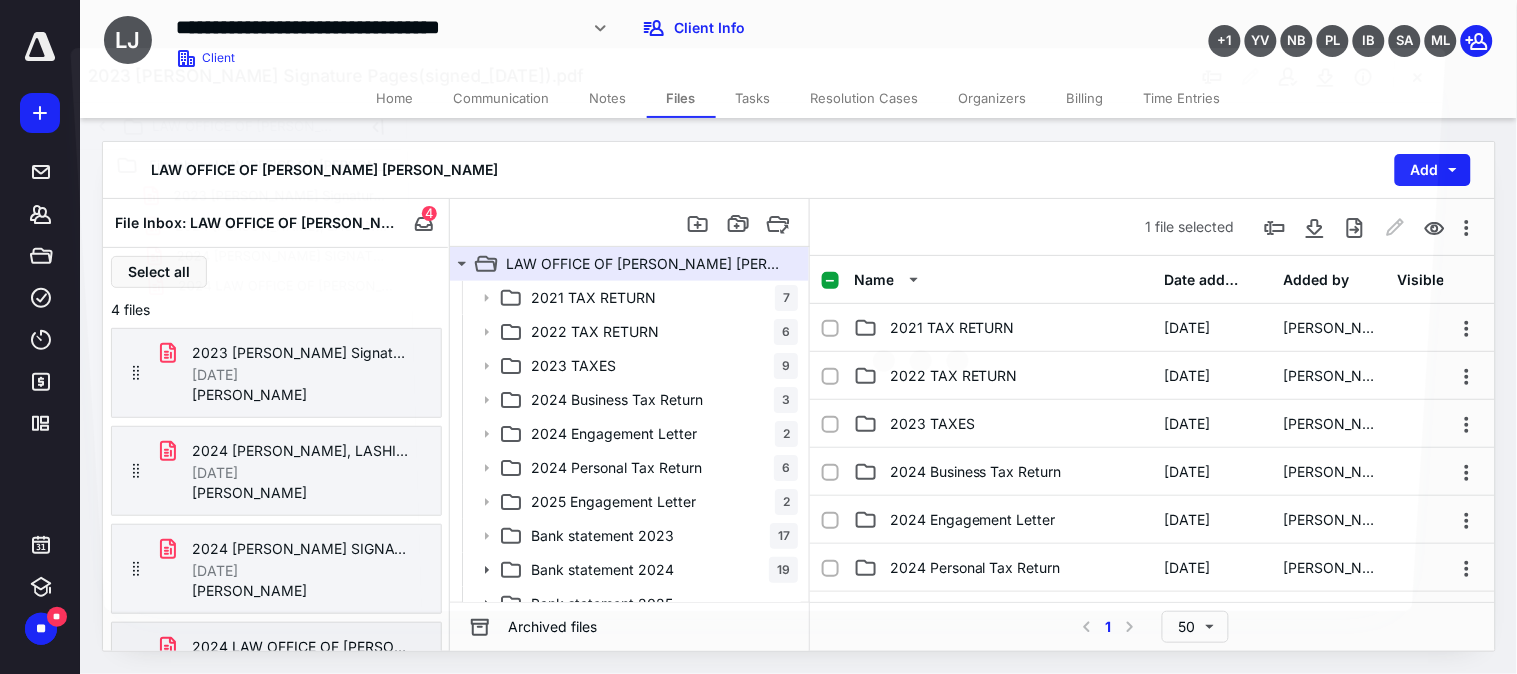 scroll, scrollTop: 61, scrollLeft: 0, axis: vertical 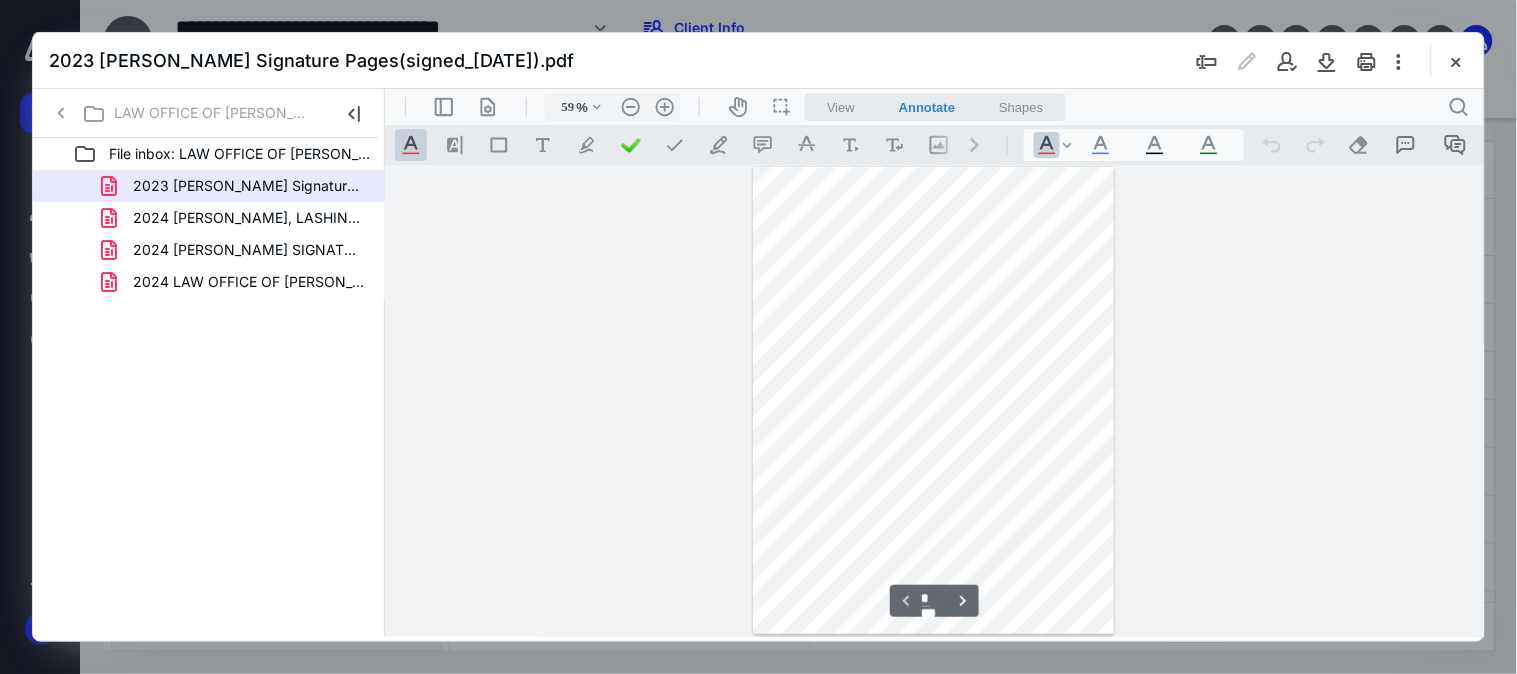 click on "2023 [PERSON_NAME] Signature Pages(signed_[DATE]).pdf" at bounding box center (249, 186) 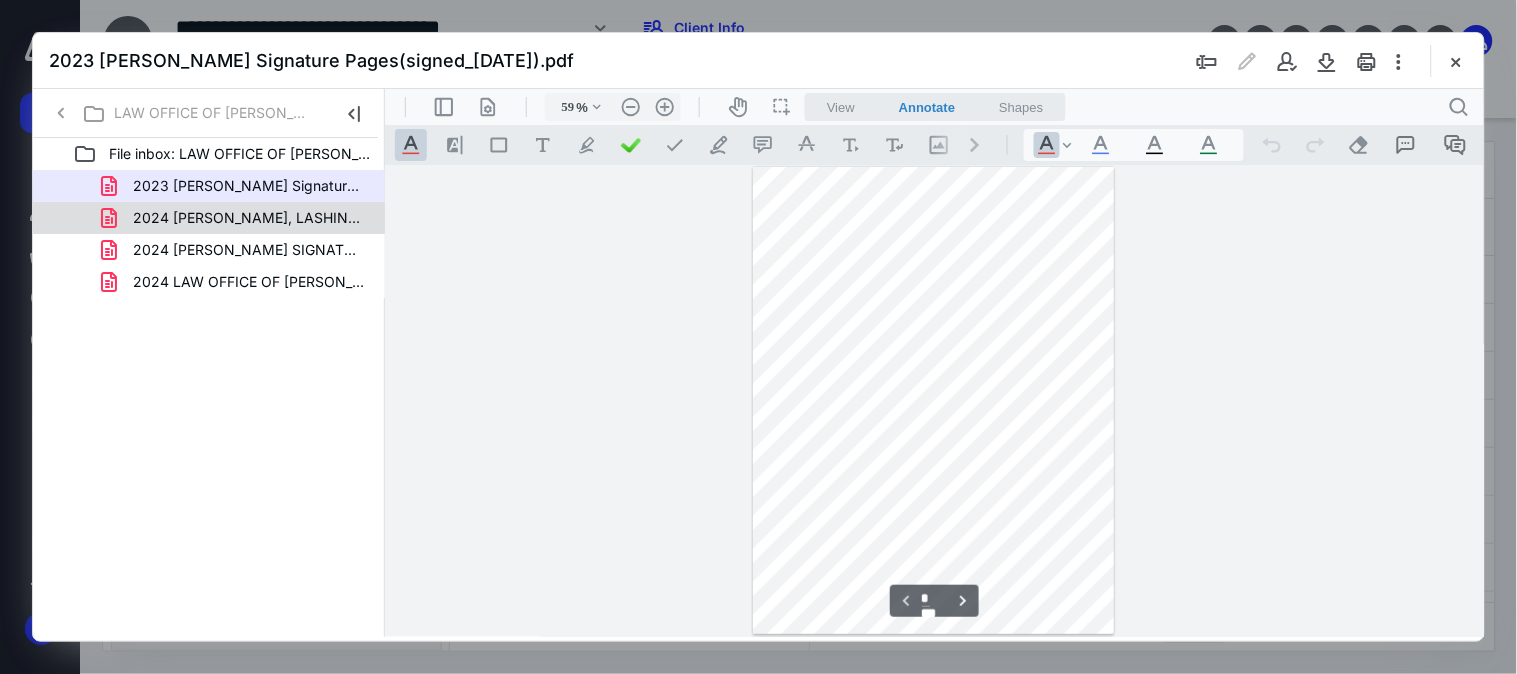 click on "2024 [PERSON_NAME], LASHINDA SIGNATURE PAGES(signed_[DATE]).pdf" at bounding box center [249, 218] 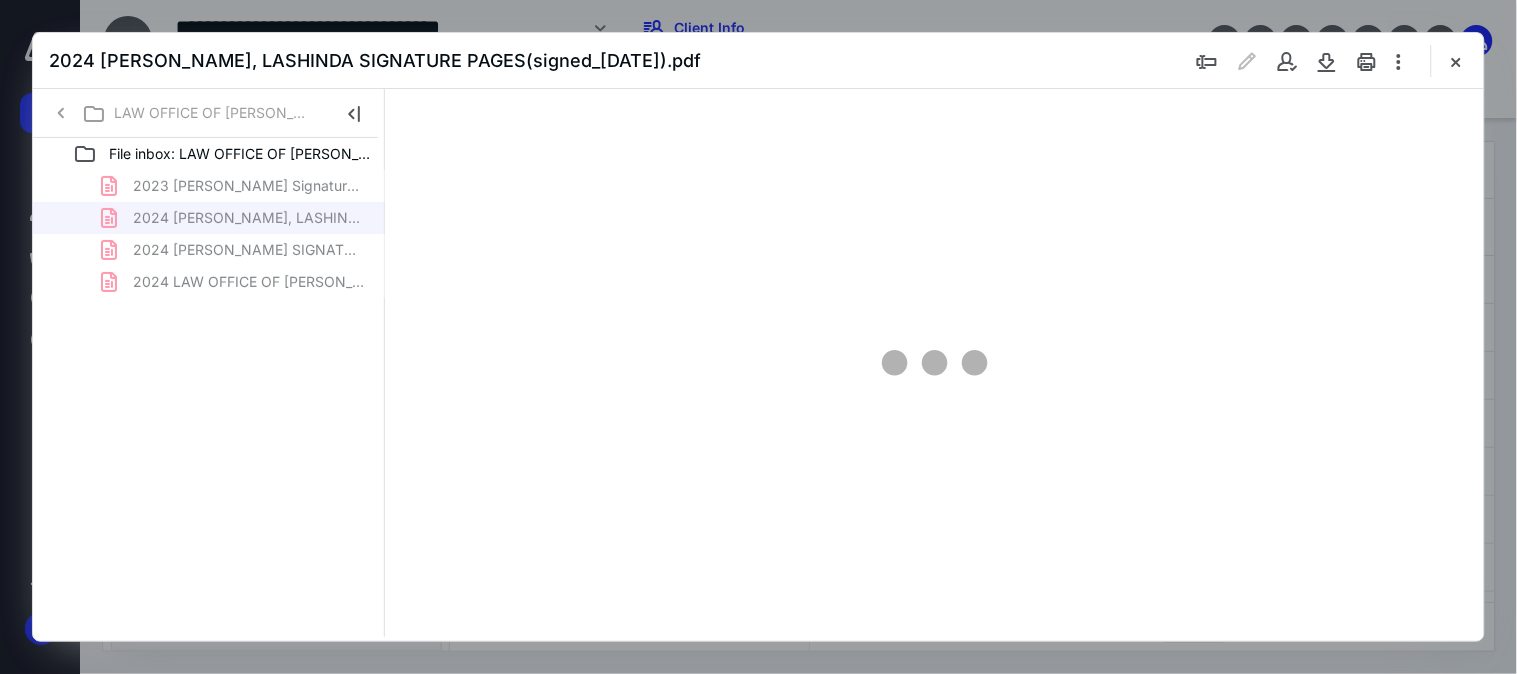scroll, scrollTop: 77, scrollLeft: 0, axis: vertical 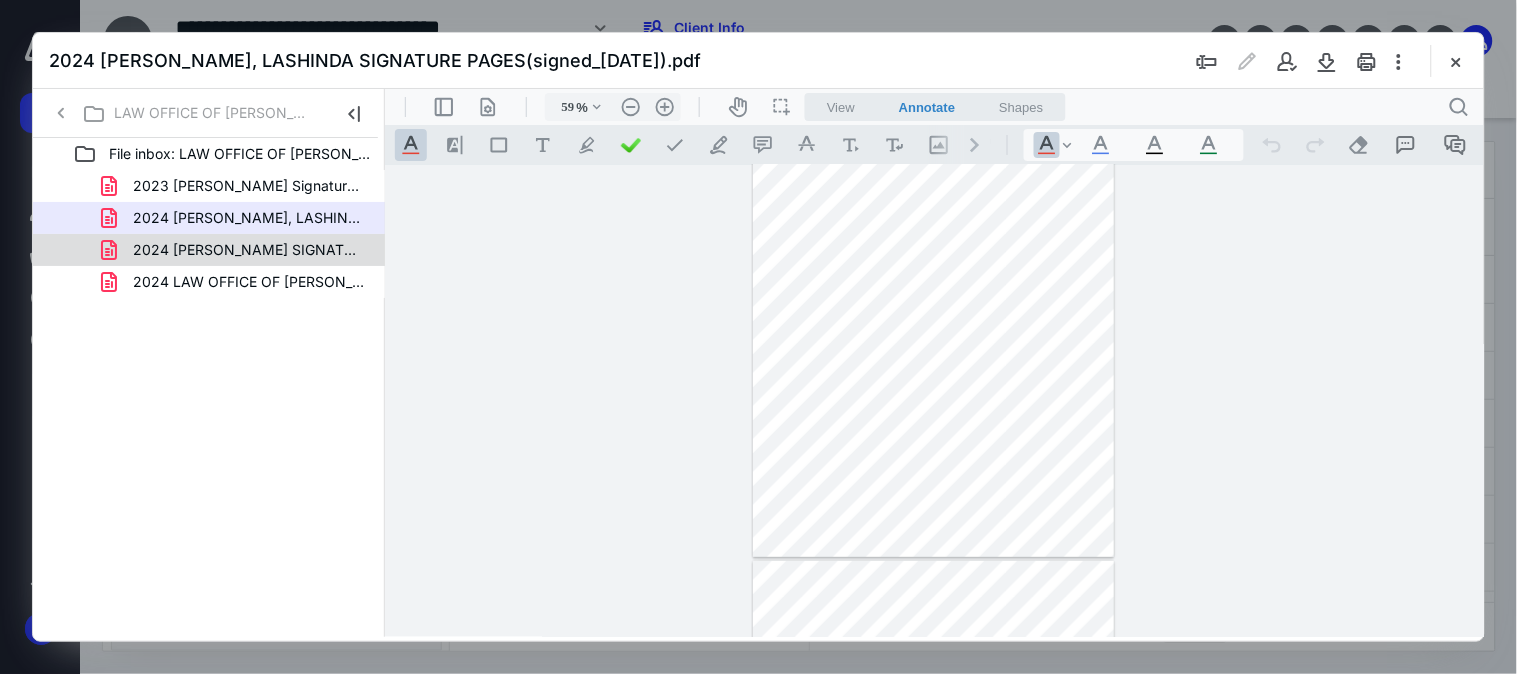 click on "2024  [PERSON_NAME] SIGNATURE PAGES(signed_[DATE]).pdf" at bounding box center (249, 250) 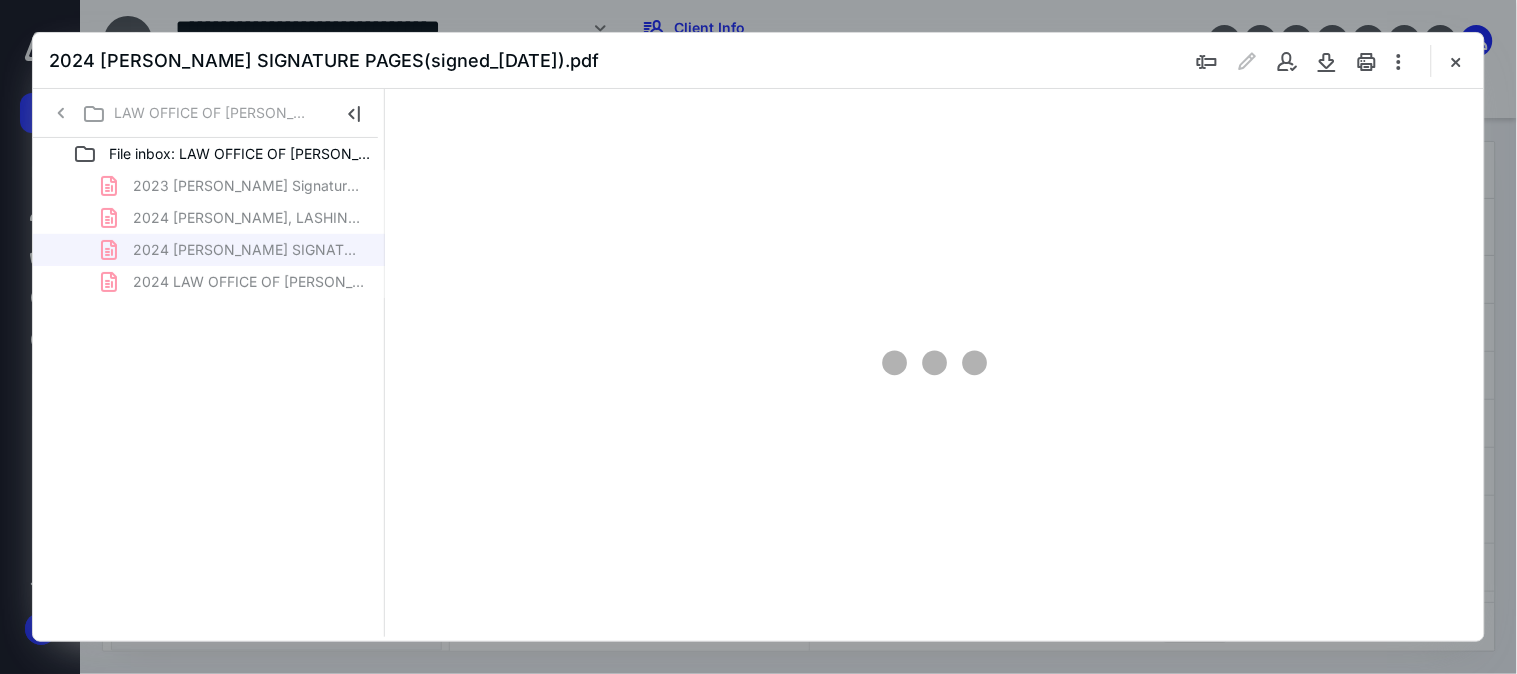 type on "59" 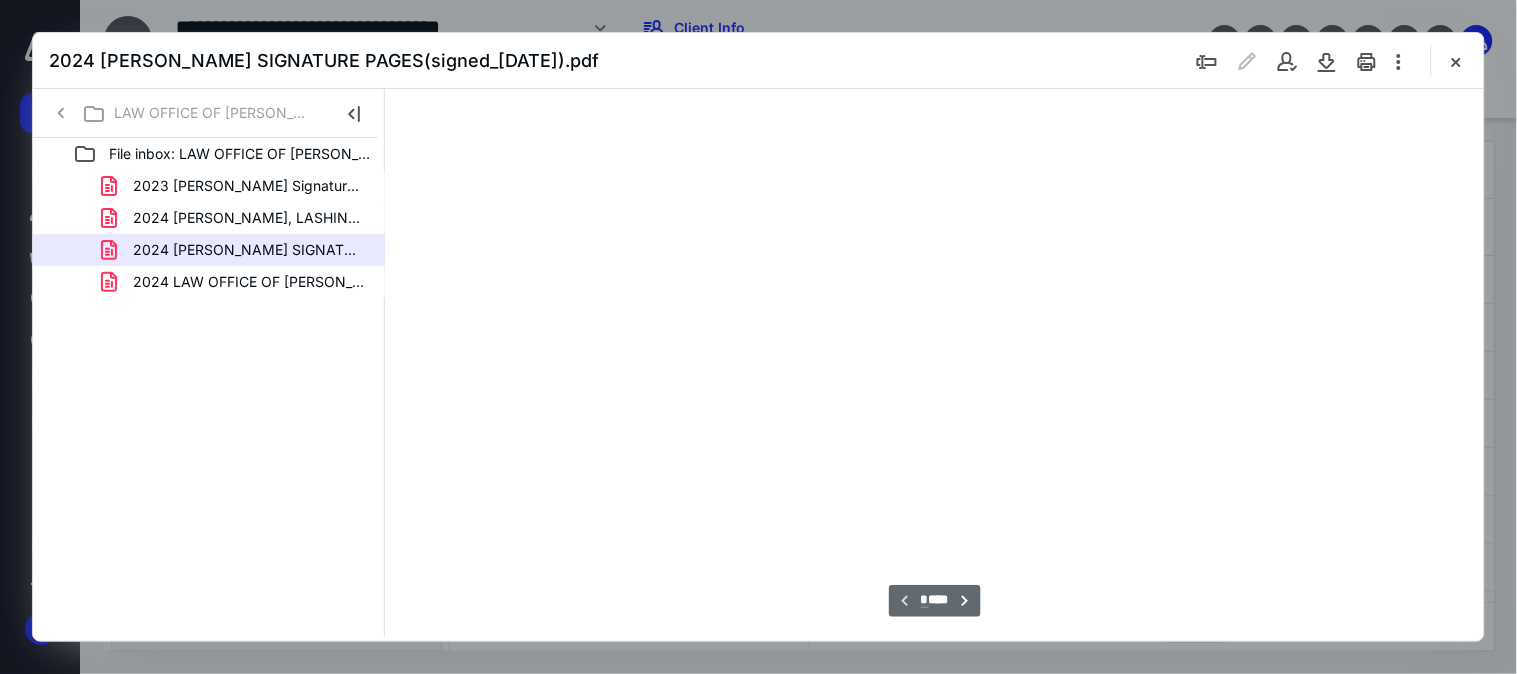scroll, scrollTop: 77, scrollLeft: 0, axis: vertical 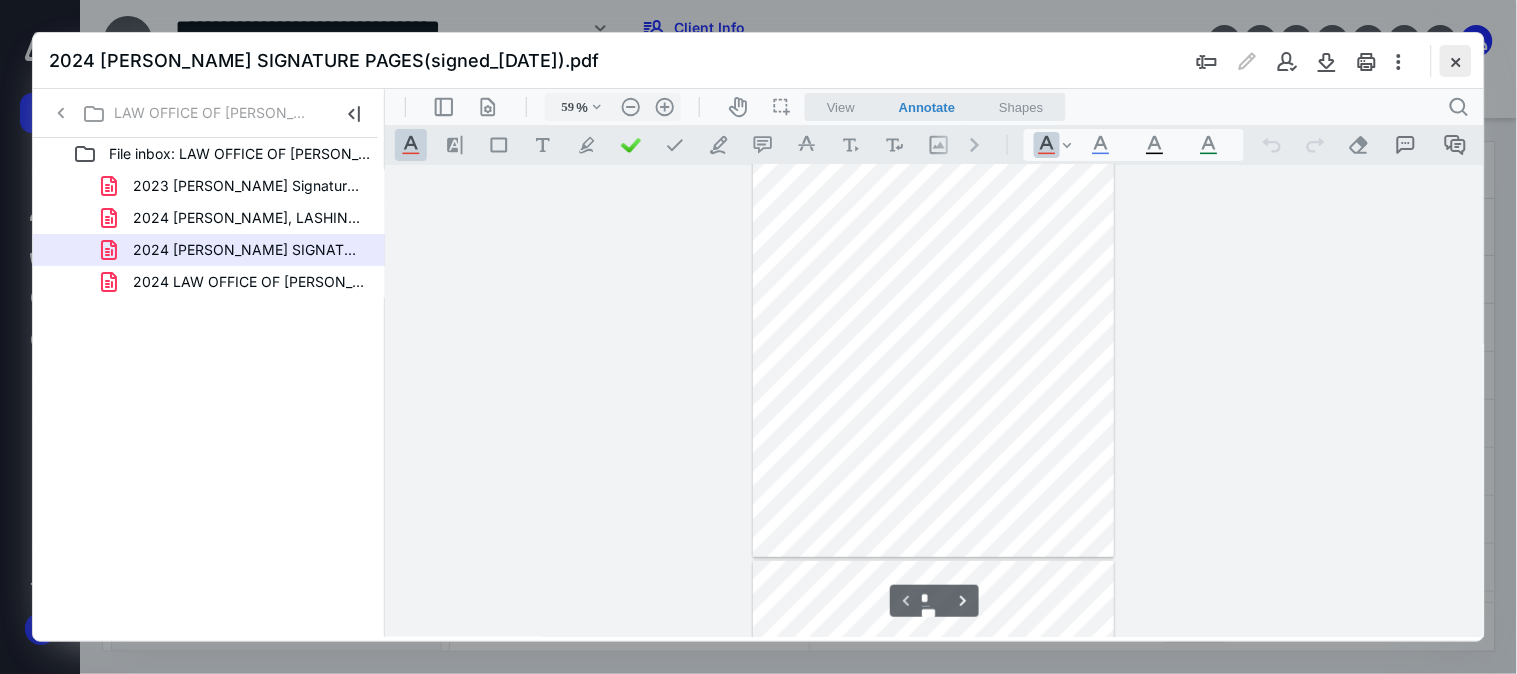 click at bounding box center (1456, 61) 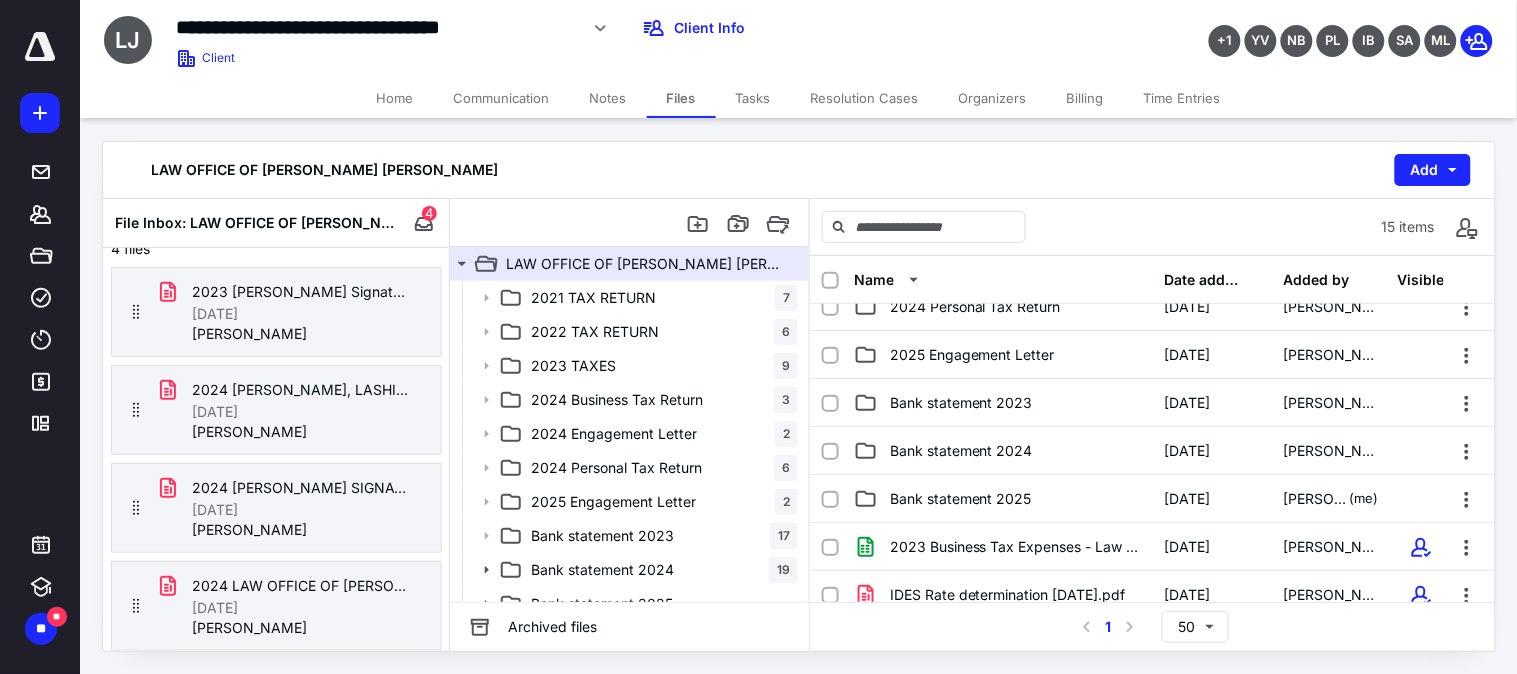 scroll, scrollTop: 372, scrollLeft: 0, axis: vertical 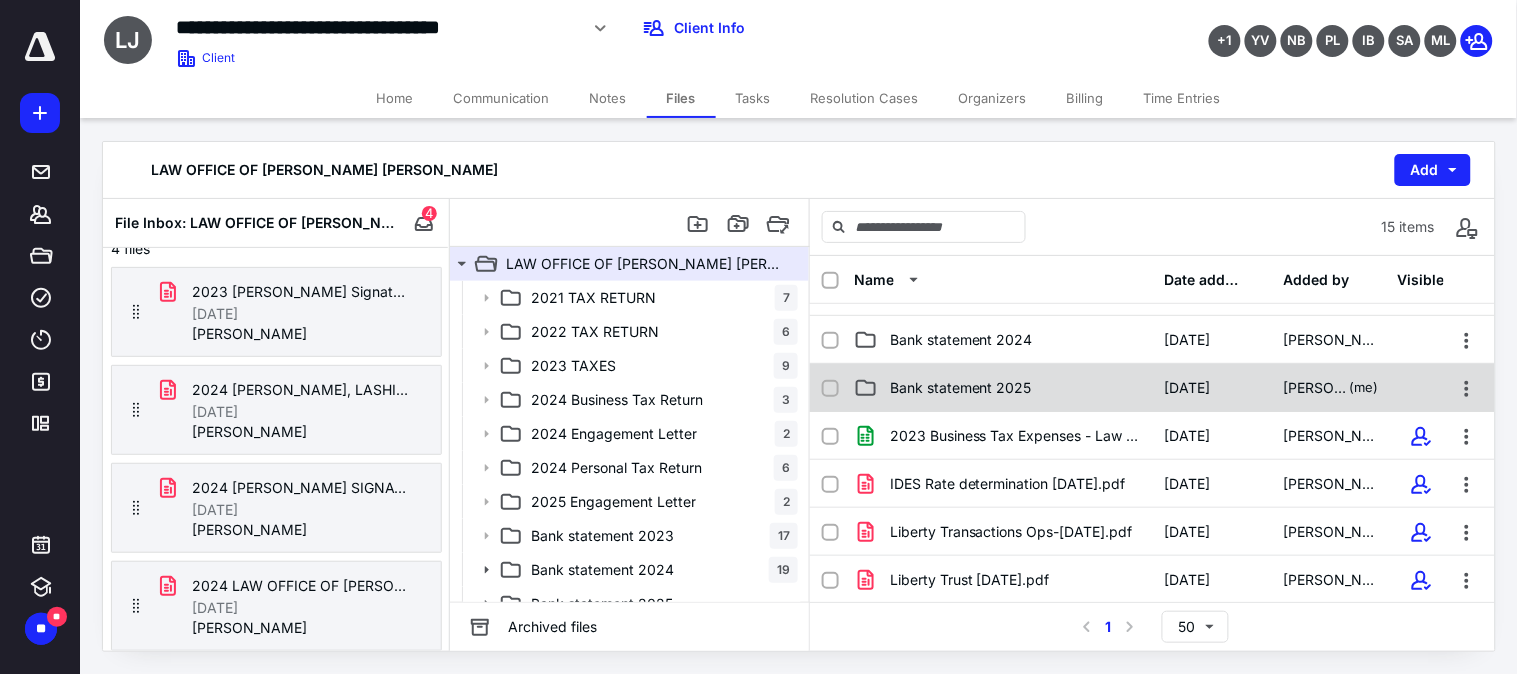 click on "Bank statement 2025" at bounding box center [961, 388] 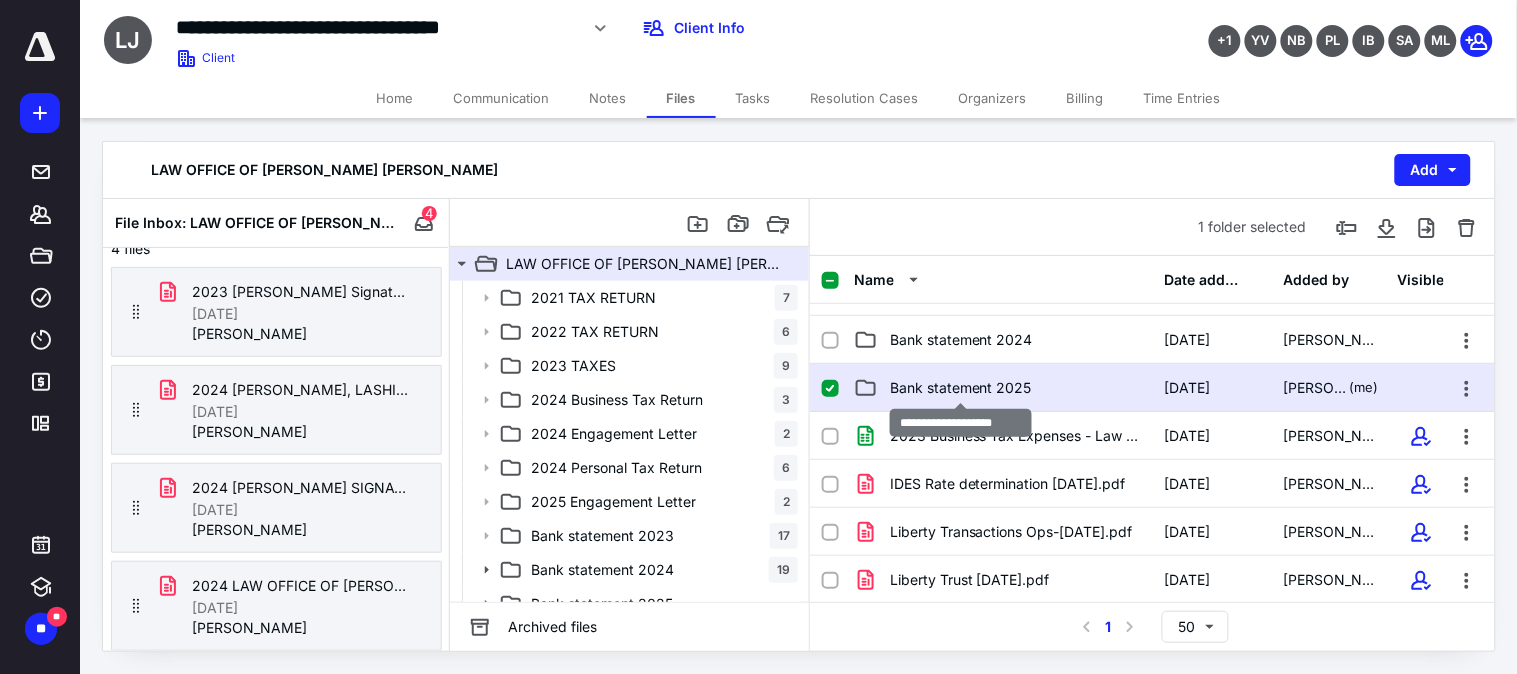 click on "Bank statement 2025" at bounding box center [961, 388] 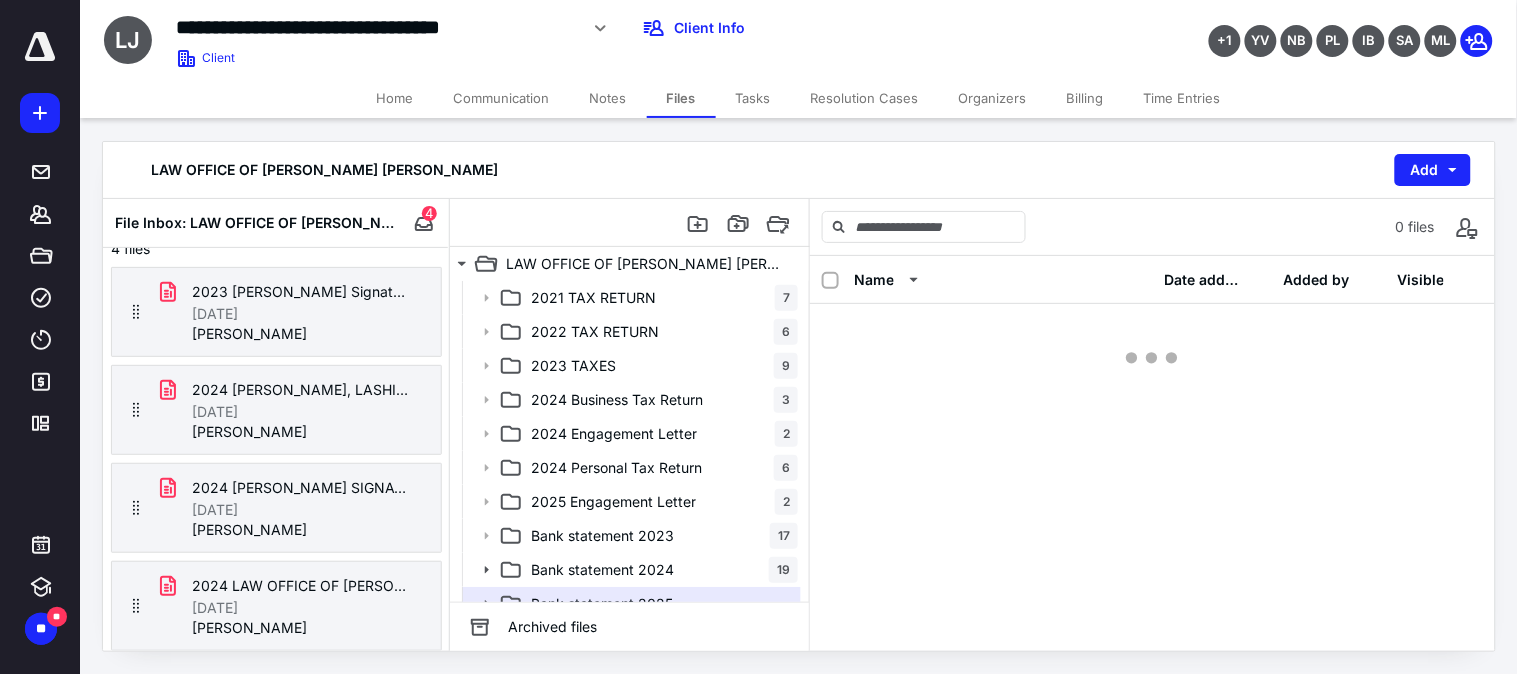scroll, scrollTop: 0, scrollLeft: 0, axis: both 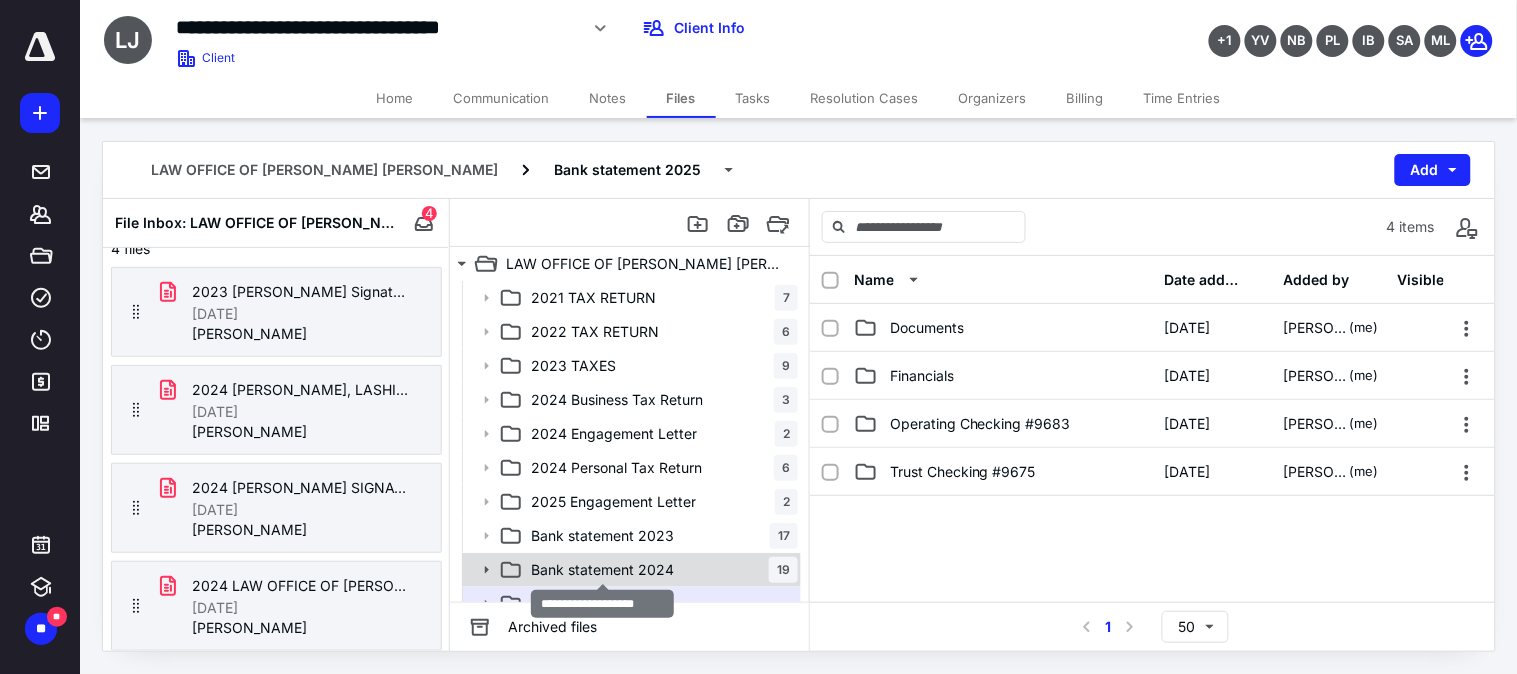 click on "Bank statement 2024" at bounding box center (602, 570) 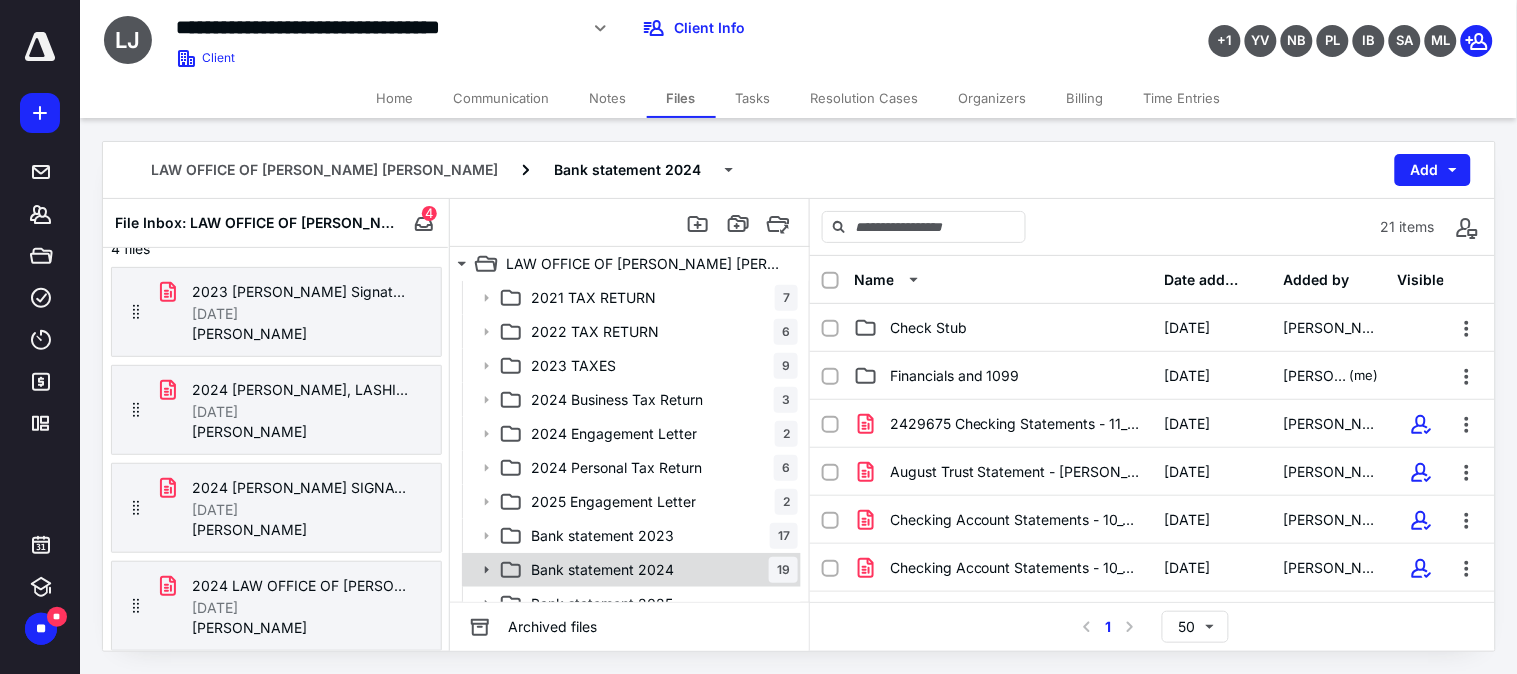 scroll, scrollTop: 18, scrollLeft: 0, axis: vertical 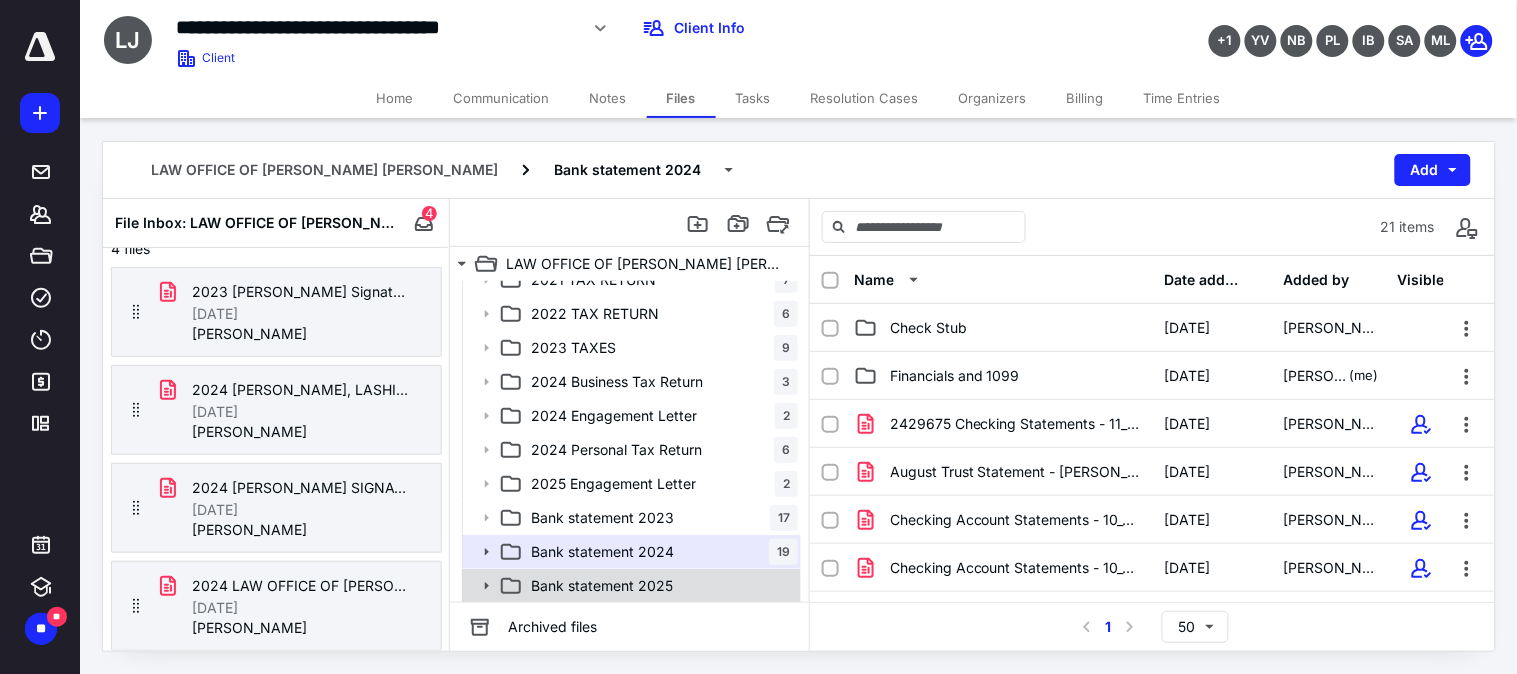 click on "Bank statement 2025" at bounding box center (660, 586) 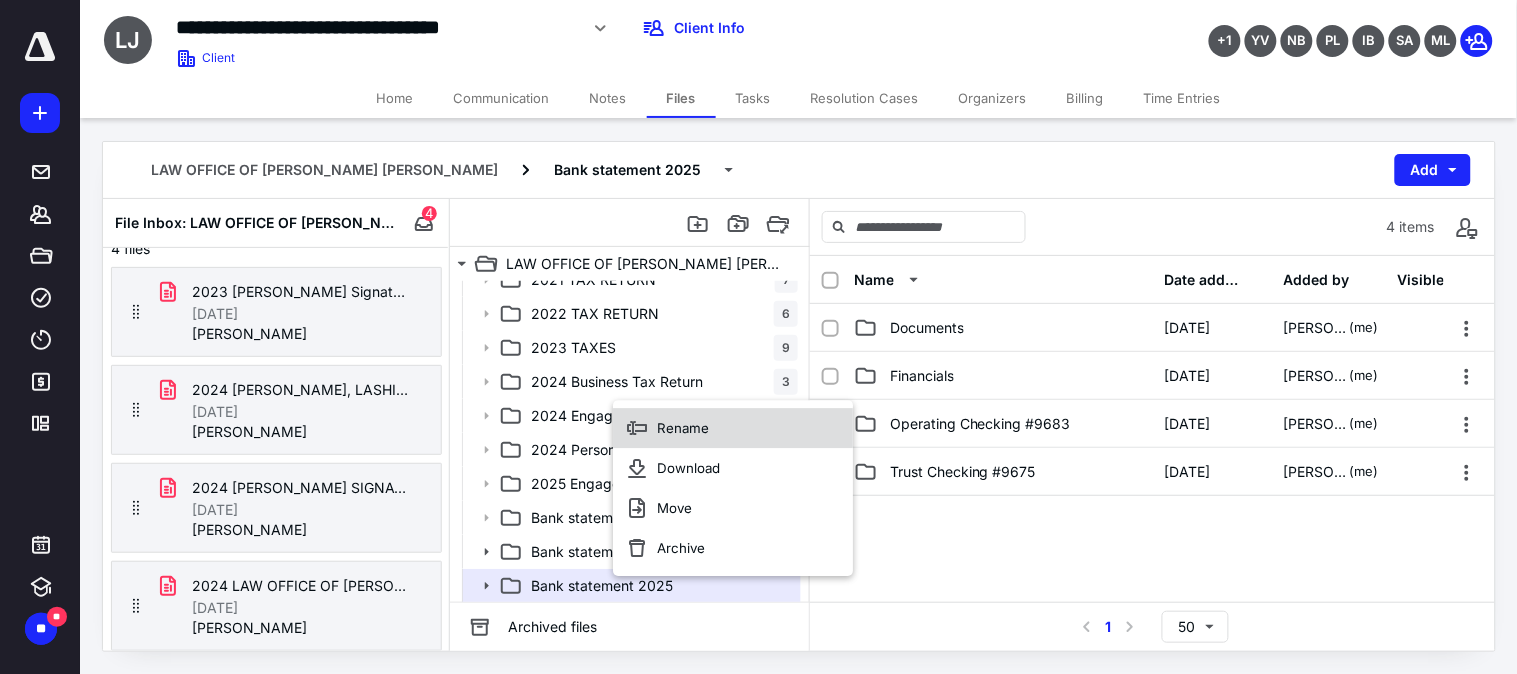 click on "Rename" at bounding box center [683, 429] 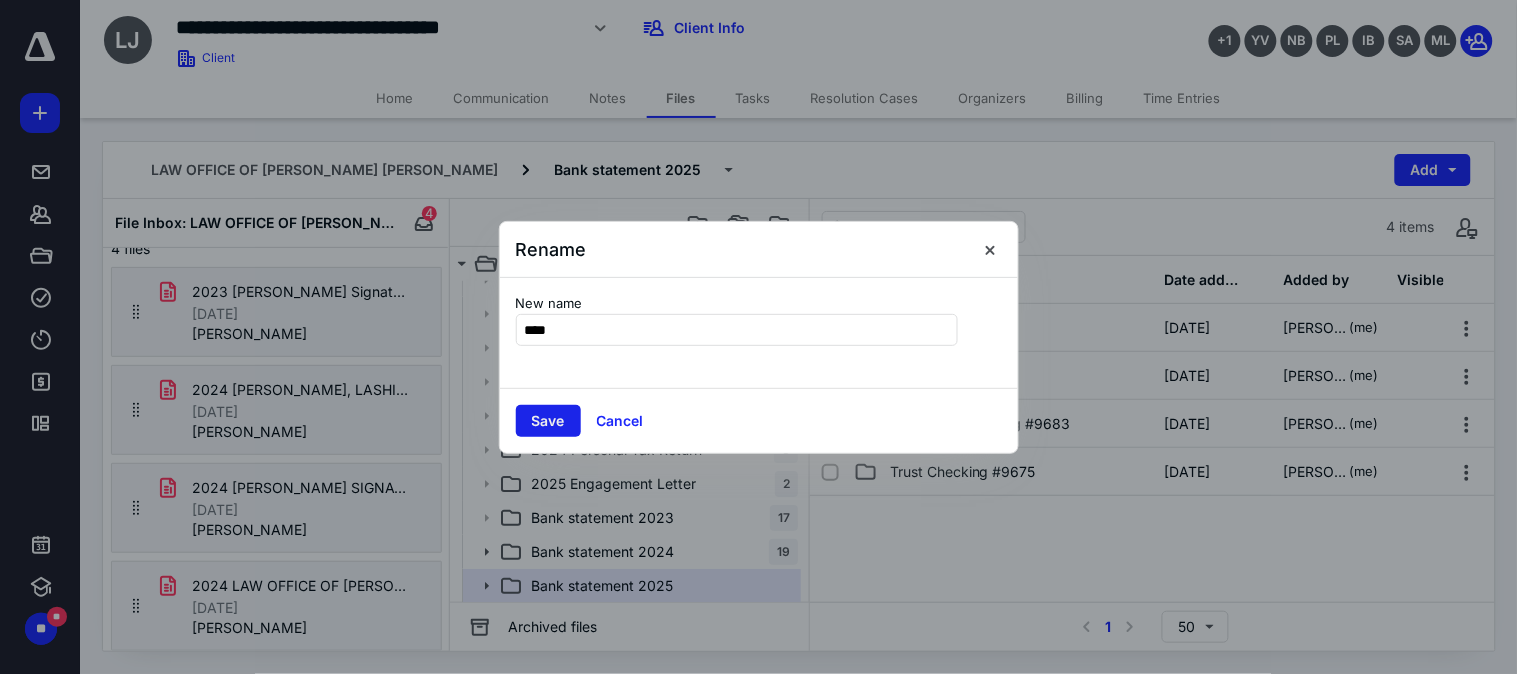 type on "****" 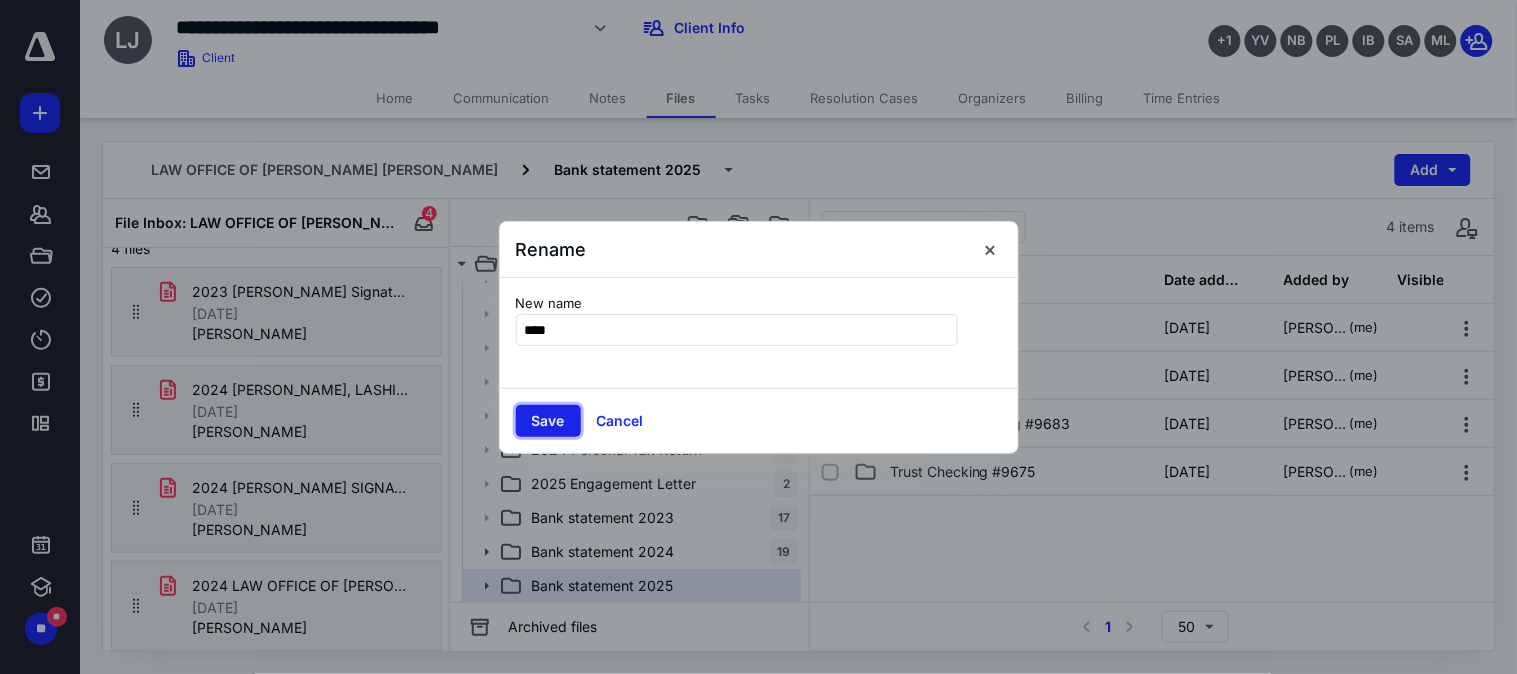 click on "Save" at bounding box center (548, 421) 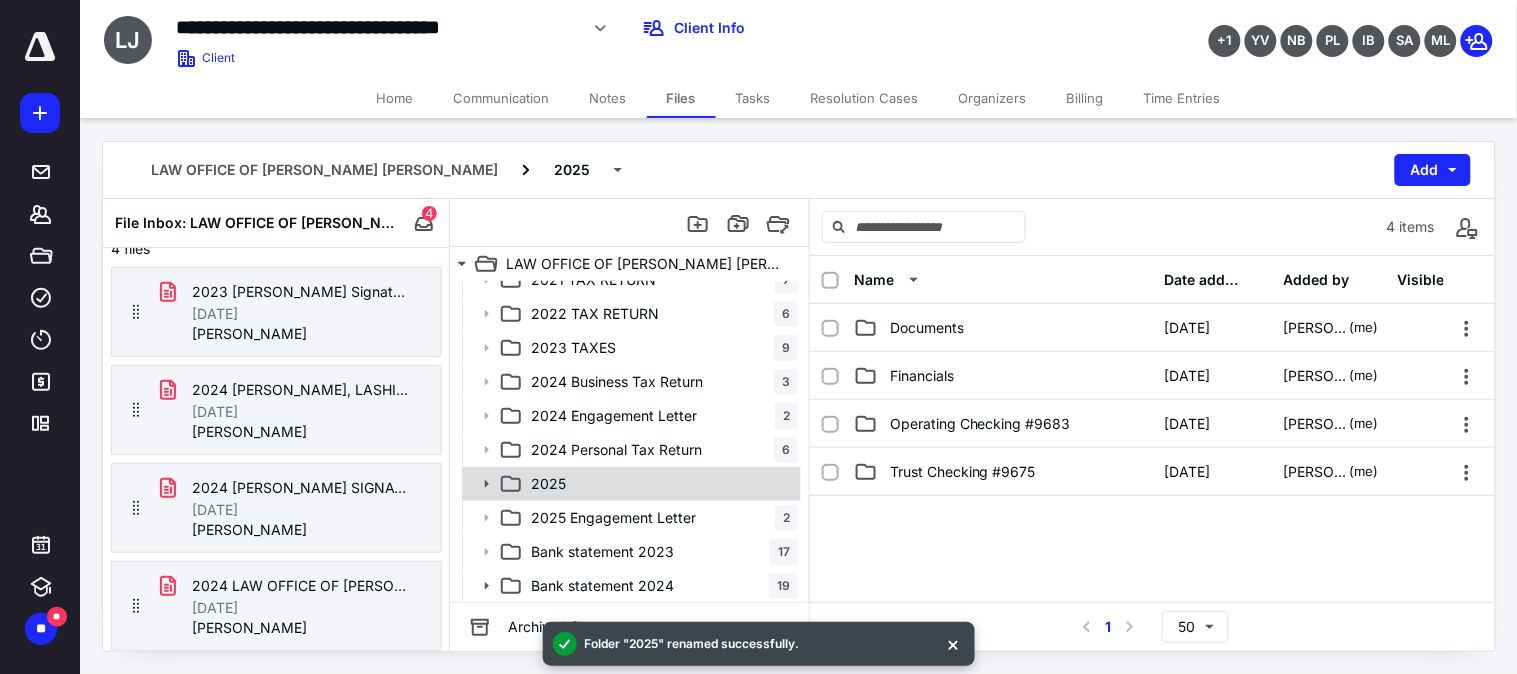 click on "2025" at bounding box center (660, 484) 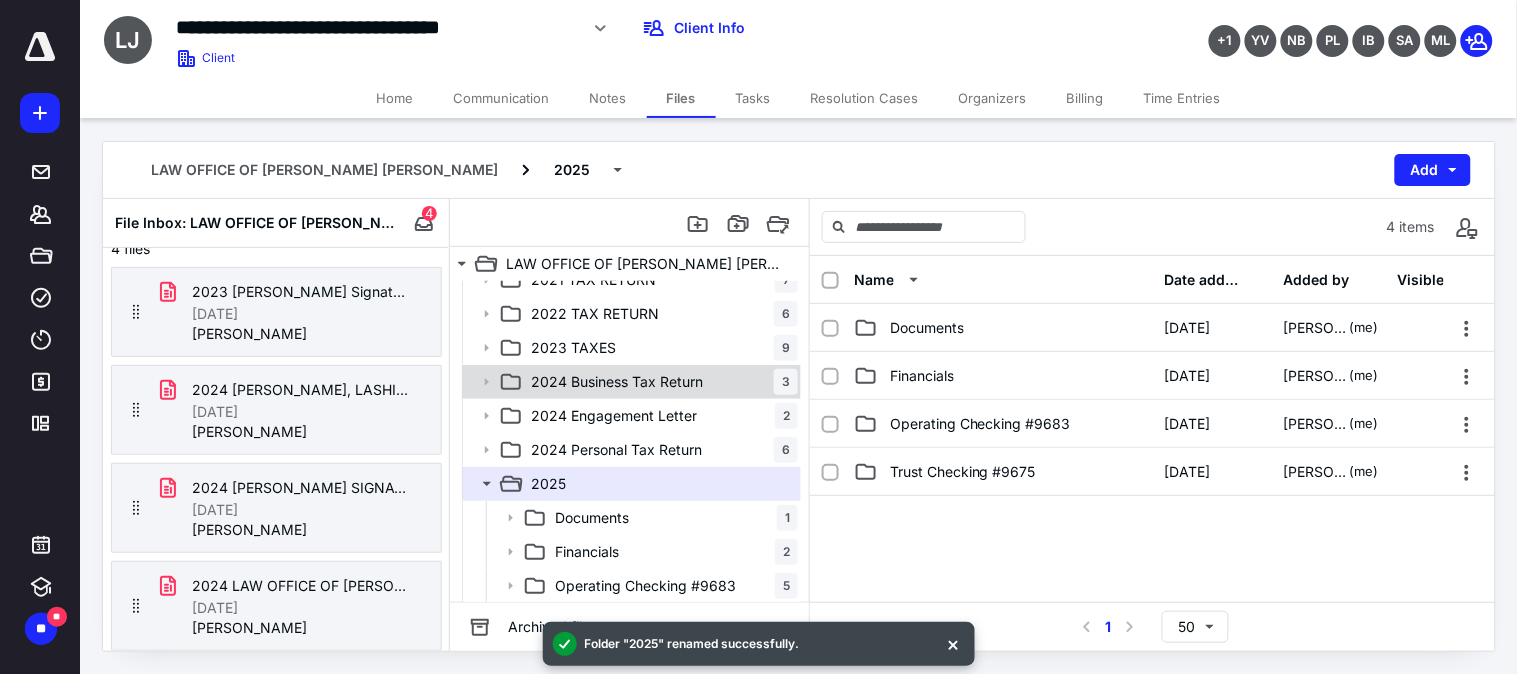 click on "2024 Business Tax Return" at bounding box center [617, 382] 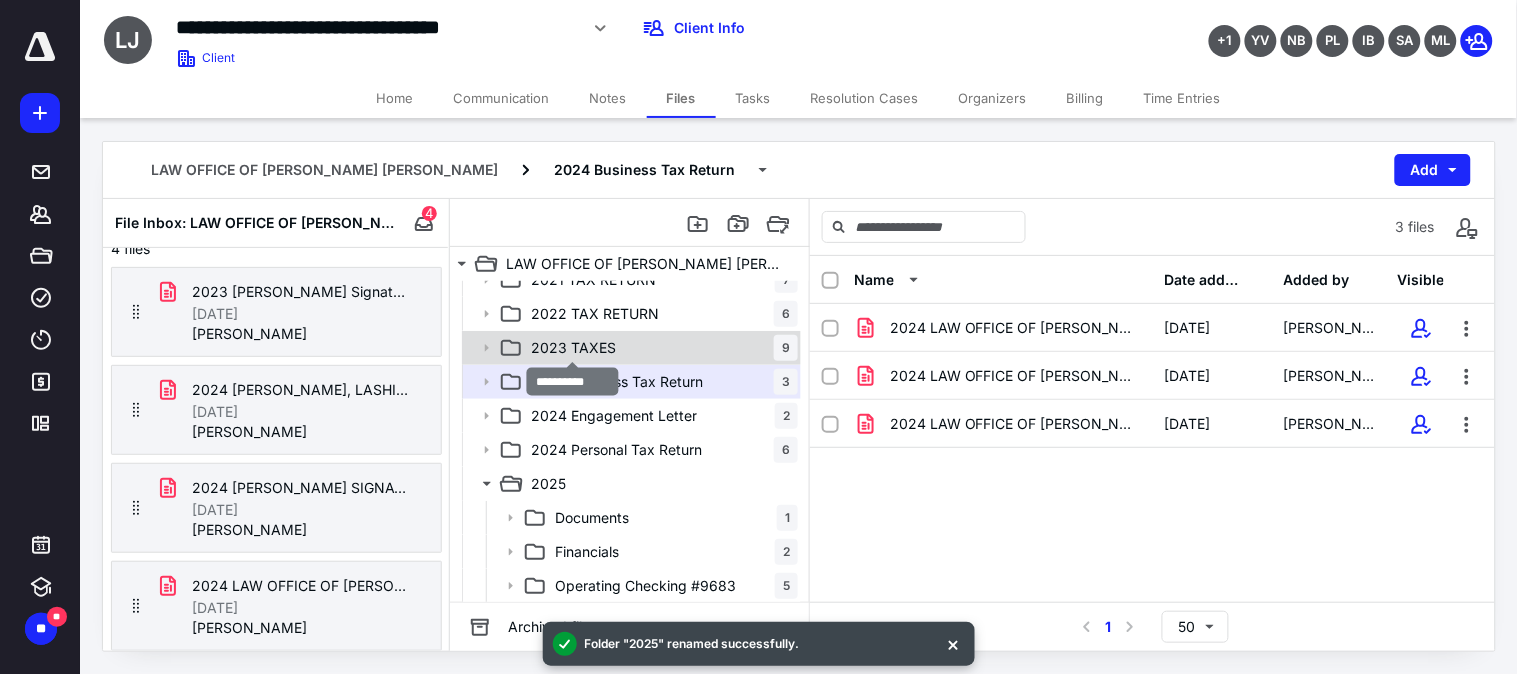 click on "2023 TAXES" at bounding box center [573, 348] 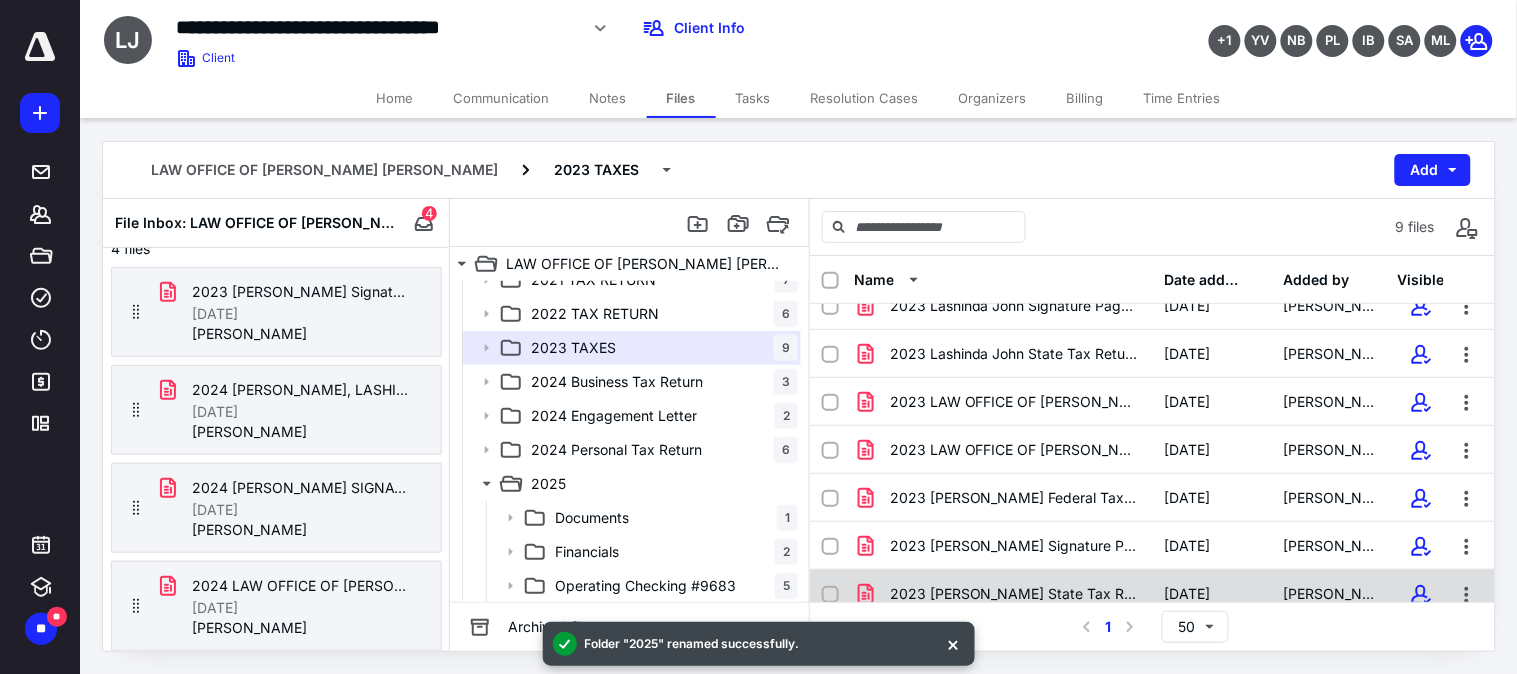 scroll, scrollTop: 134, scrollLeft: 0, axis: vertical 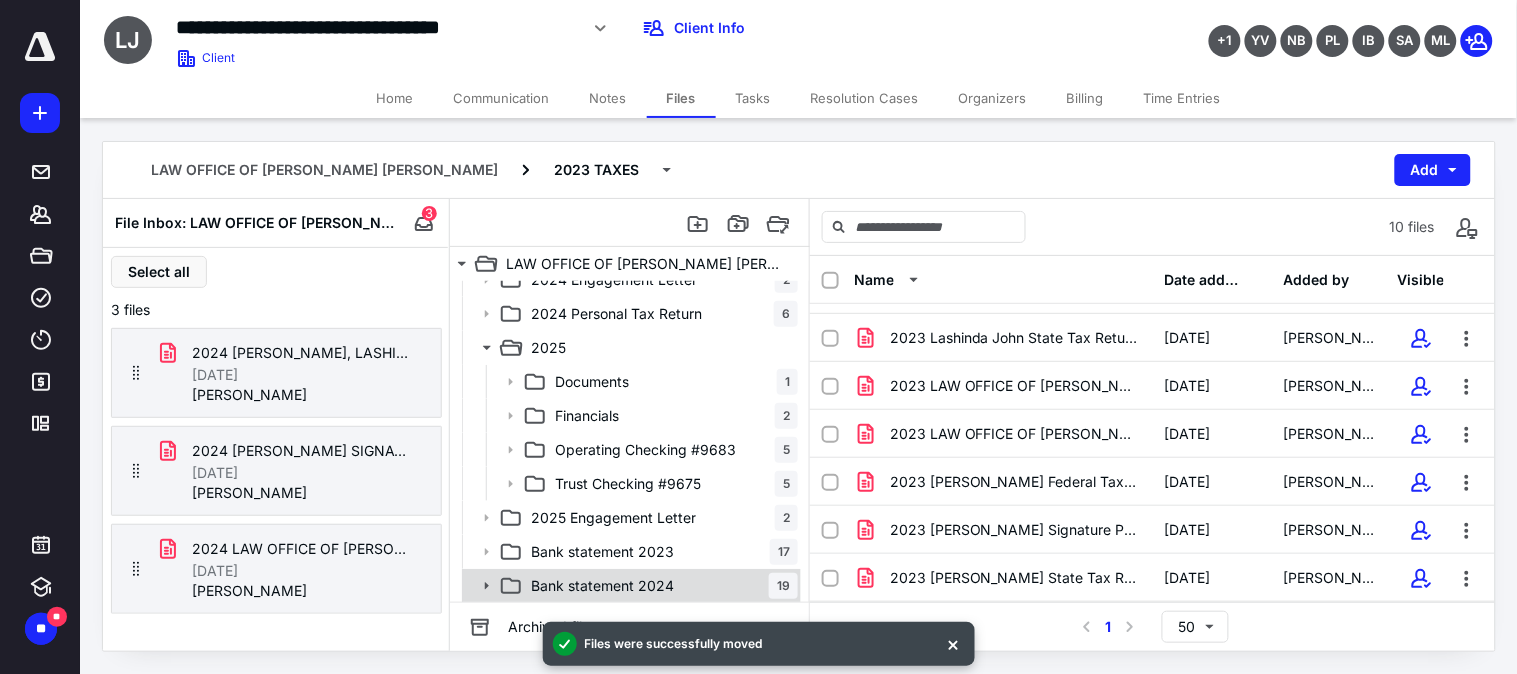drag, startPoint x: 600, startPoint y: 581, endPoint x: 675, endPoint y: 588, distance: 75.32596 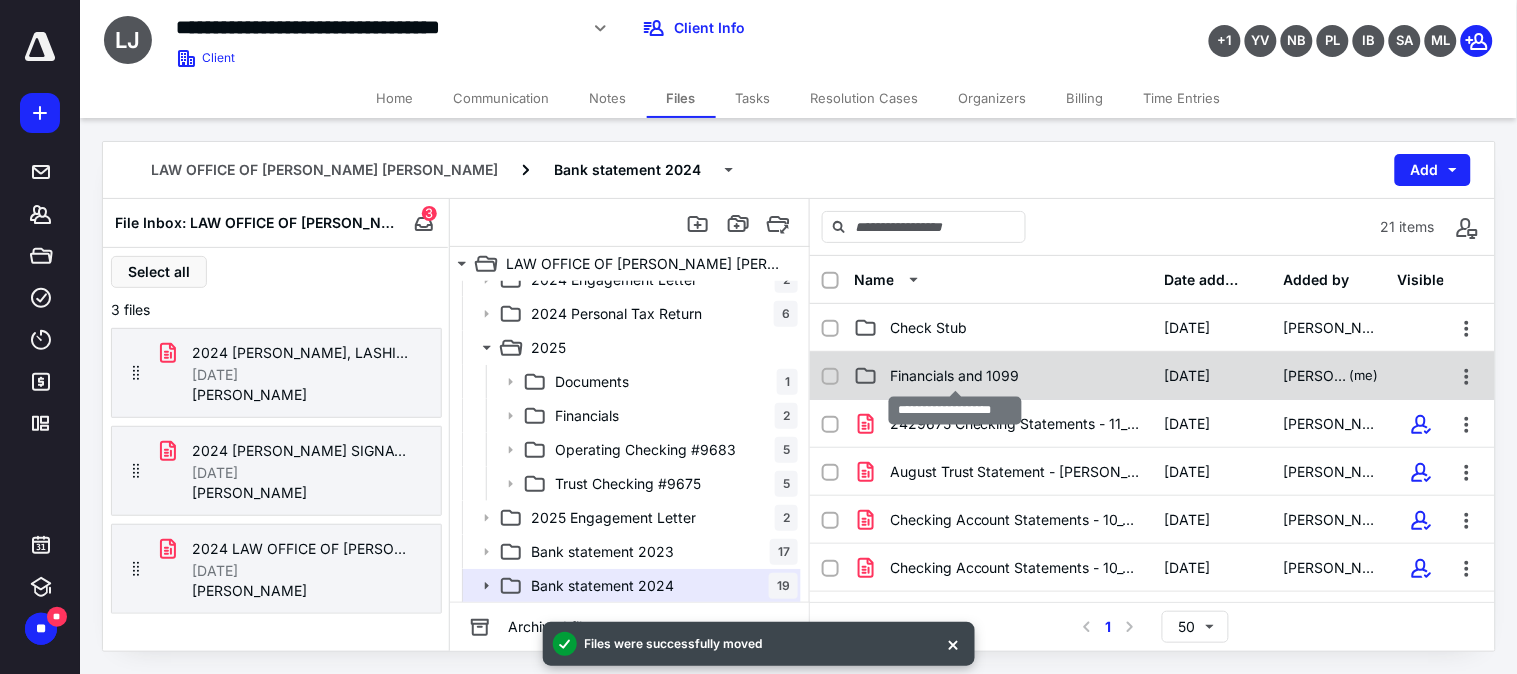 click on "Financials and 1099" at bounding box center [955, 376] 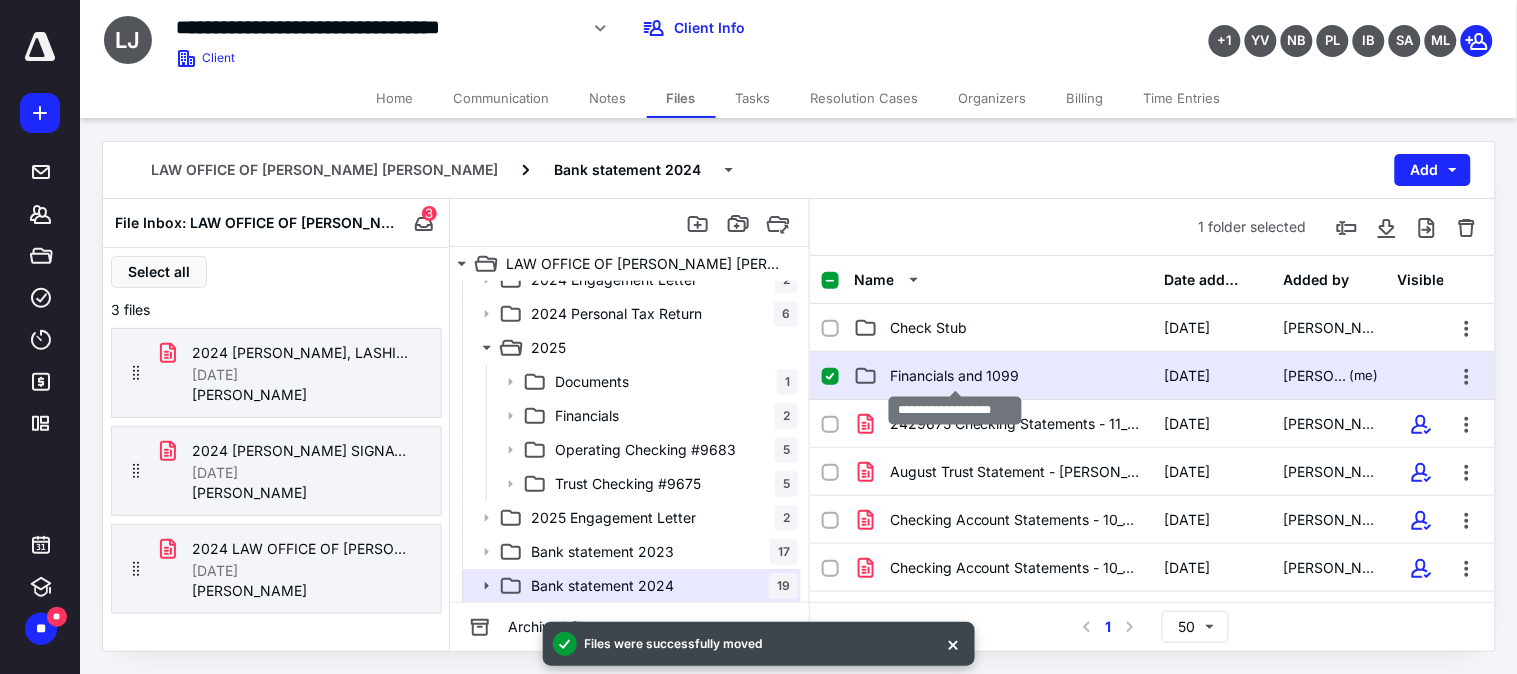click on "Financials and 1099" at bounding box center (955, 376) 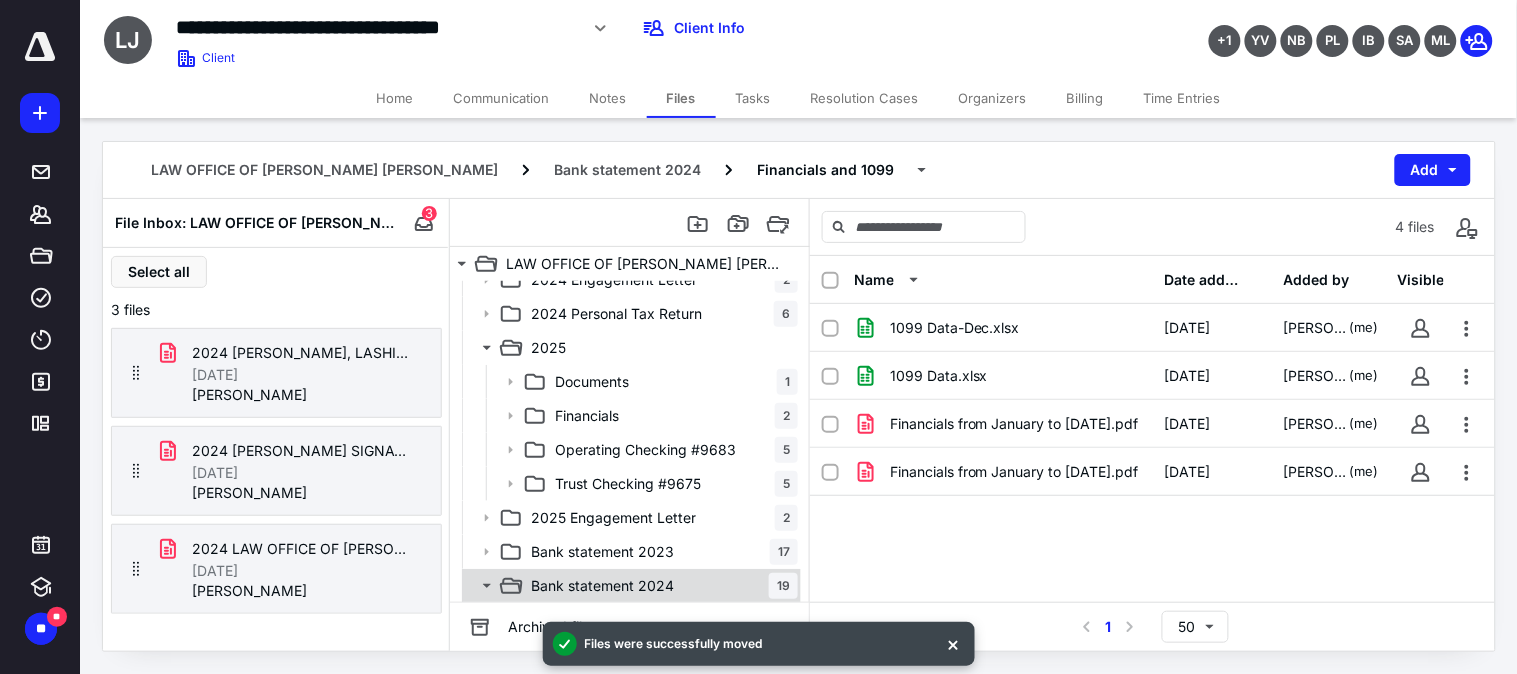 click on "Bank statement 2024" at bounding box center (602, 586) 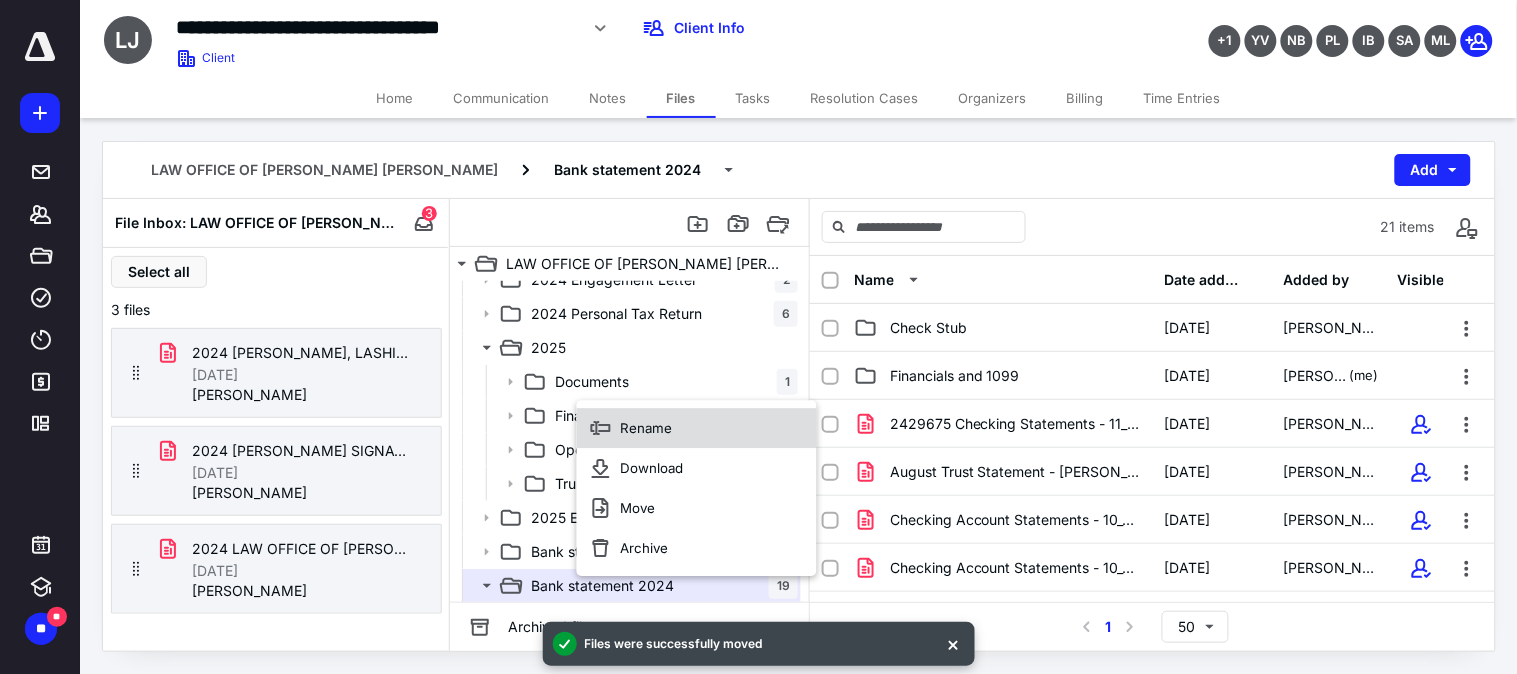 click on "Rename" at bounding box center [697, 429] 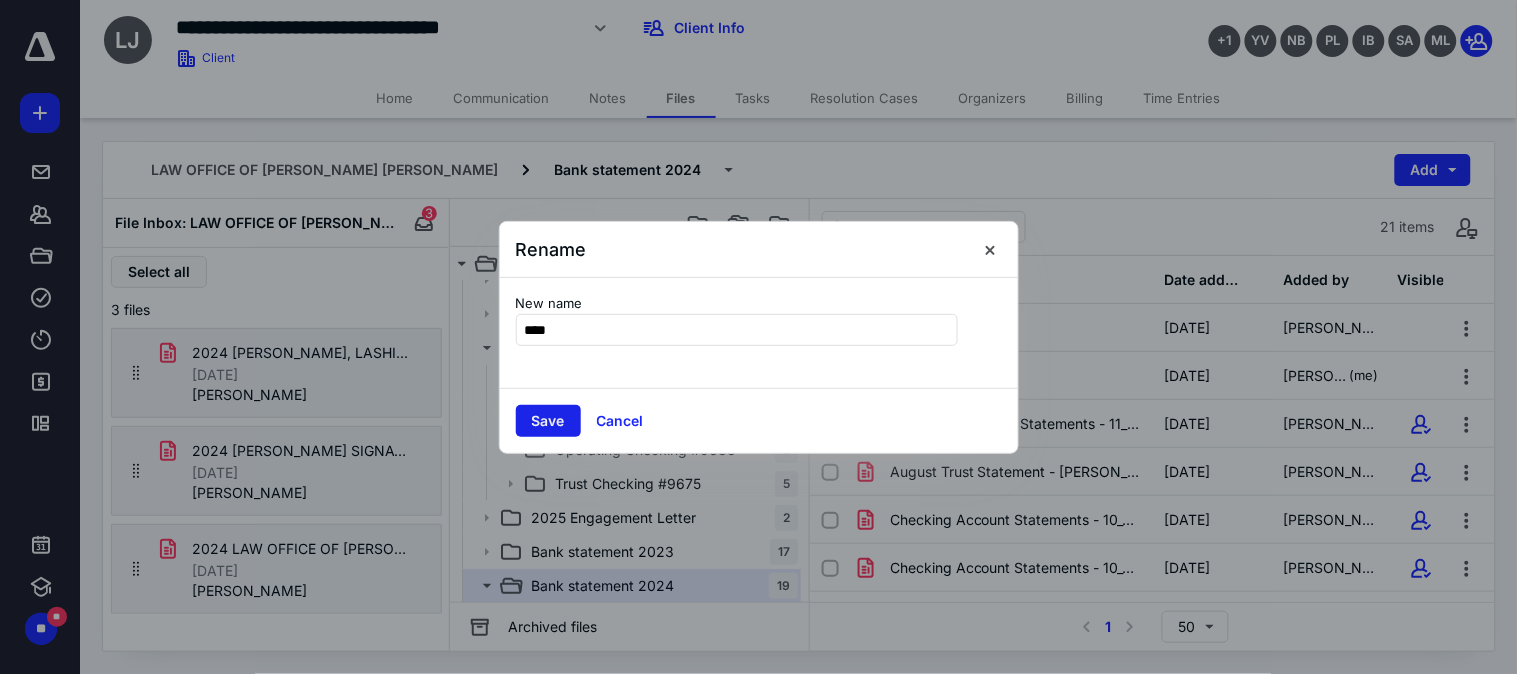 type on "****" 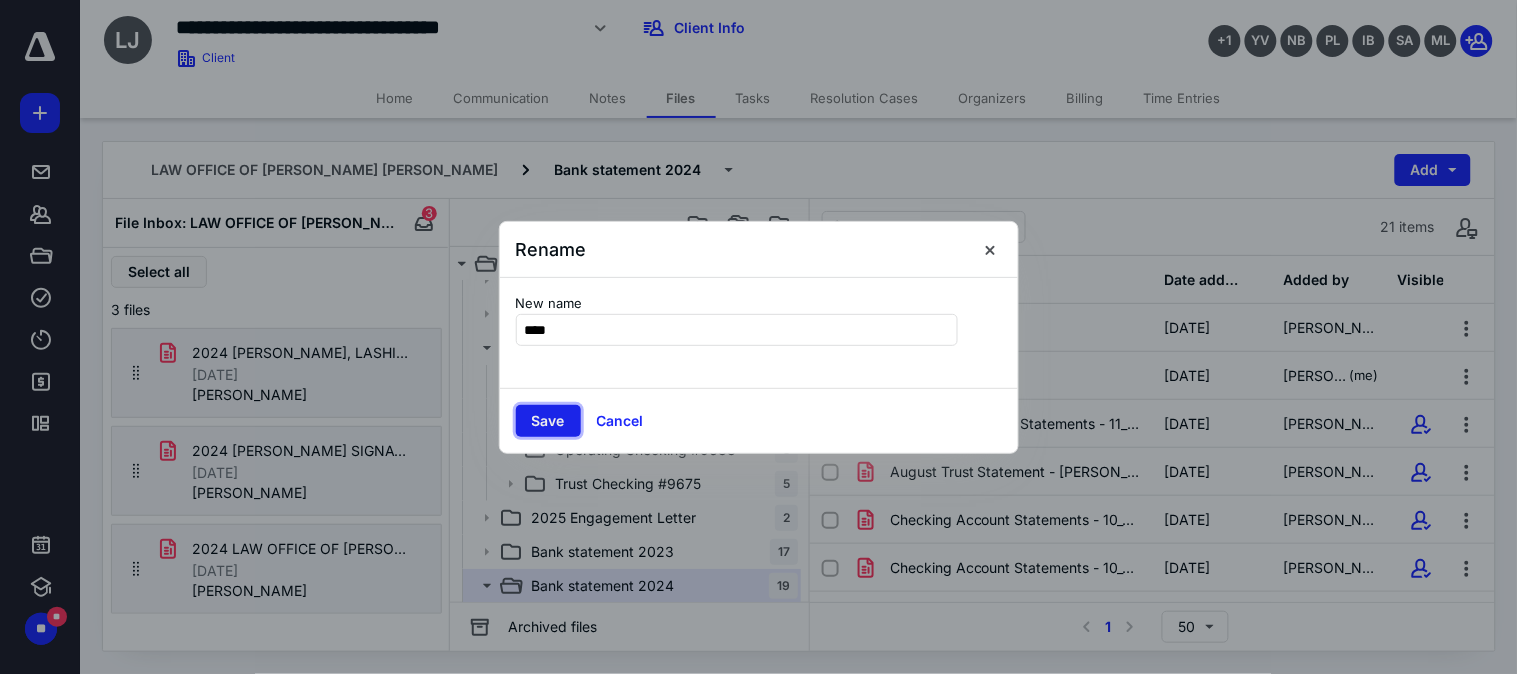 click on "Save" at bounding box center (548, 421) 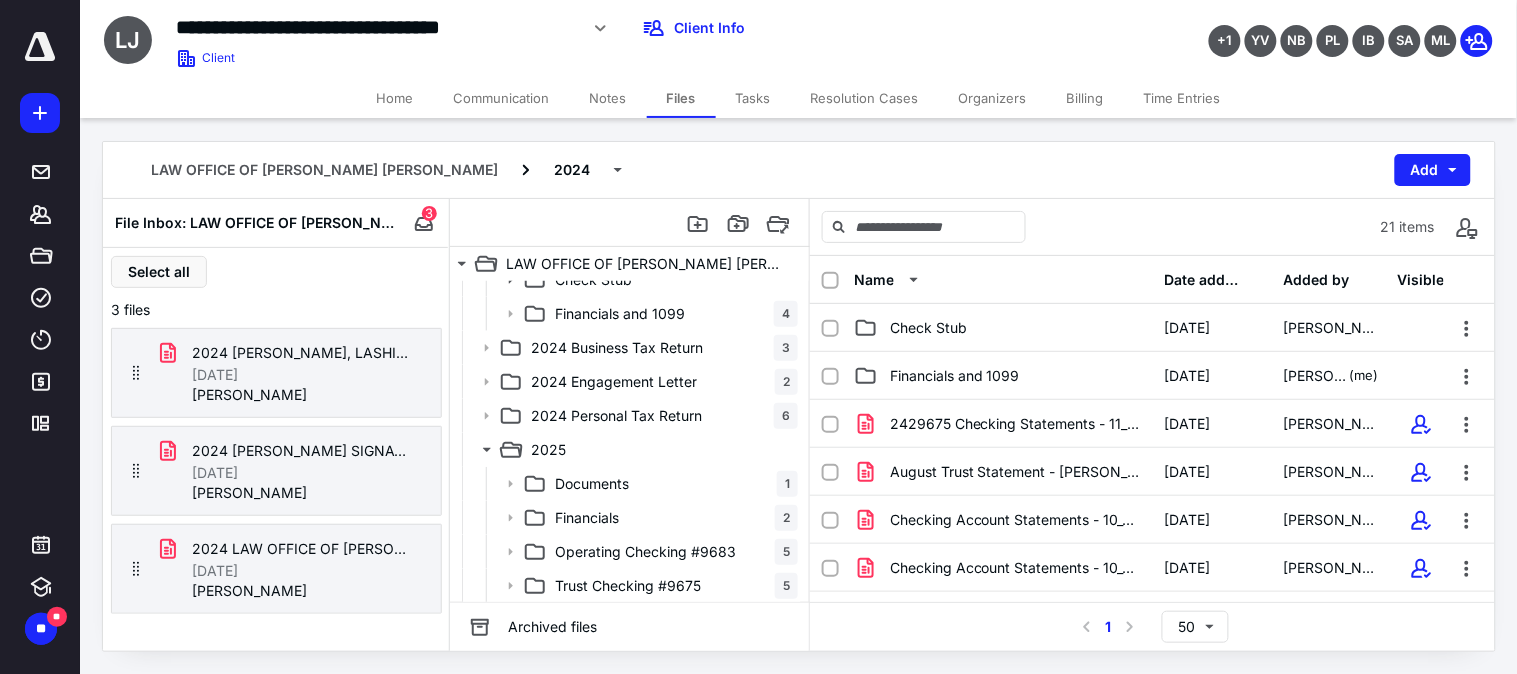 scroll, scrollTop: 0, scrollLeft: 0, axis: both 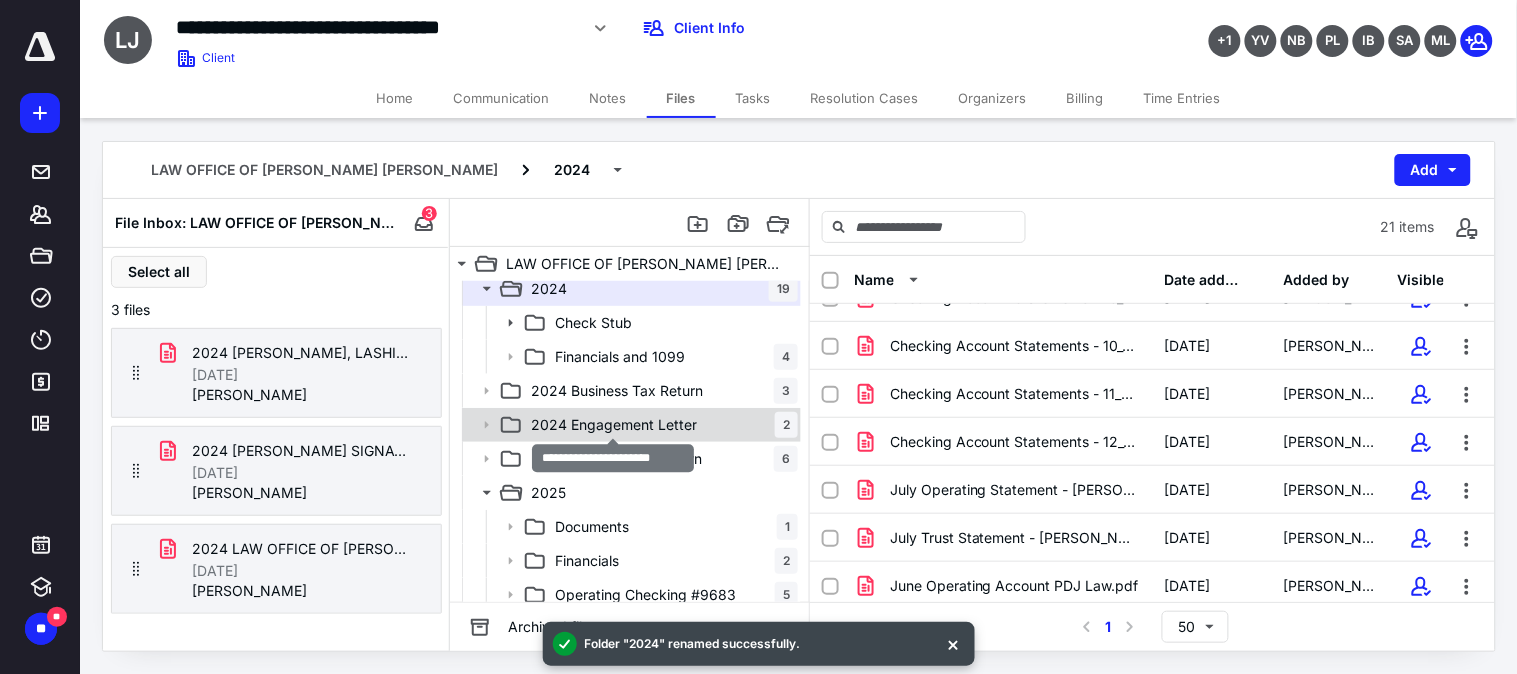 click on "2024 Engagement Letter" at bounding box center [614, 425] 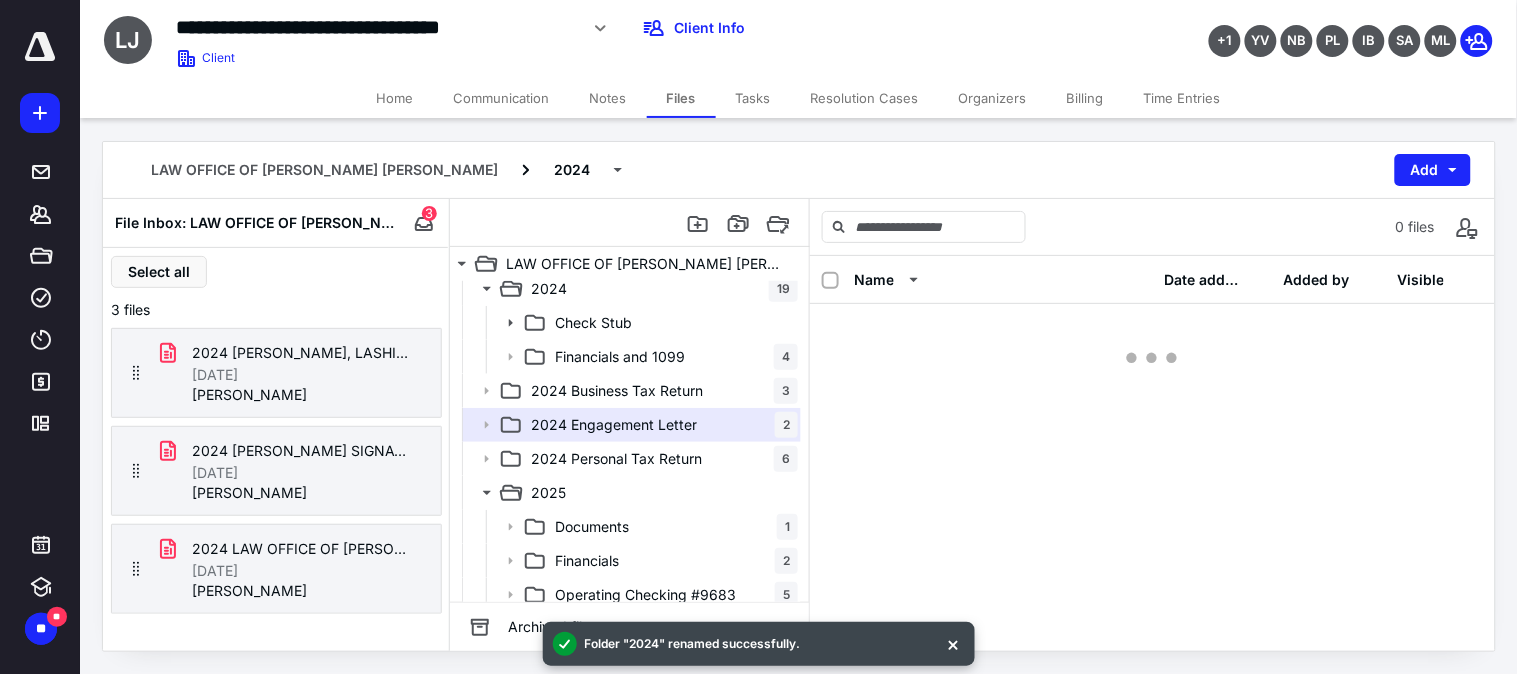 scroll, scrollTop: 0, scrollLeft: 0, axis: both 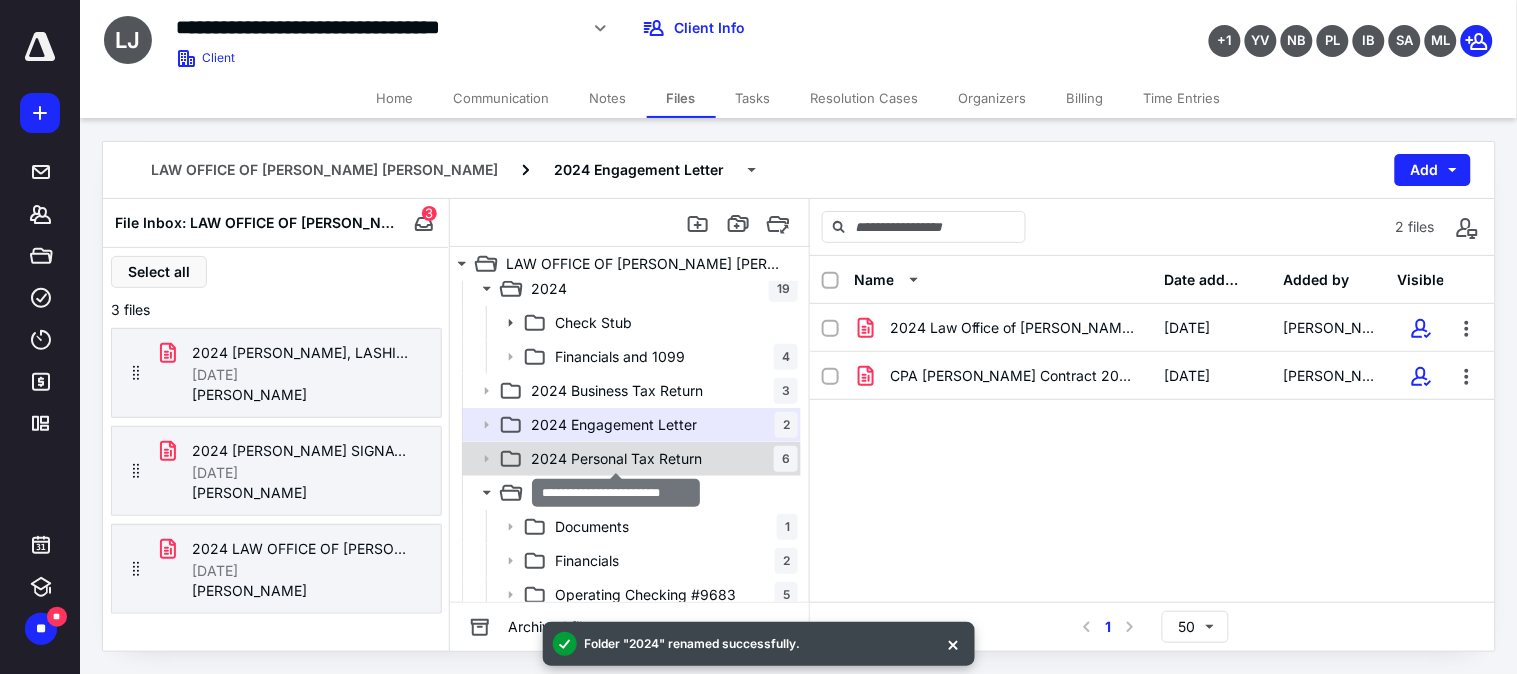click on "2024 Personal Tax Return" at bounding box center (616, 459) 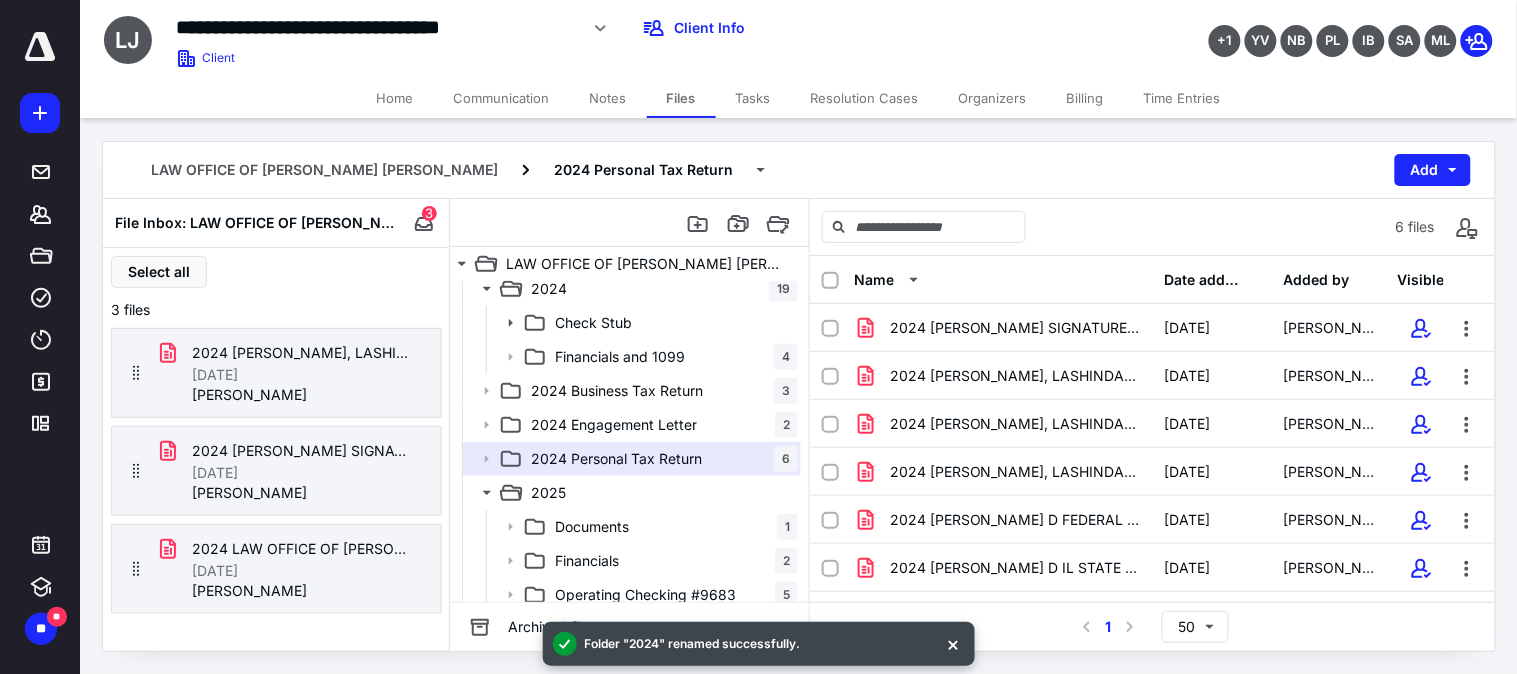 scroll, scrollTop: 2, scrollLeft: 0, axis: vertical 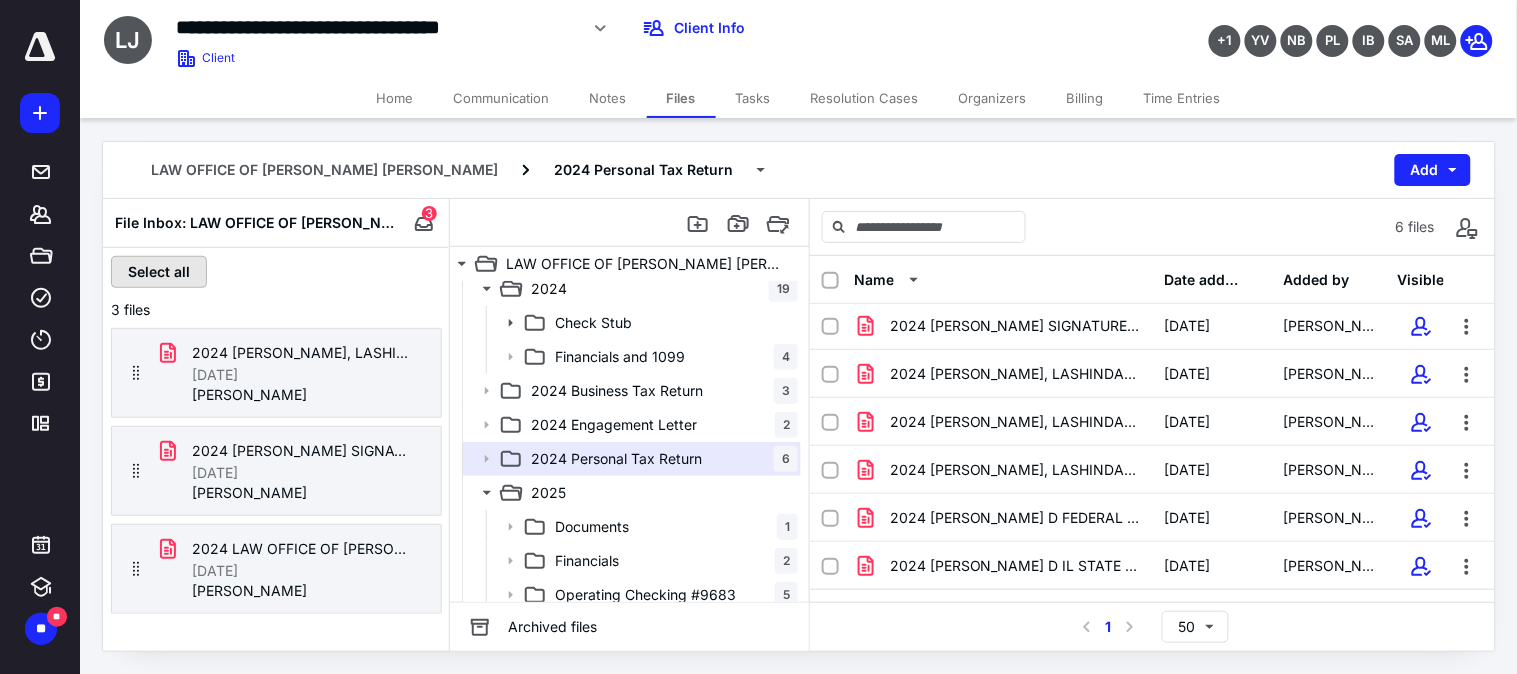 click on "Select all" at bounding box center (159, 272) 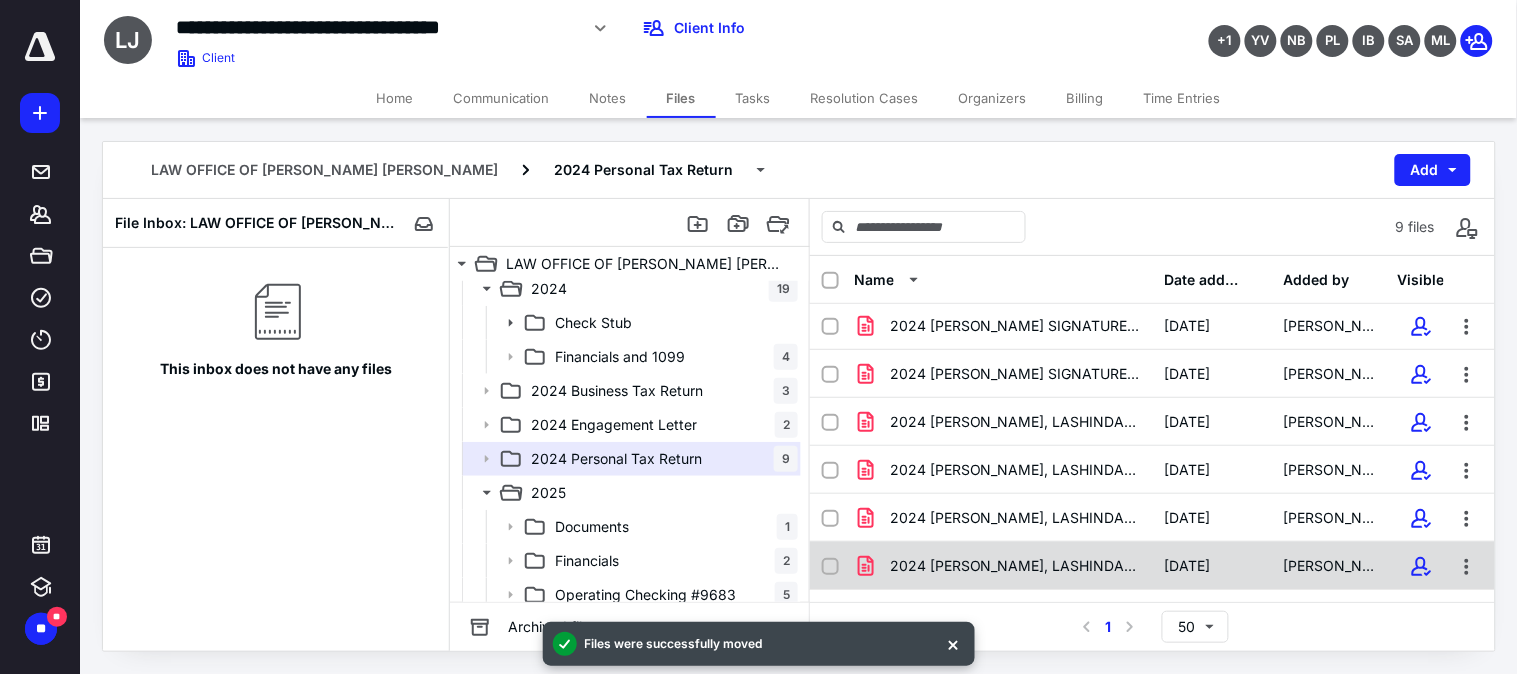 scroll, scrollTop: 113, scrollLeft: 0, axis: vertical 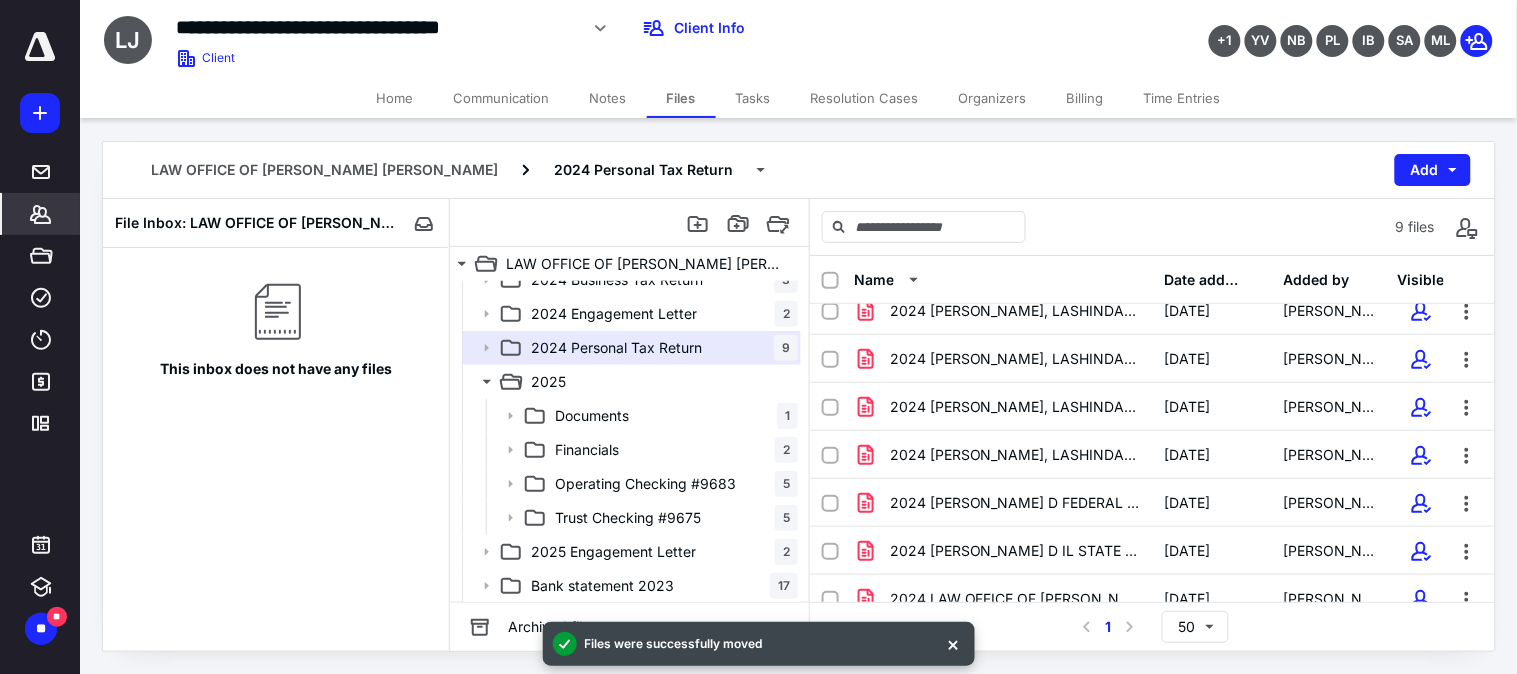 click 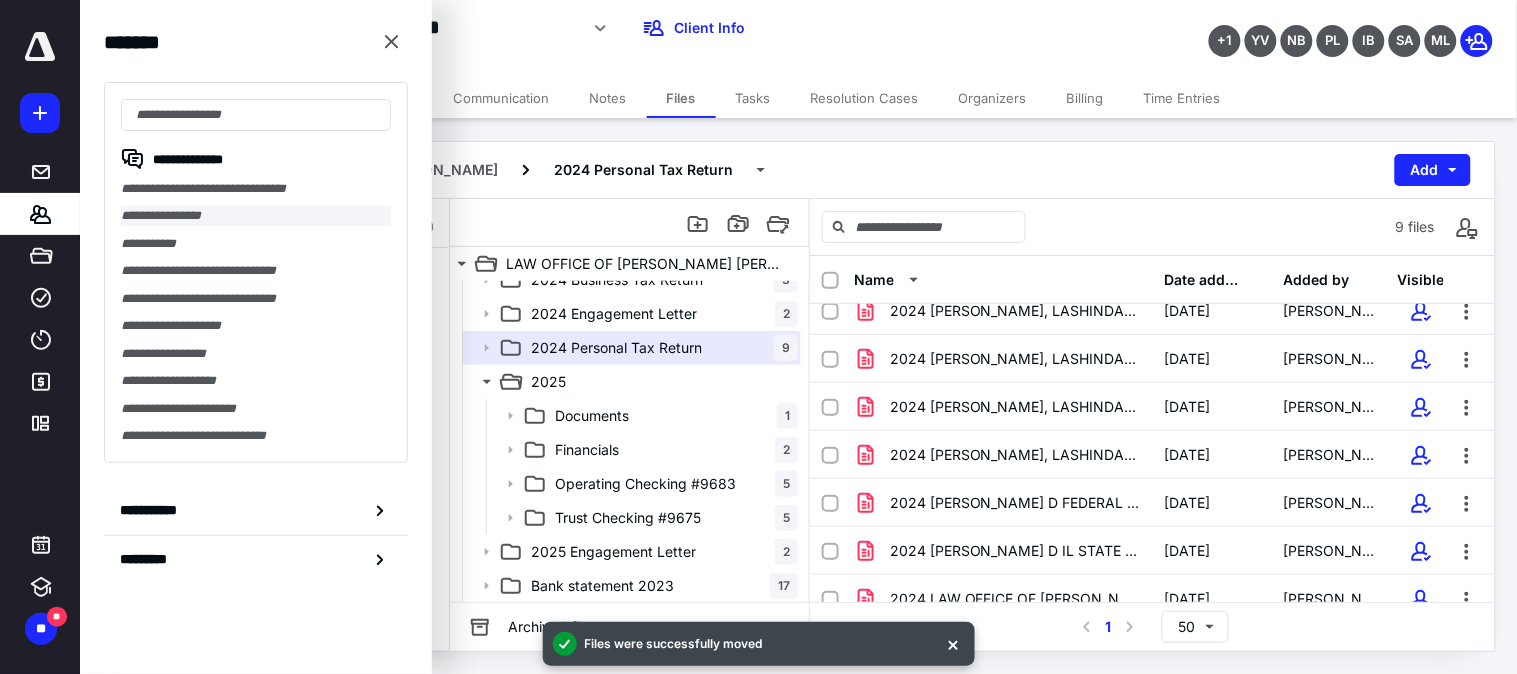 click on "**********" at bounding box center [256, 215] 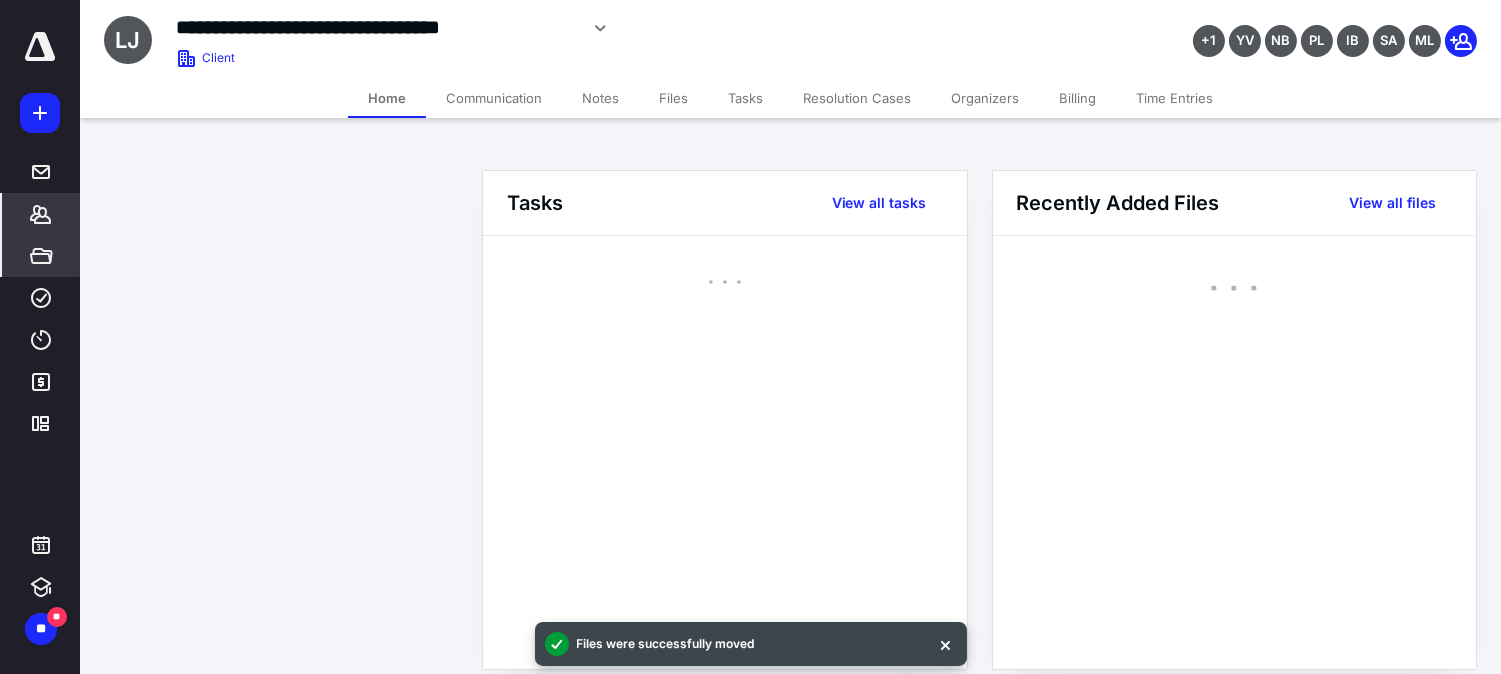 click on "*****" at bounding box center [41, 256] 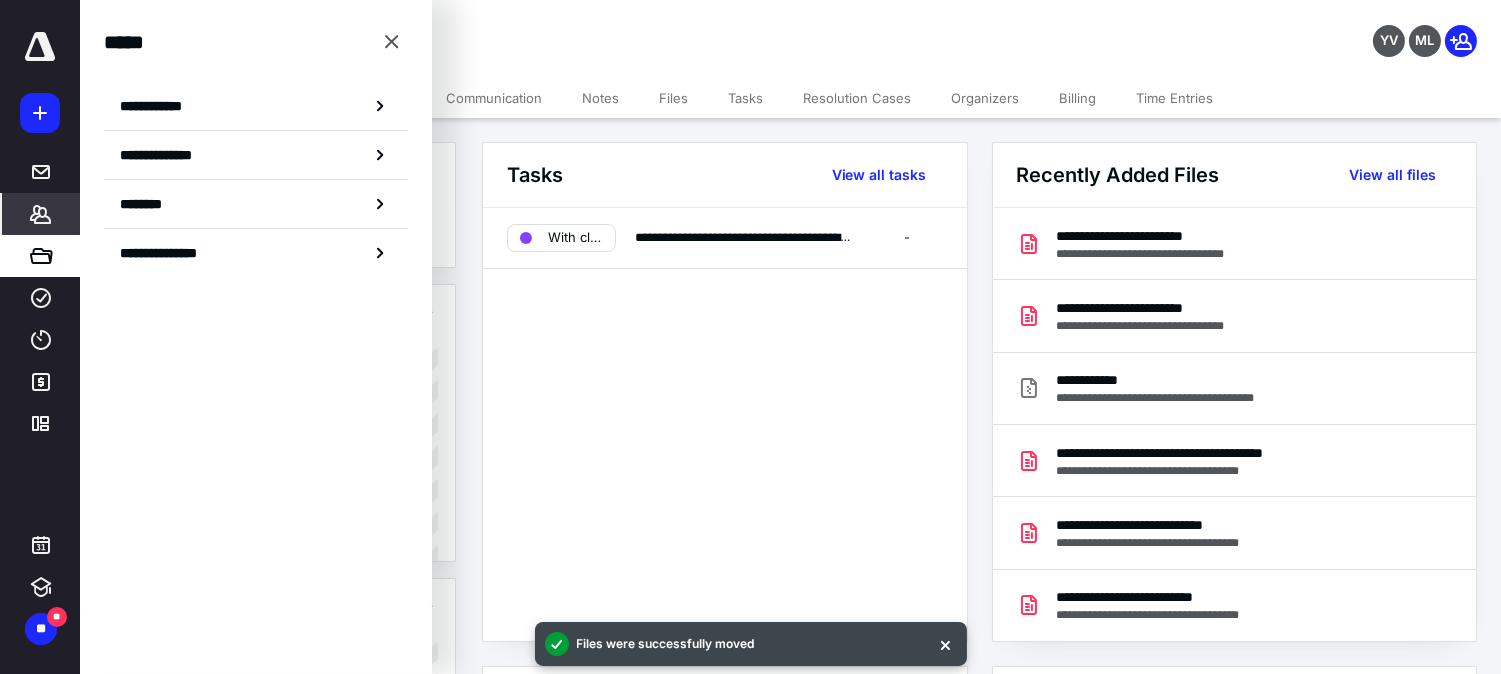 drag, startPoint x: 54, startPoint y: 207, endPoint x: 77, endPoint y: 213, distance: 23.769728 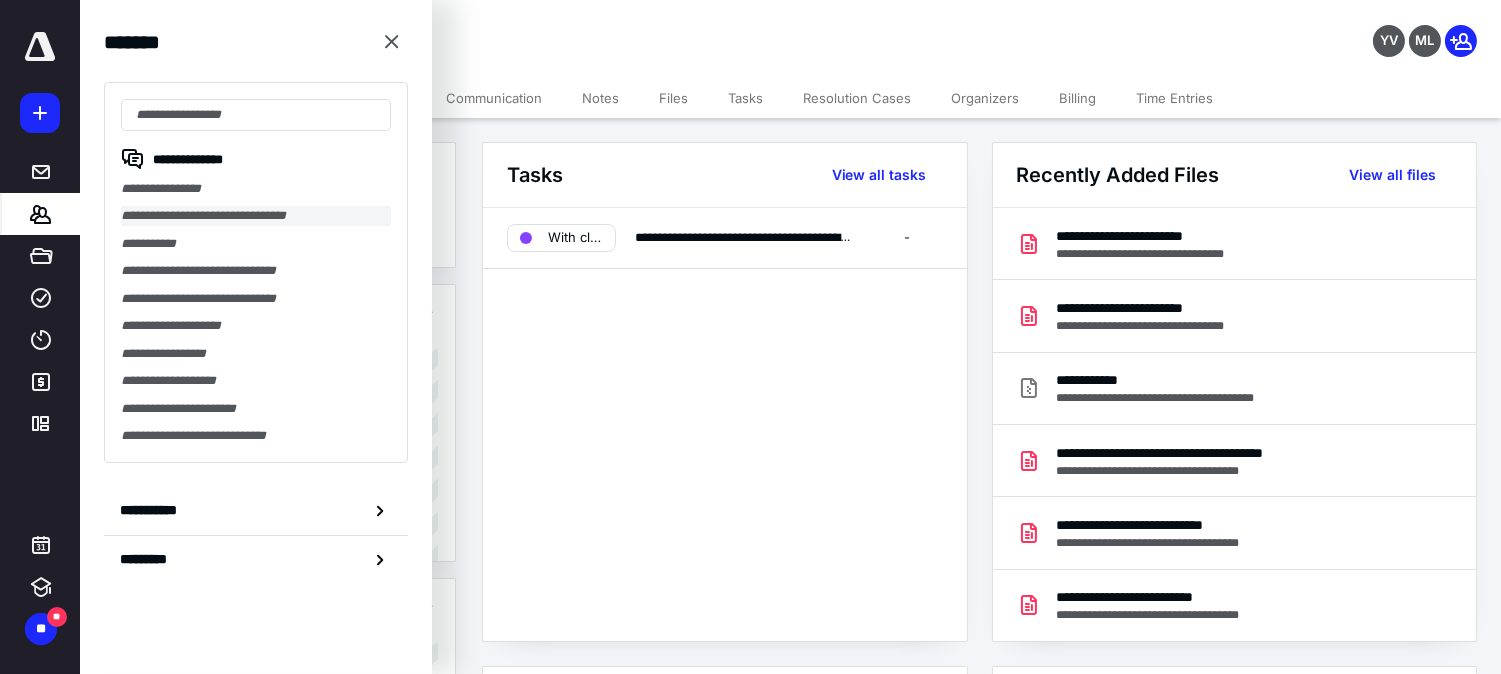 click on "**********" at bounding box center [256, 215] 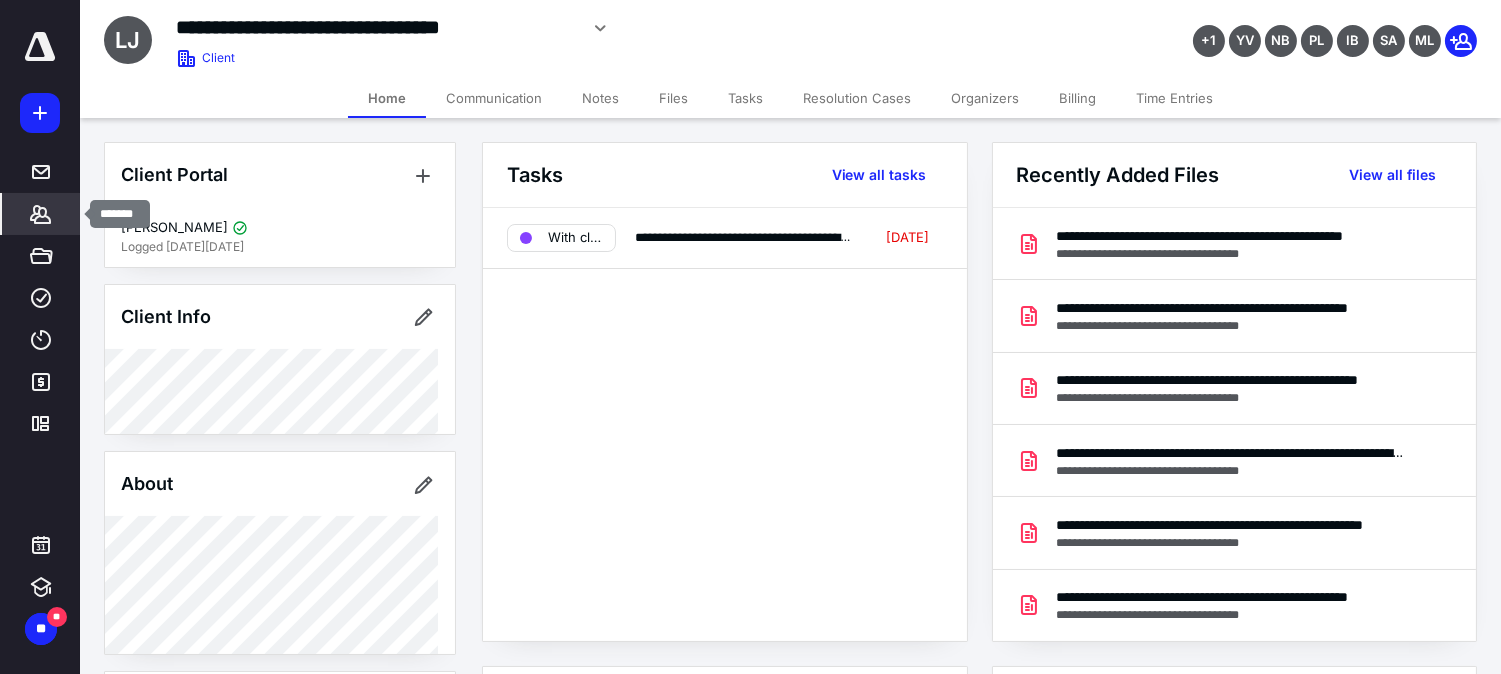 click on "*******" at bounding box center [41, 214] 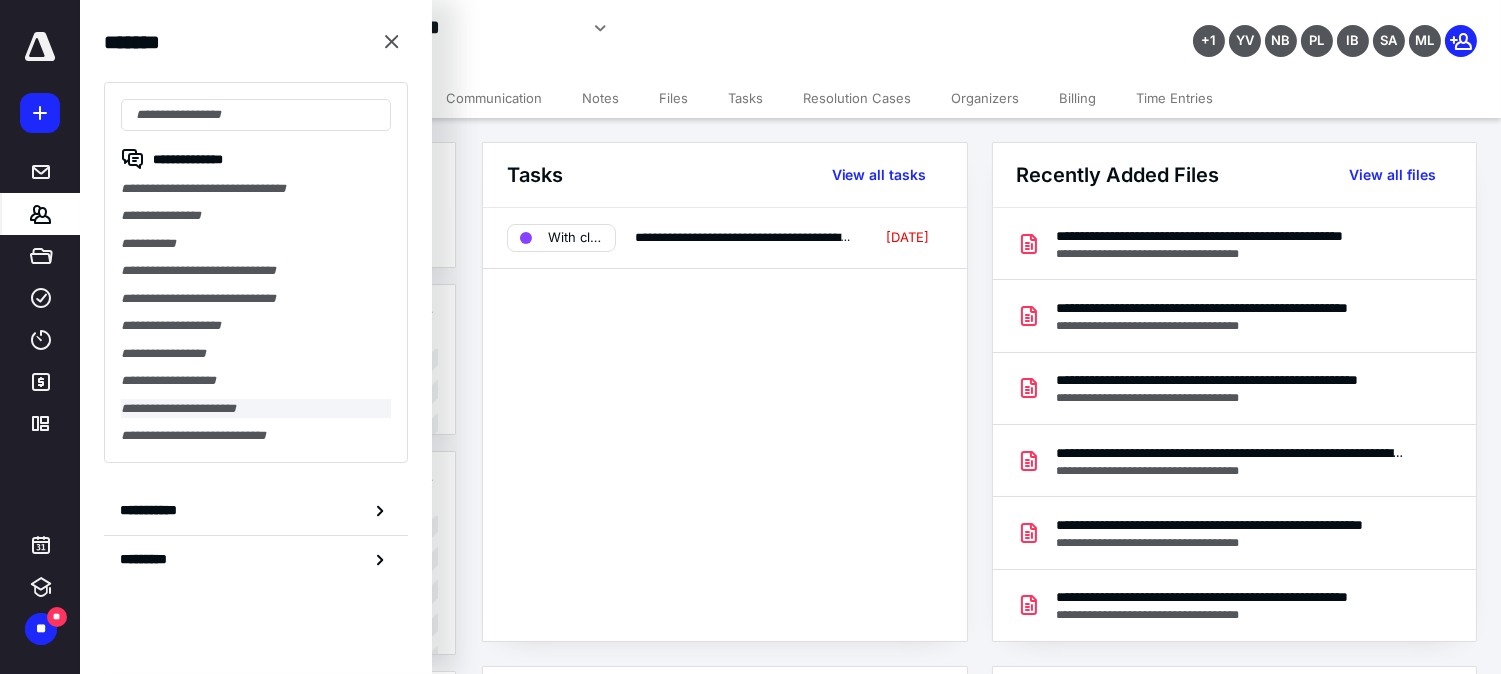 click on "**********" at bounding box center (256, 408) 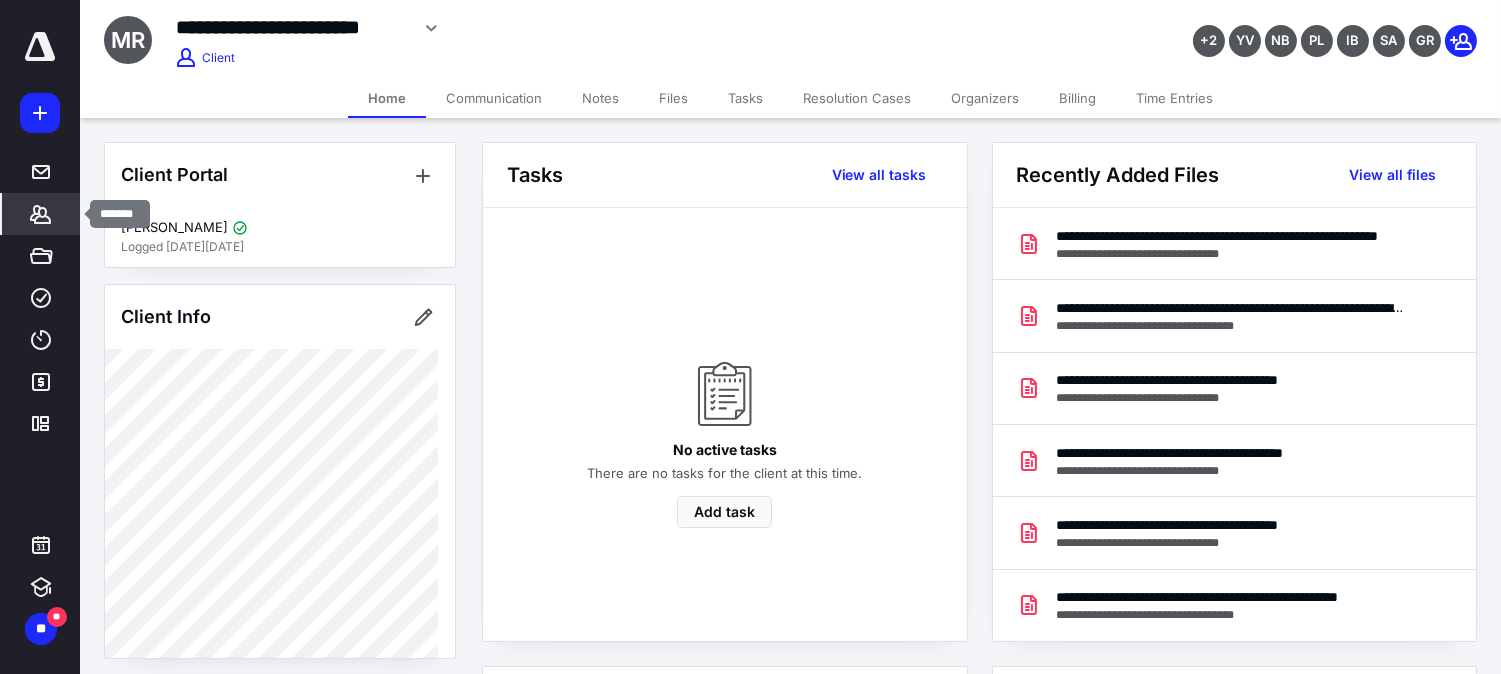 click 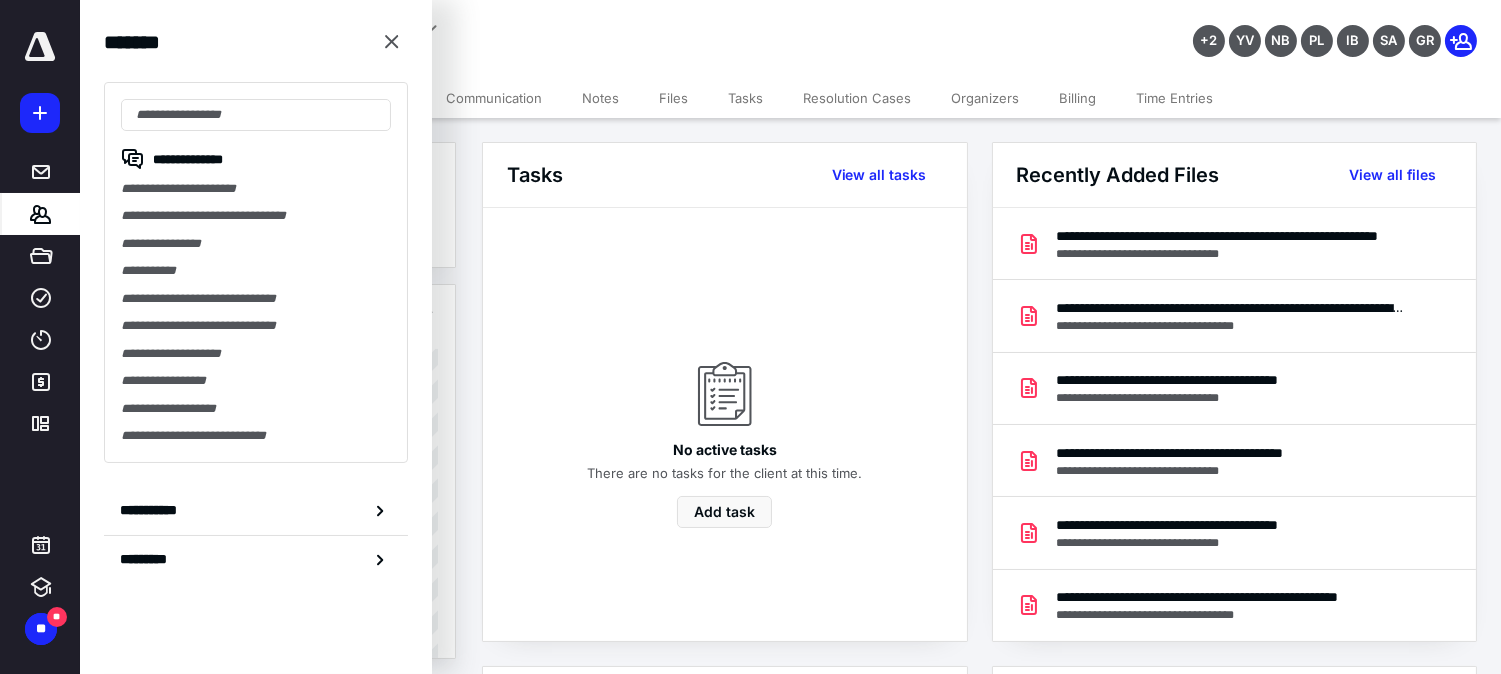 click 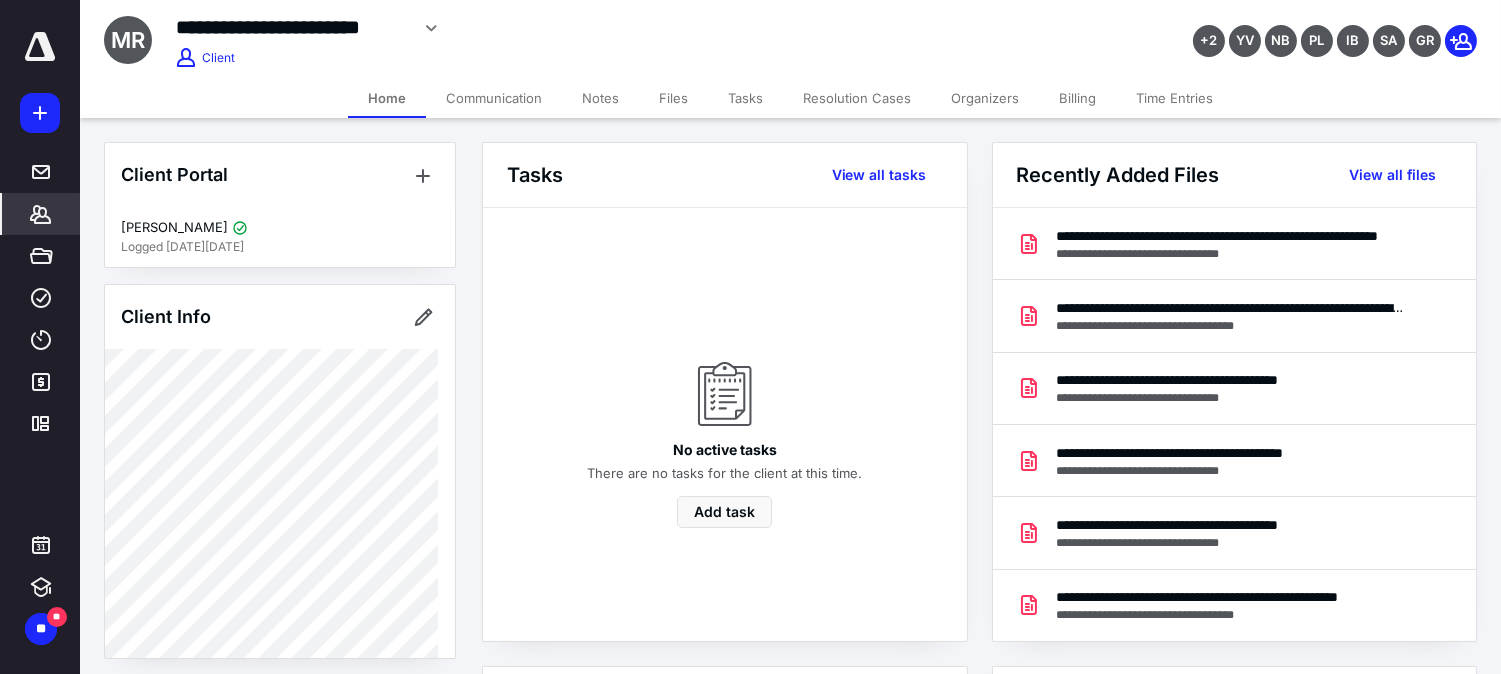 click 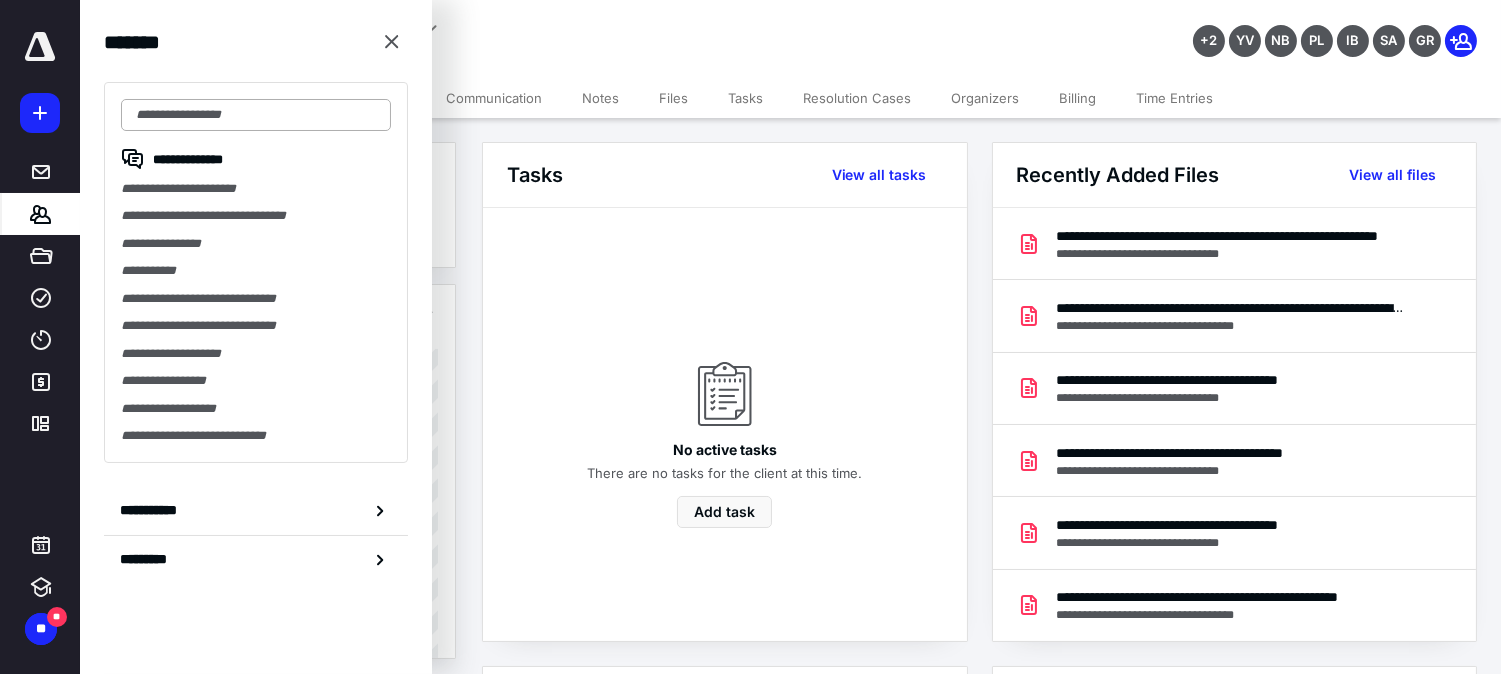 click at bounding box center [256, 115] 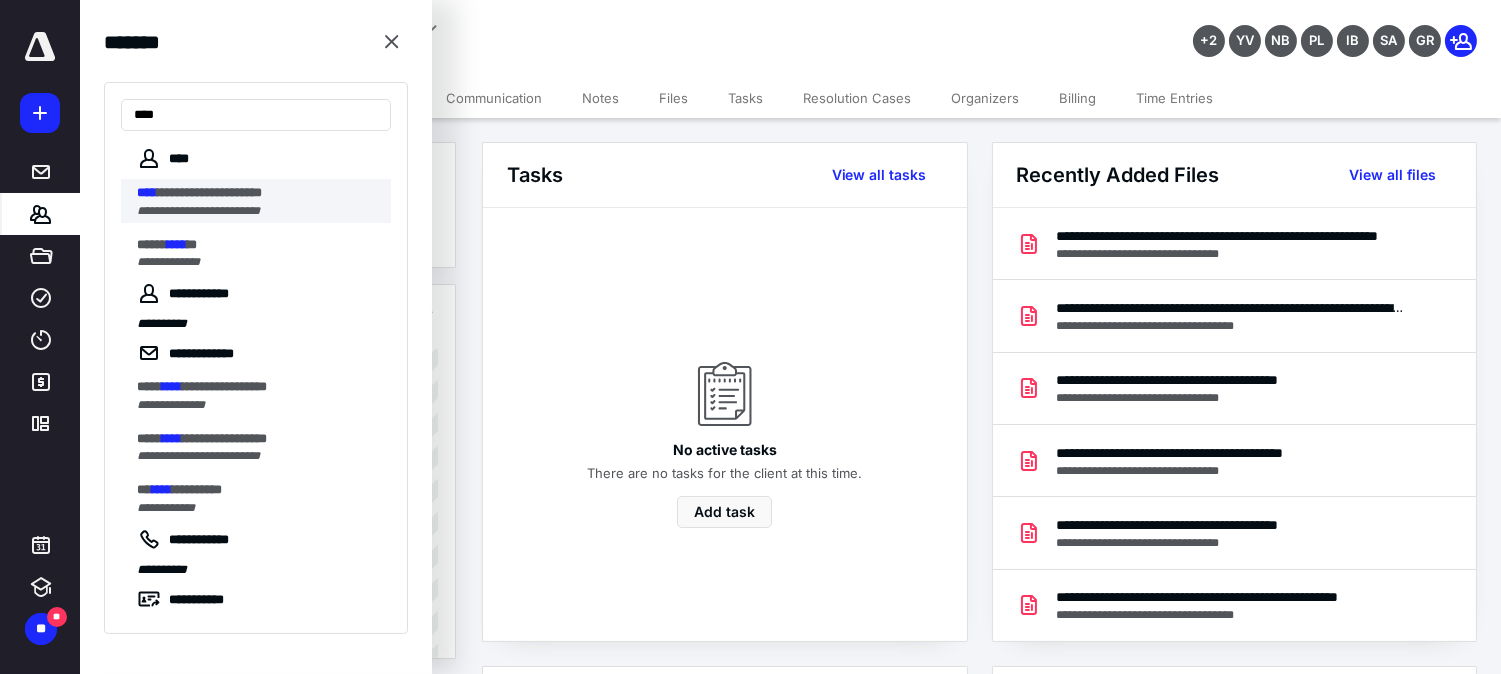 type on "****" 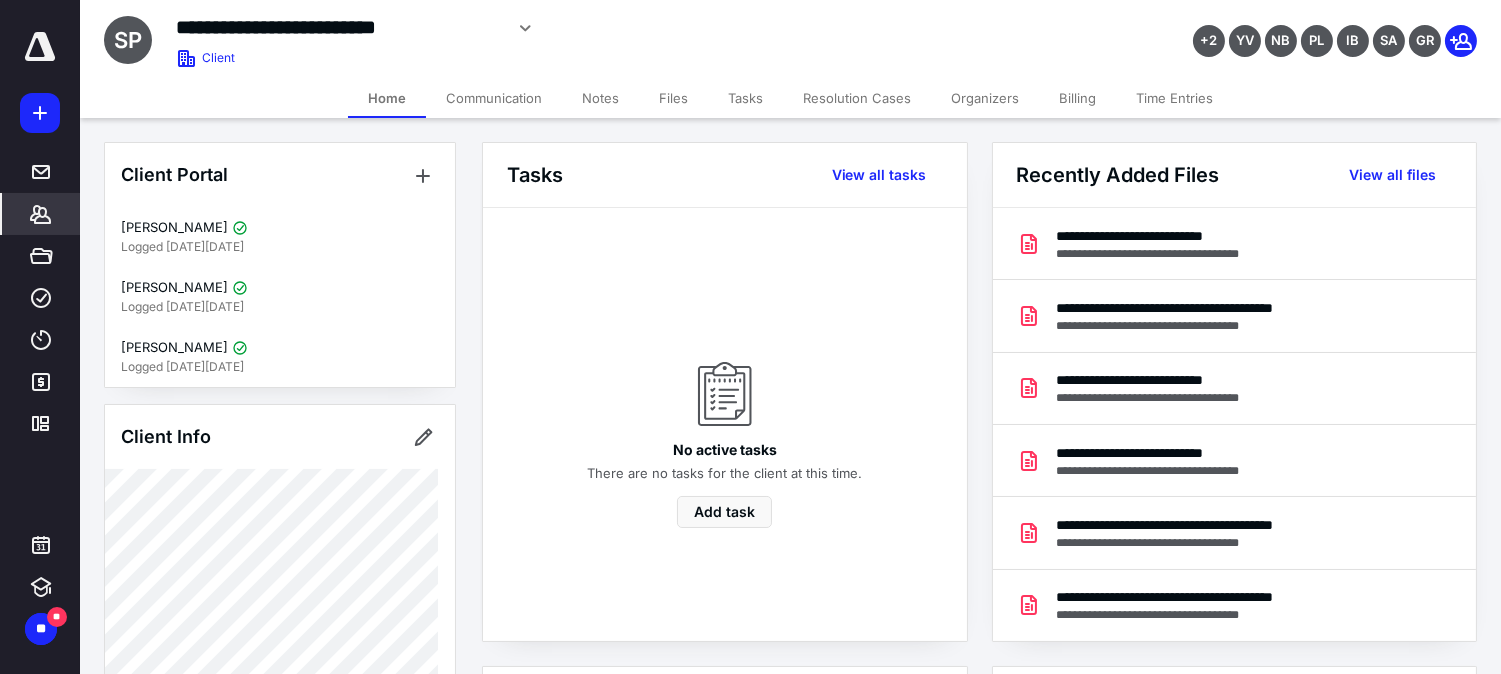 click on "*******" at bounding box center (41, 214) 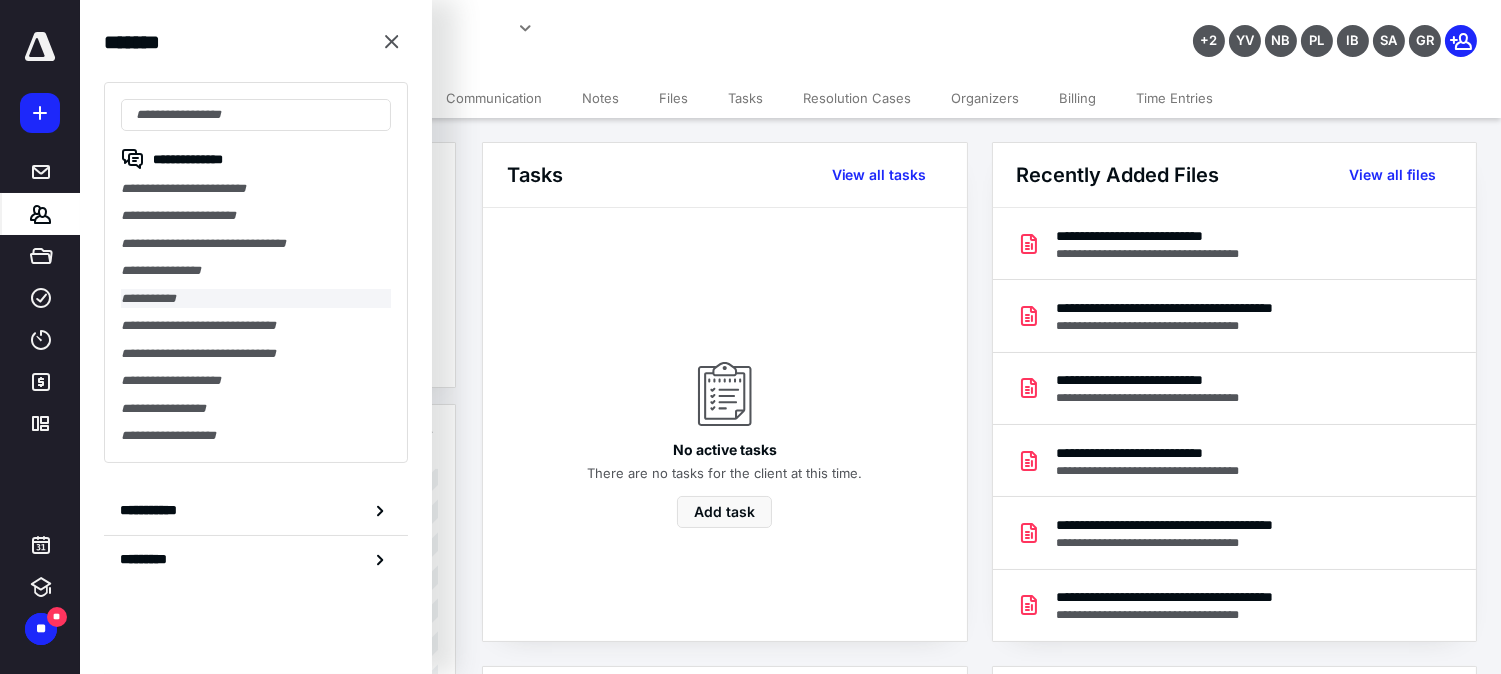 click on "**********" at bounding box center [256, 298] 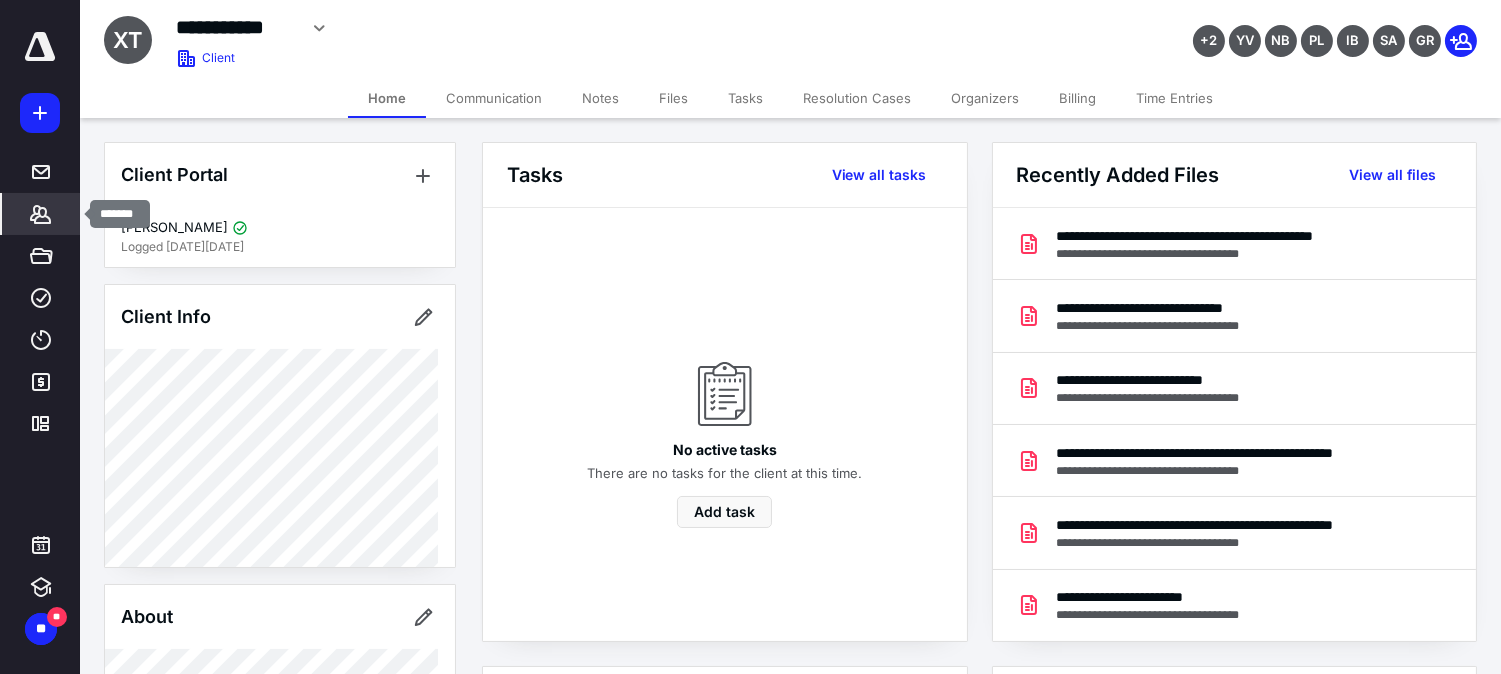 click 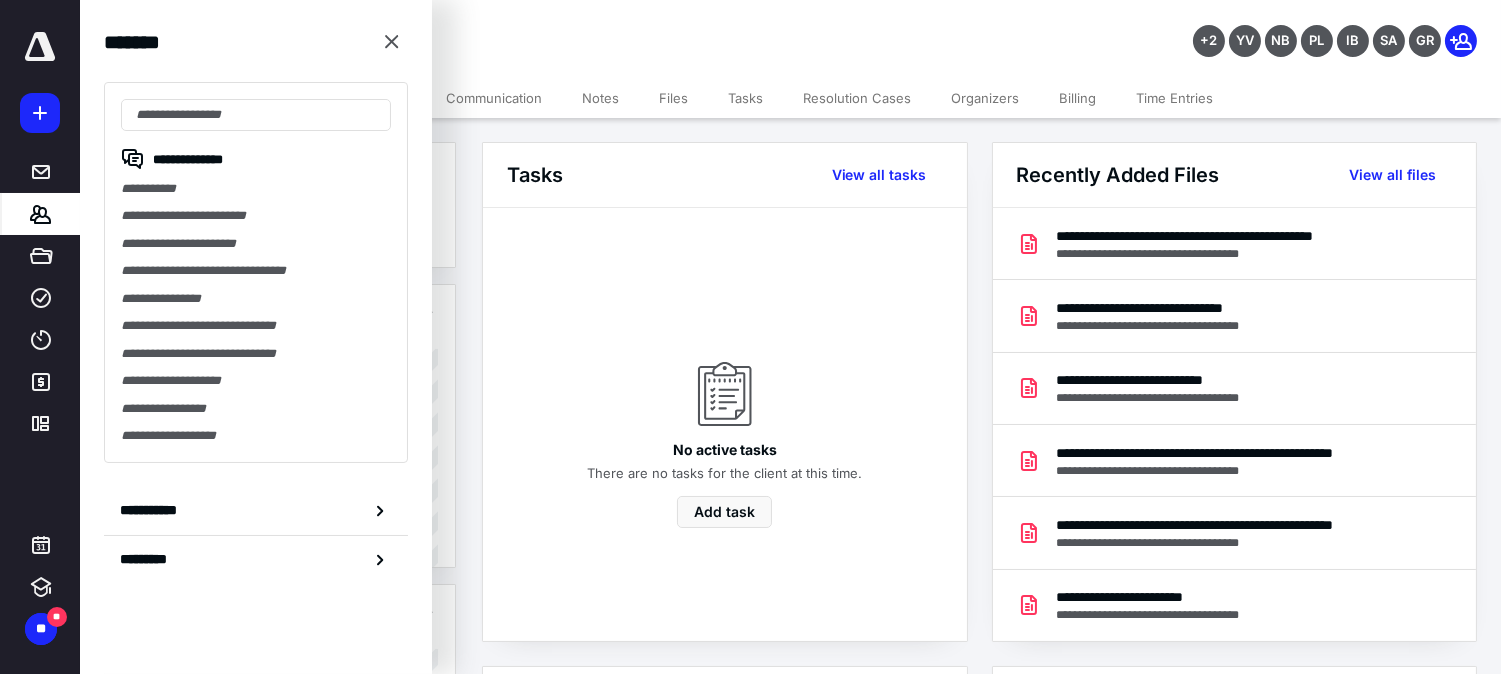 click 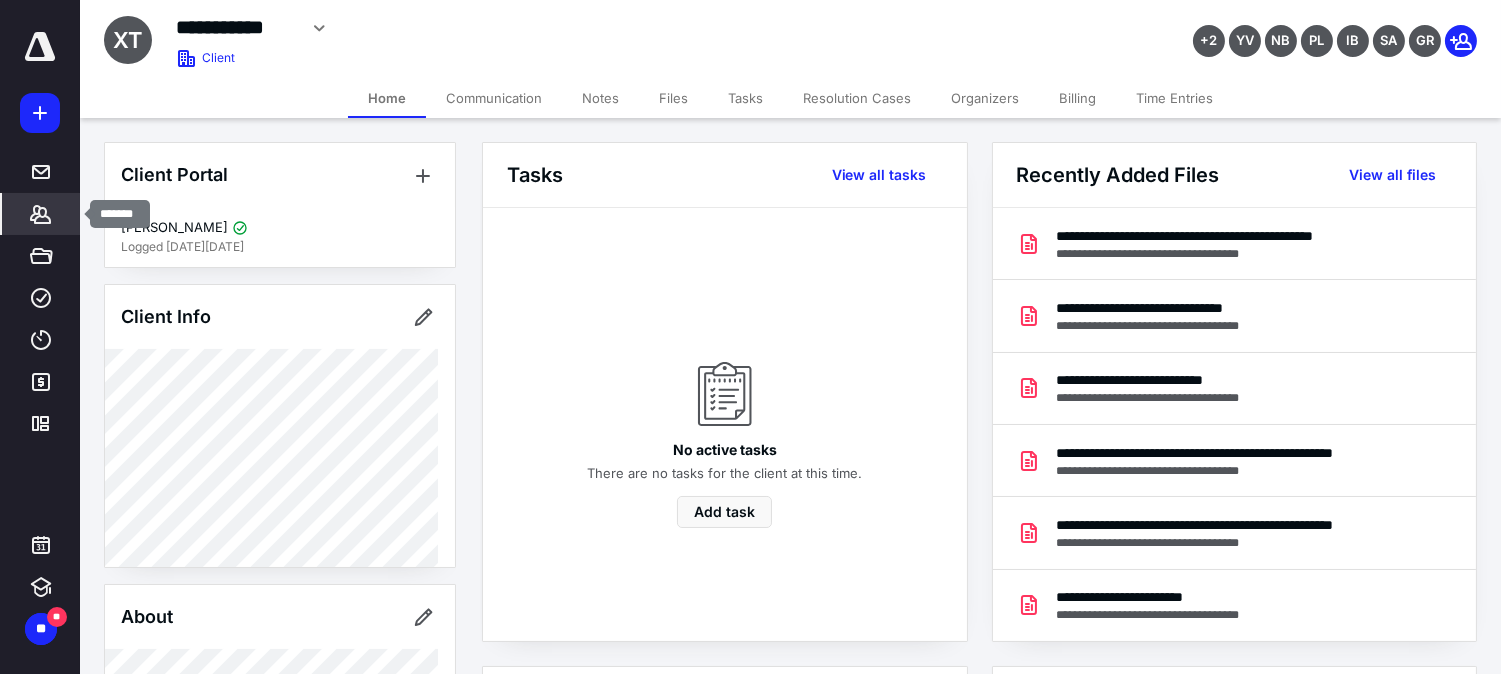 drag, startPoint x: 57, startPoint y: 230, endPoint x: 72, endPoint y: 214, distance: 21.931713 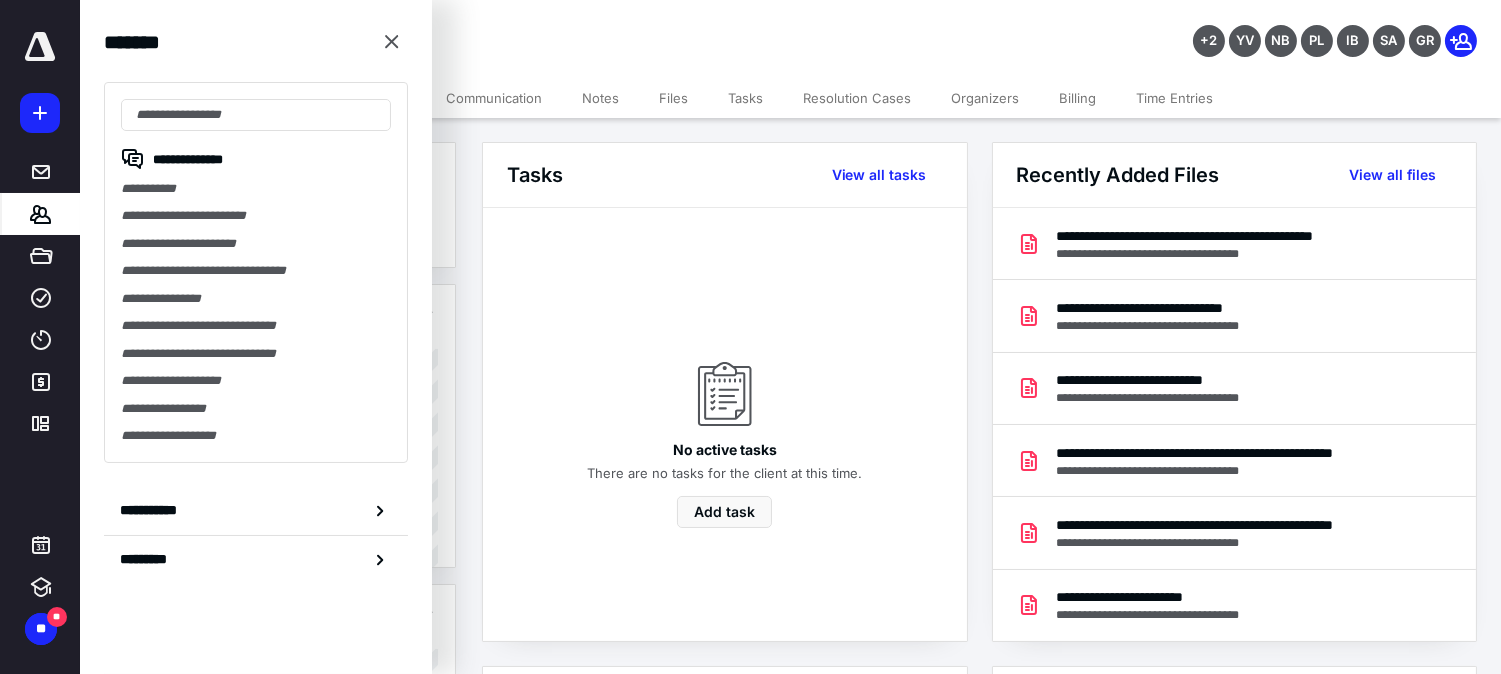 click on "**********" at bounding box center (256, 272) 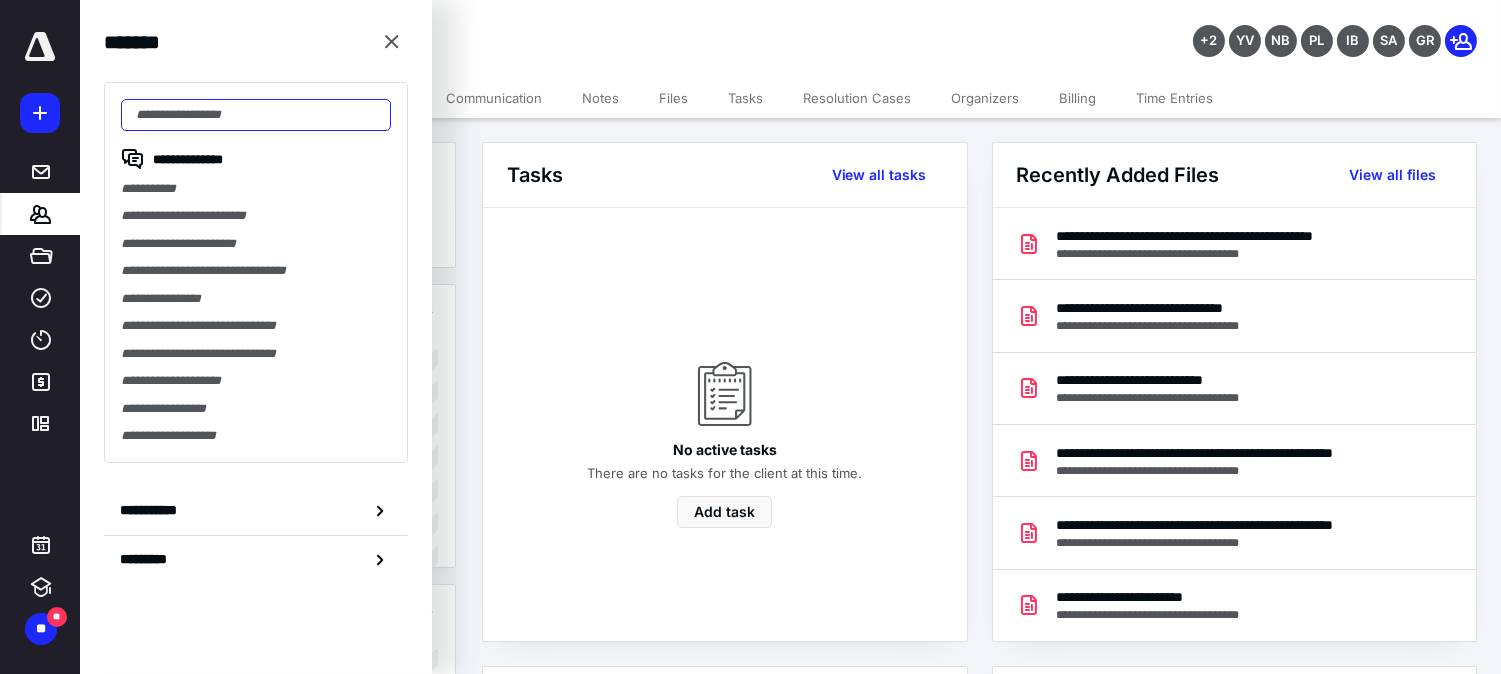 click at bounding box center [256, 115] 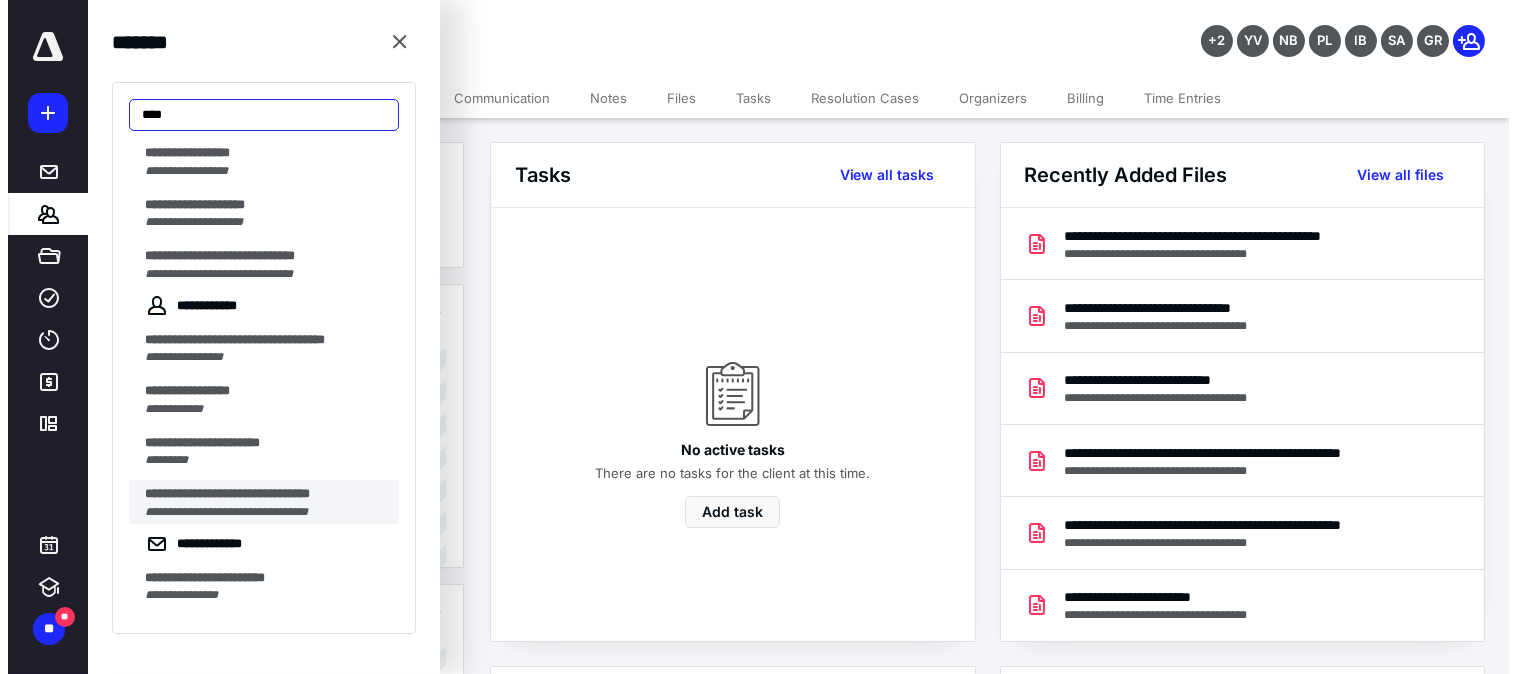 scroll, scrollTop: 777, scrollLeft: 0, axis: vertical 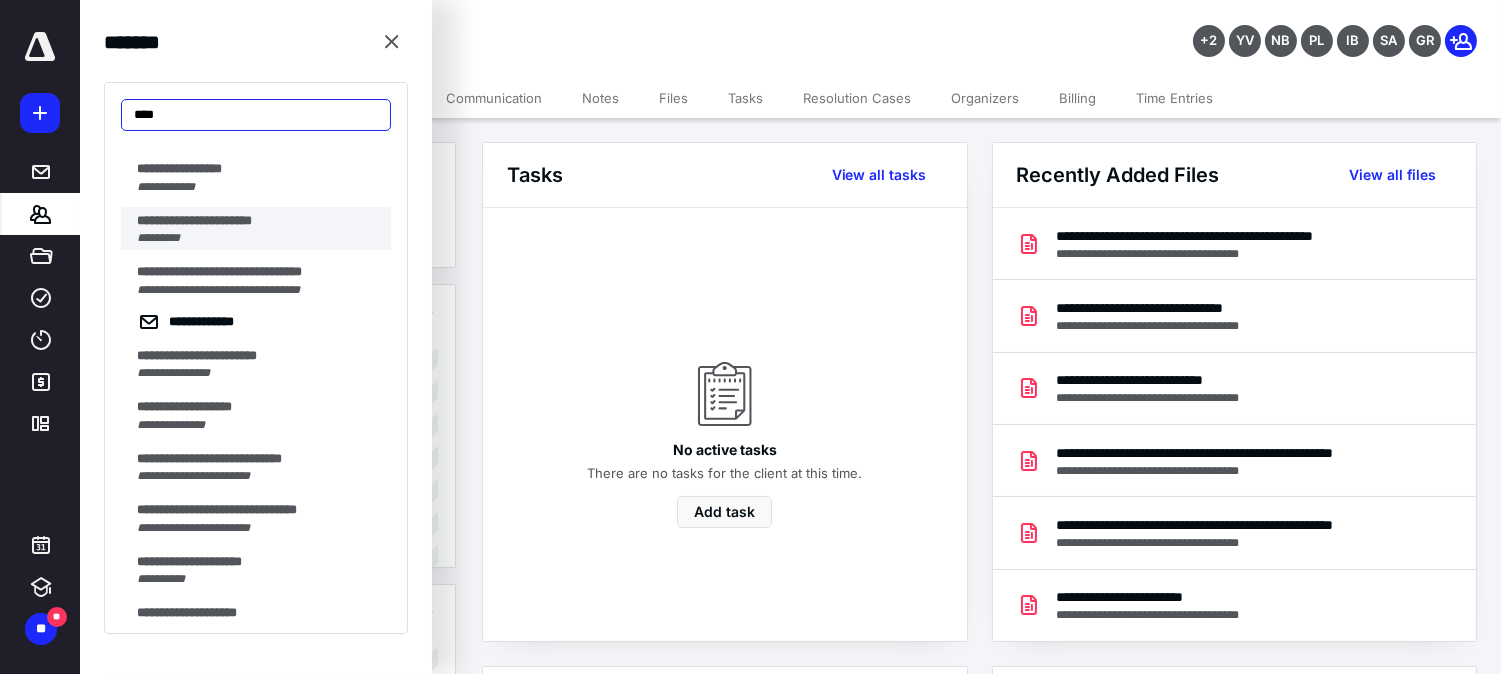 type on "***" 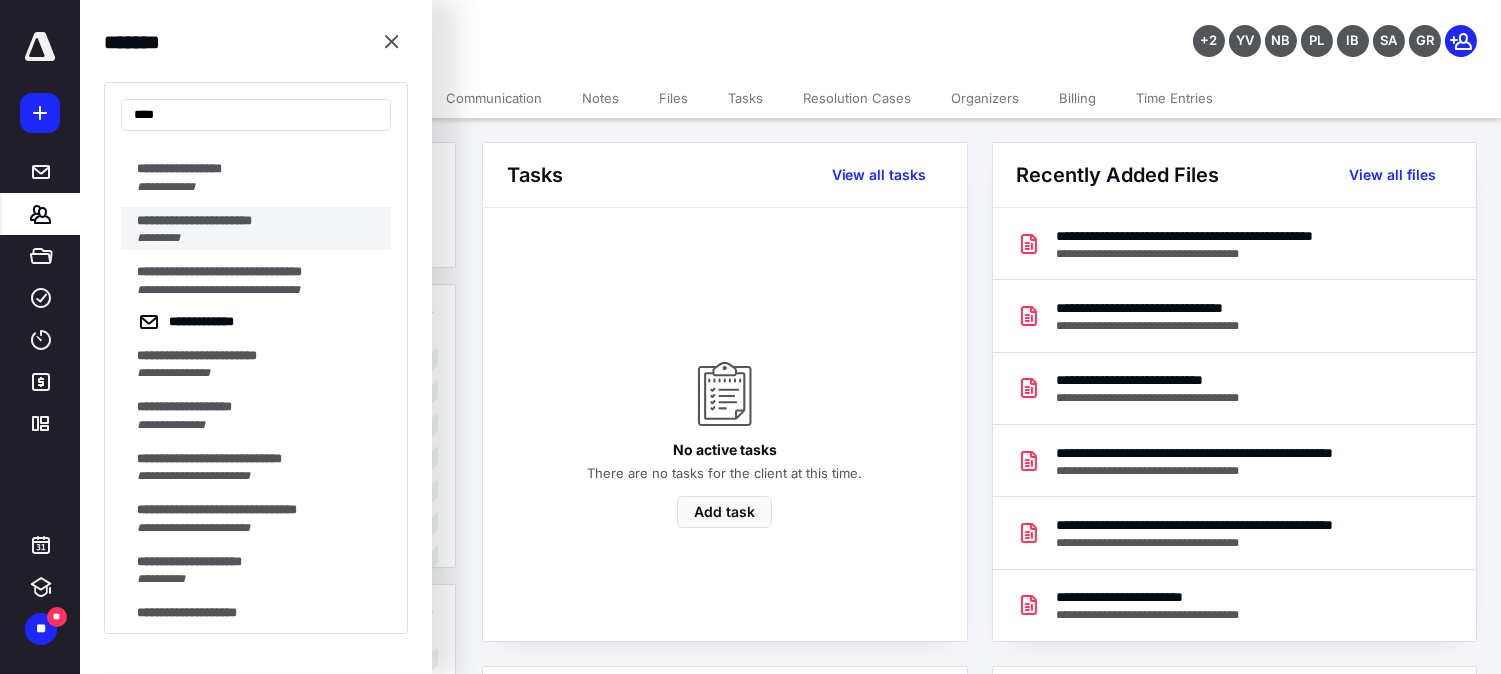 click on "*********" at bounding box center (258, 238) 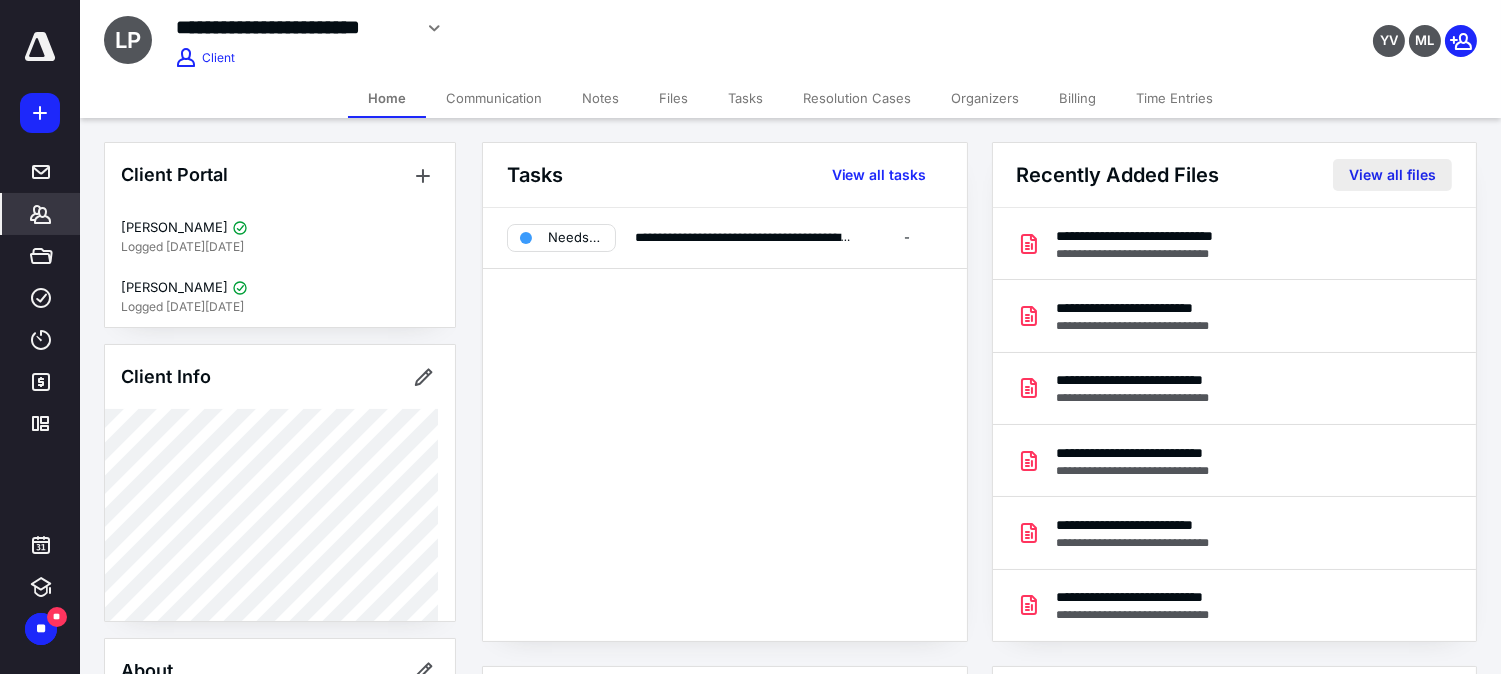 click on "View all files" at bounding box center (1392, 175) 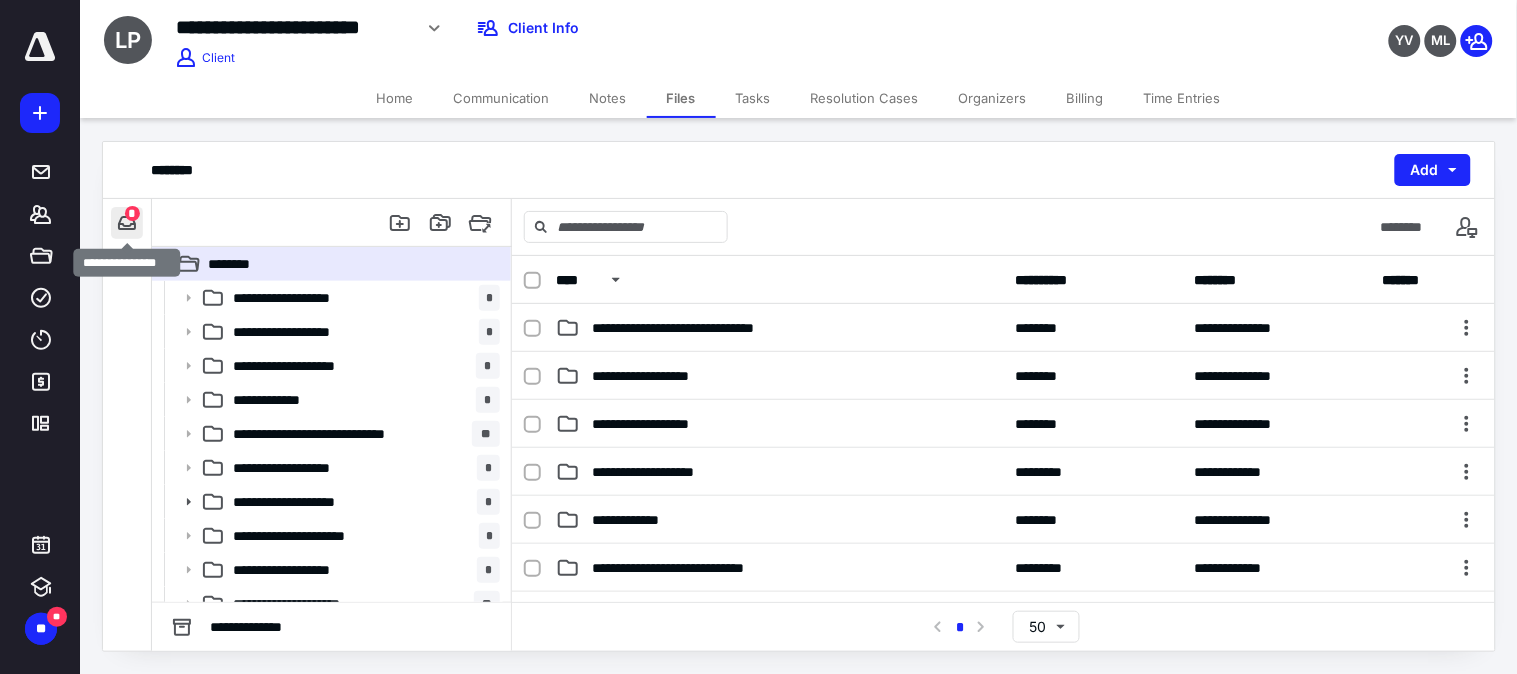 click at bounding box center [127, 223] 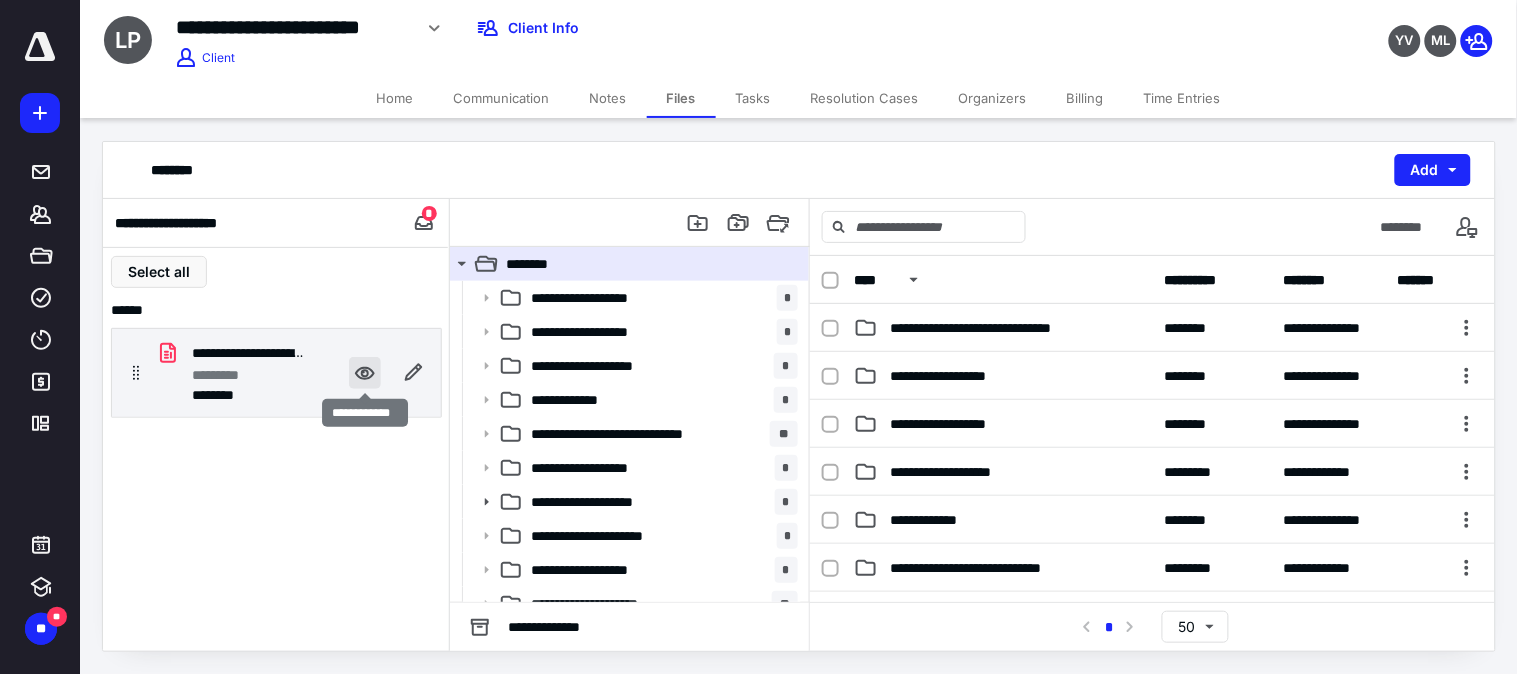 click at bounding box center (365, 373) 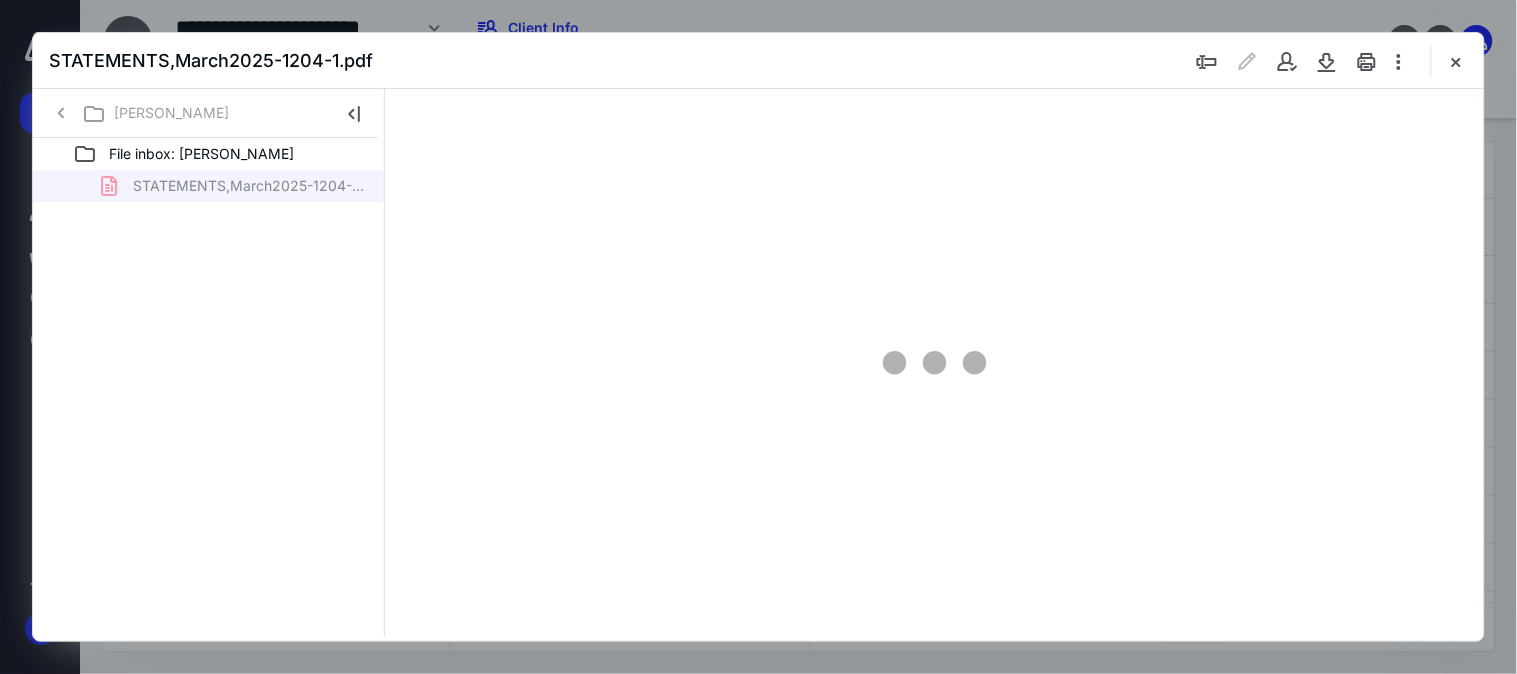 scroll, scrollTop: 0, scrollLeft: 0, axis: both 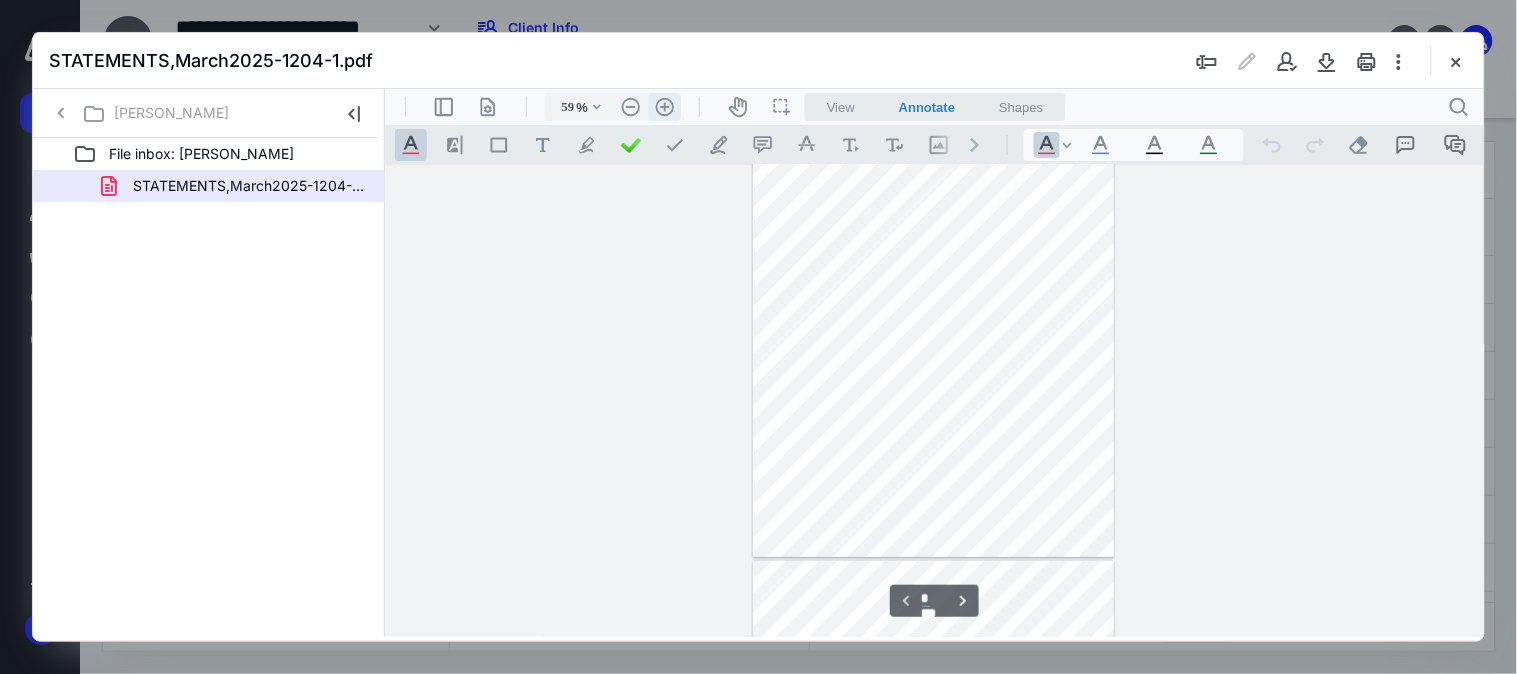 click on ".cls-1{fill:#abb0c4;} icon - header - zoom - in - line" at bounding box center (664, 106) 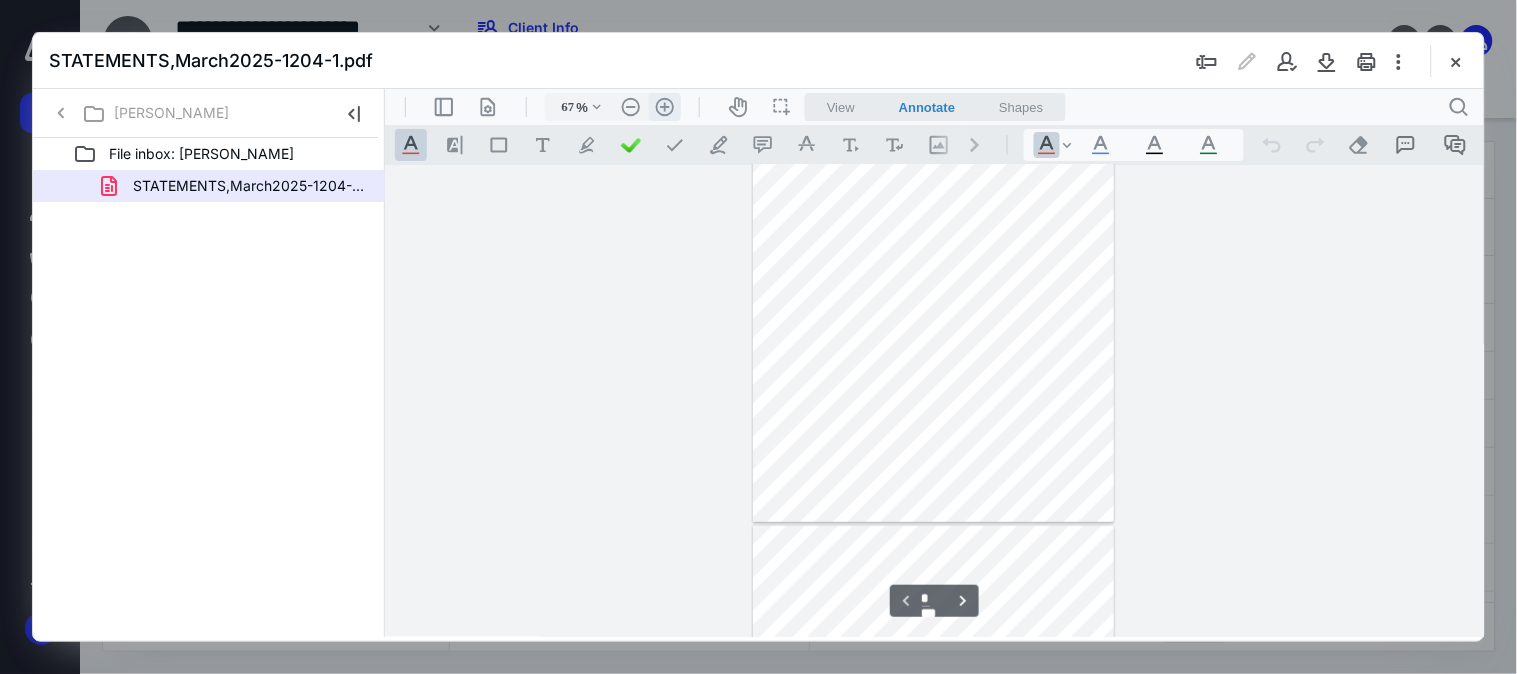 click on ".cls-1{fill:#abb0c4;} icon - header - zoom - in - line" at bounding box center [664, 106] 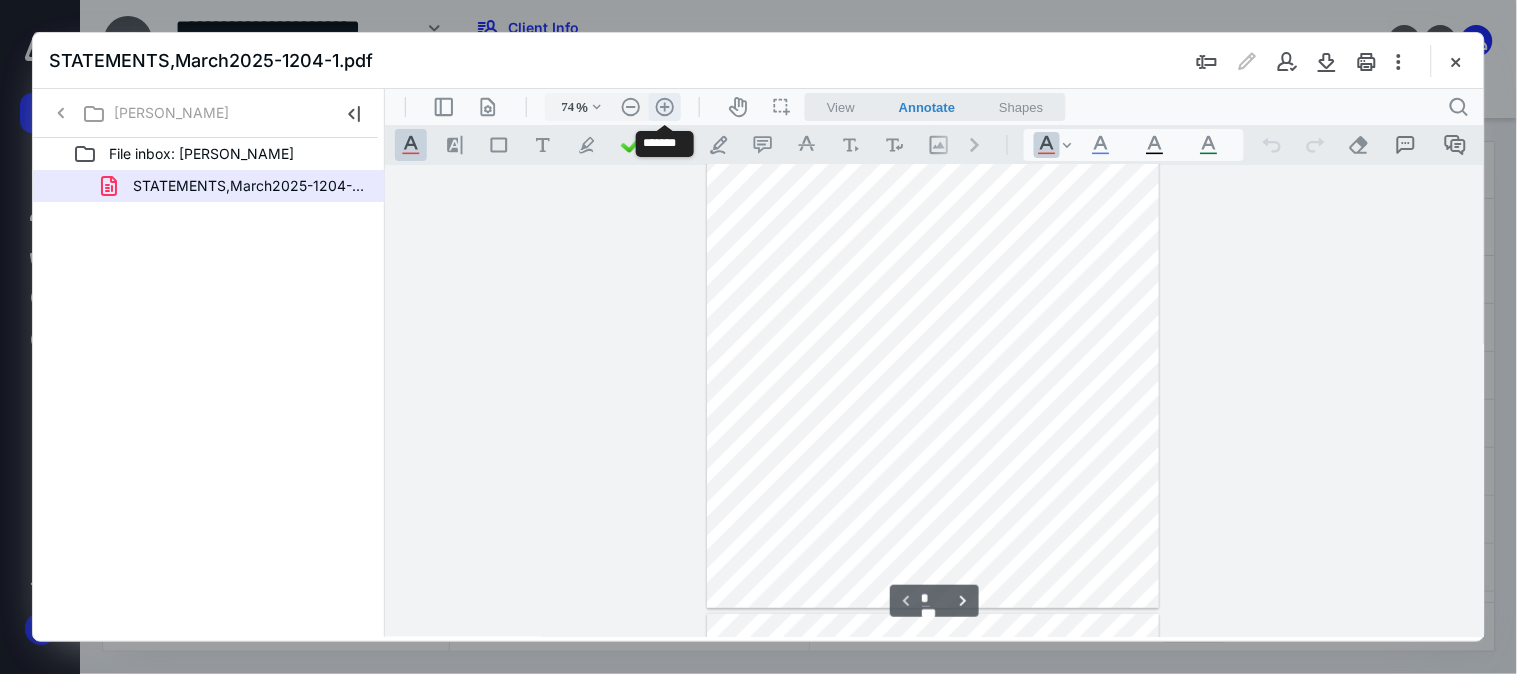 click on ".cls-1{fill:#abb0c4;} icon - header - zoom - in - line" at bounding box center (664, 106) 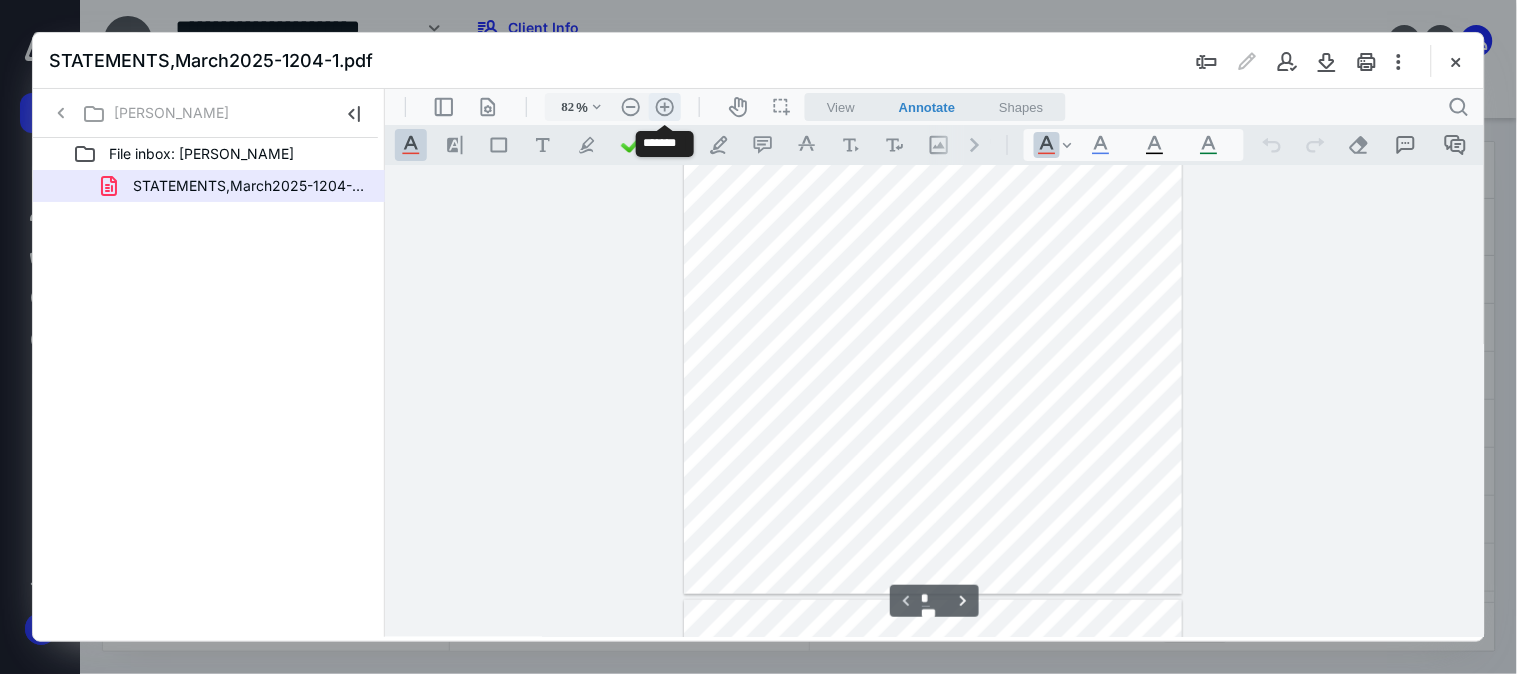 click on ".cls-1{fill:#abb0c4;} icon - header - zoom - in - line" at bounding box center (664, 106) 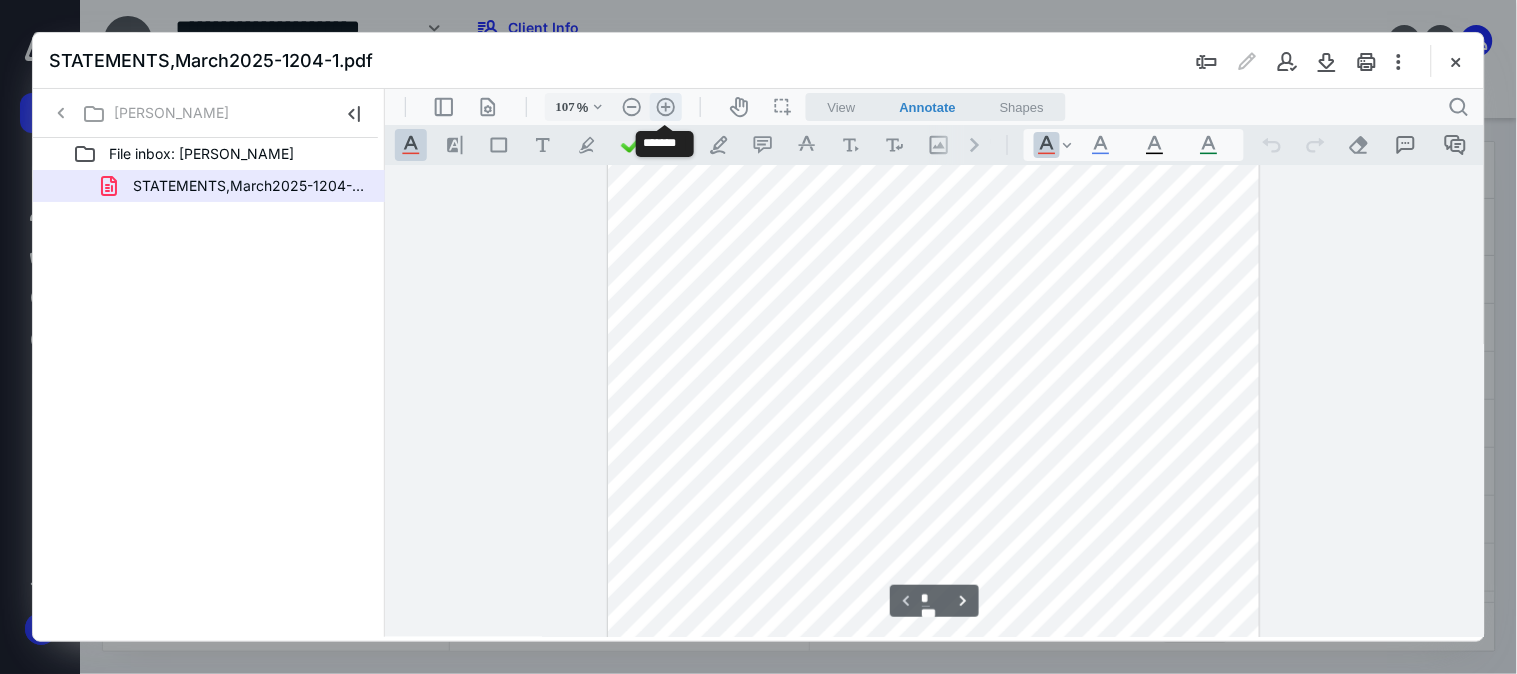 click on ".cls-1{fill:#abb0c4;} icon - header - zoom - in - line" at bounding box center [665, 106] 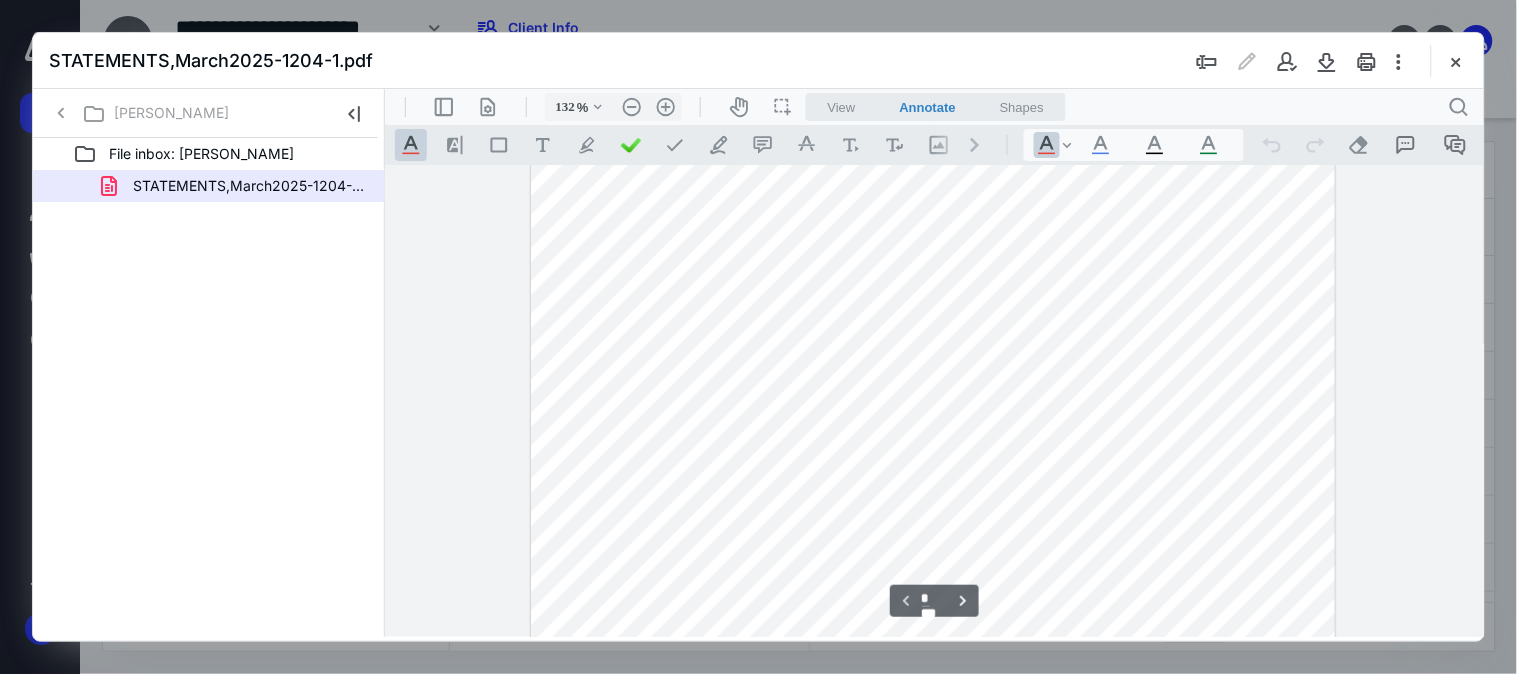 scroll, scrollTop: 0, scrollLeft: 0, axis: both 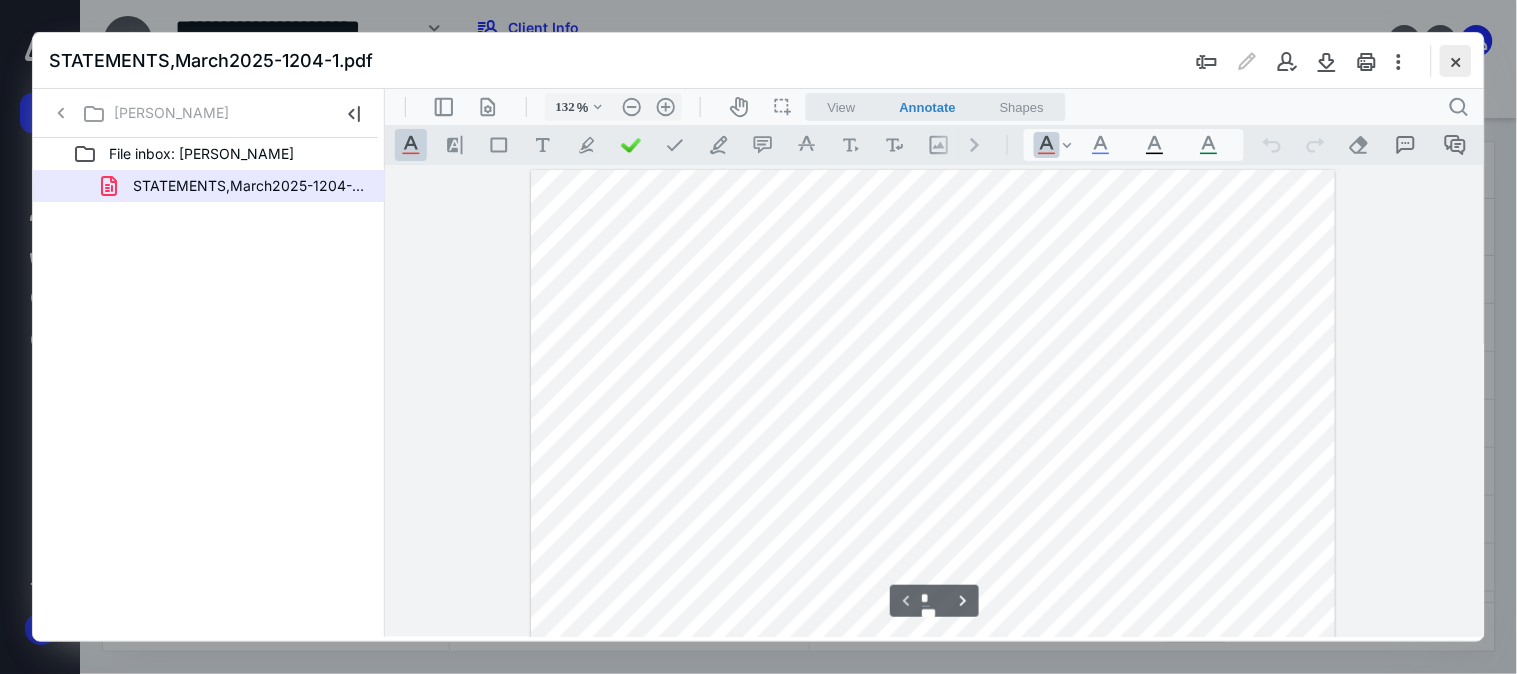 click at bounding box center [1456, 61] 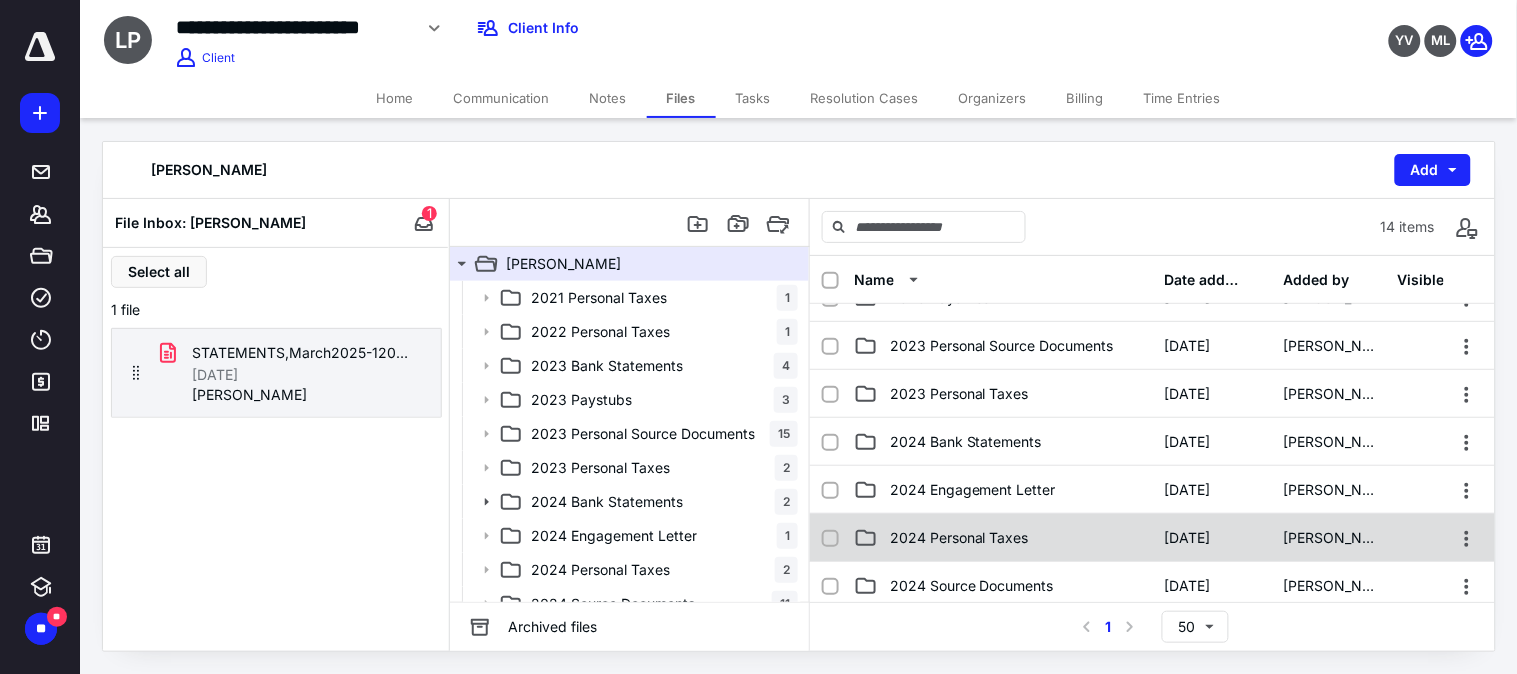 scroll, scrollTop: 444, scrollLeft: 0, axis: vertical 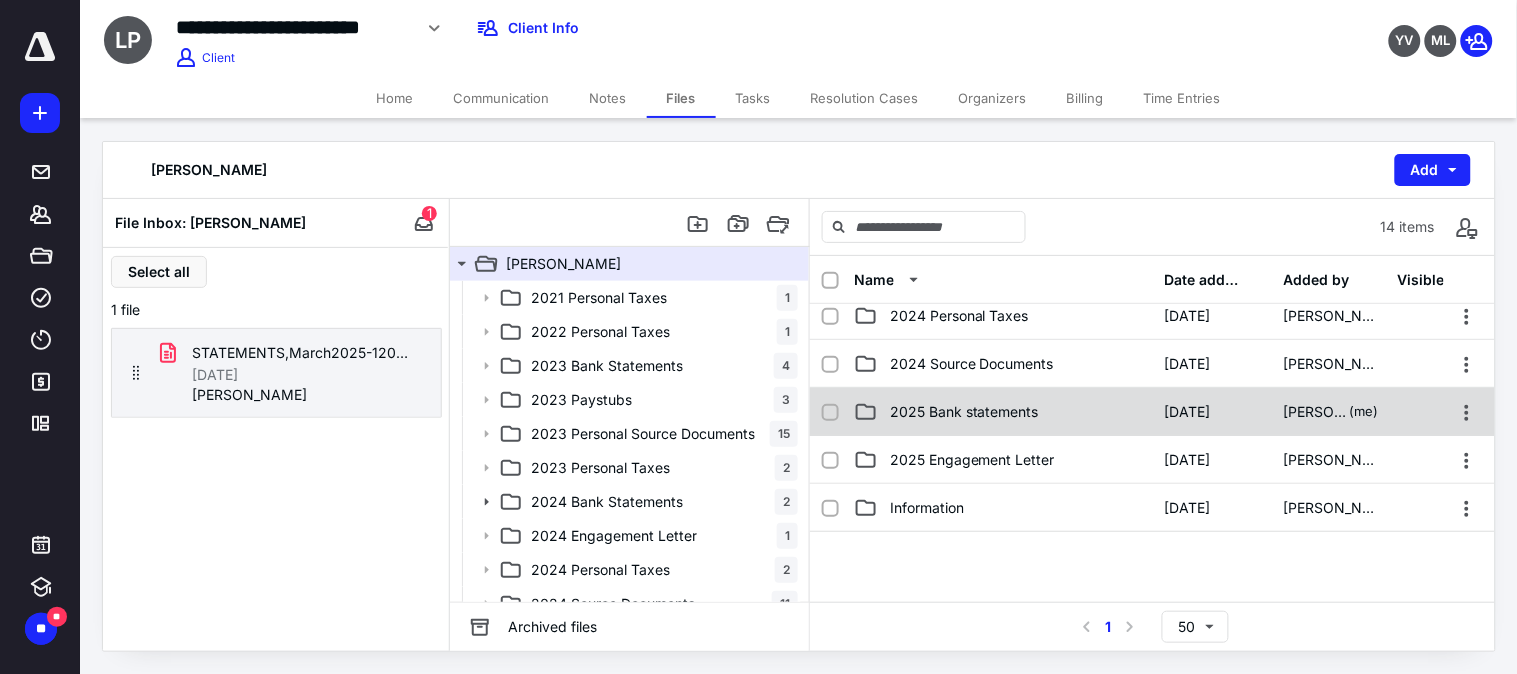 click on "2025 Bank statements" at bounding box center [964, 412] 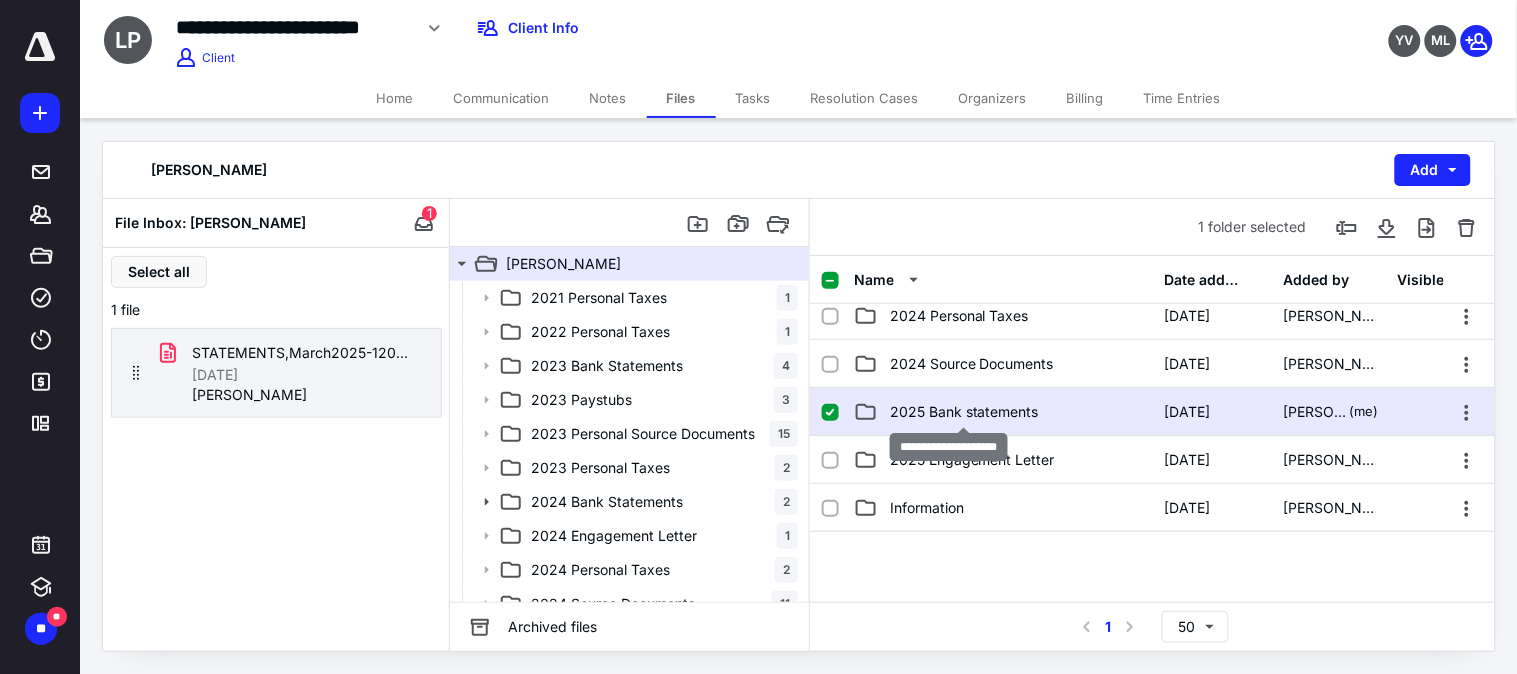 click on "2025 Bank statements" at bounding box center [964, 412] 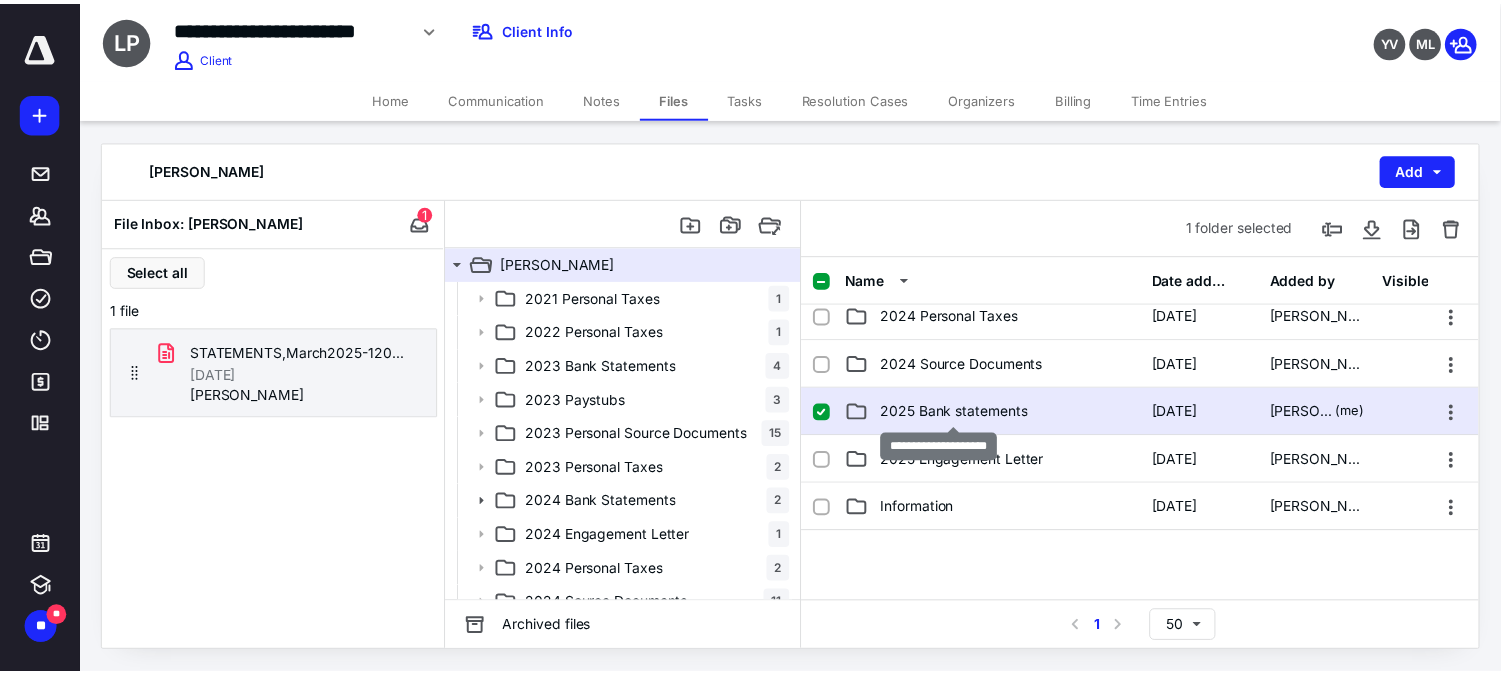 scroll, scrollTop: 0, scrollLeft: 0, axis: both 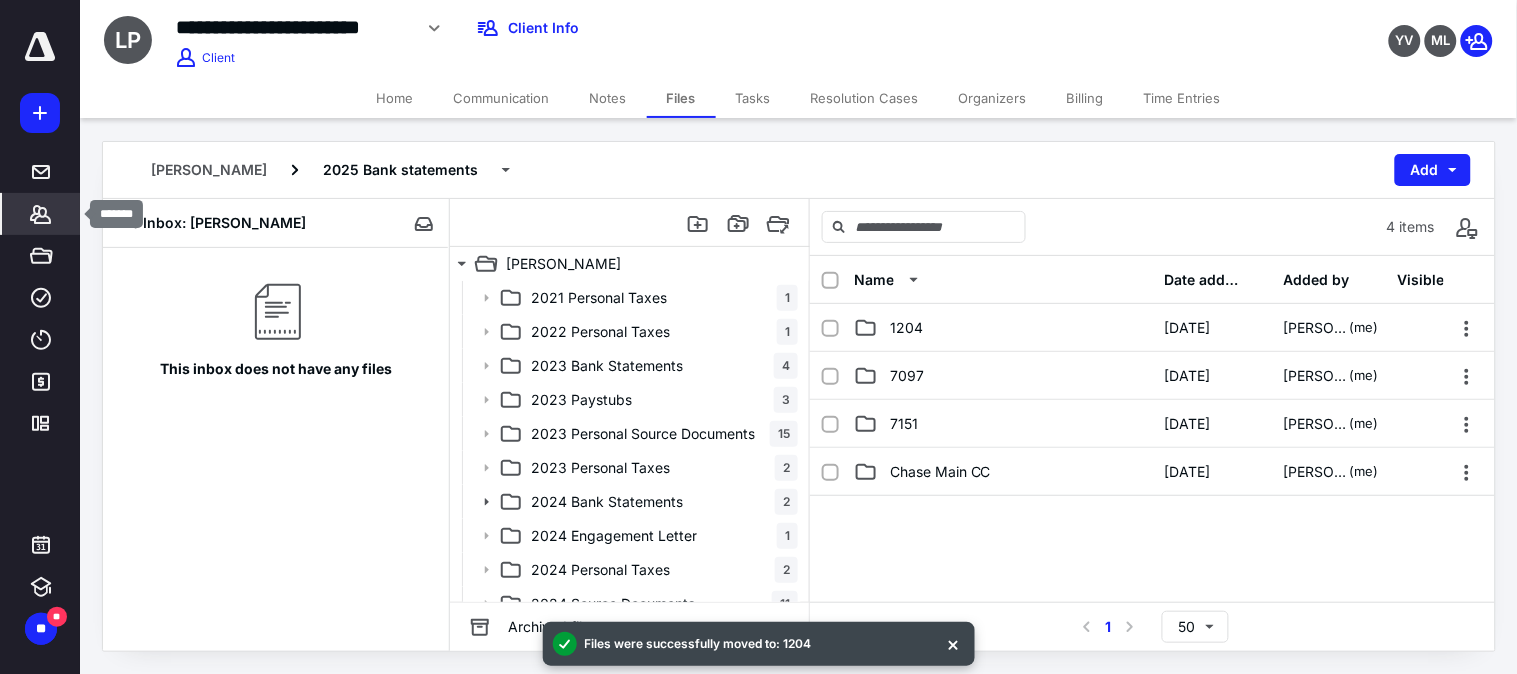 click 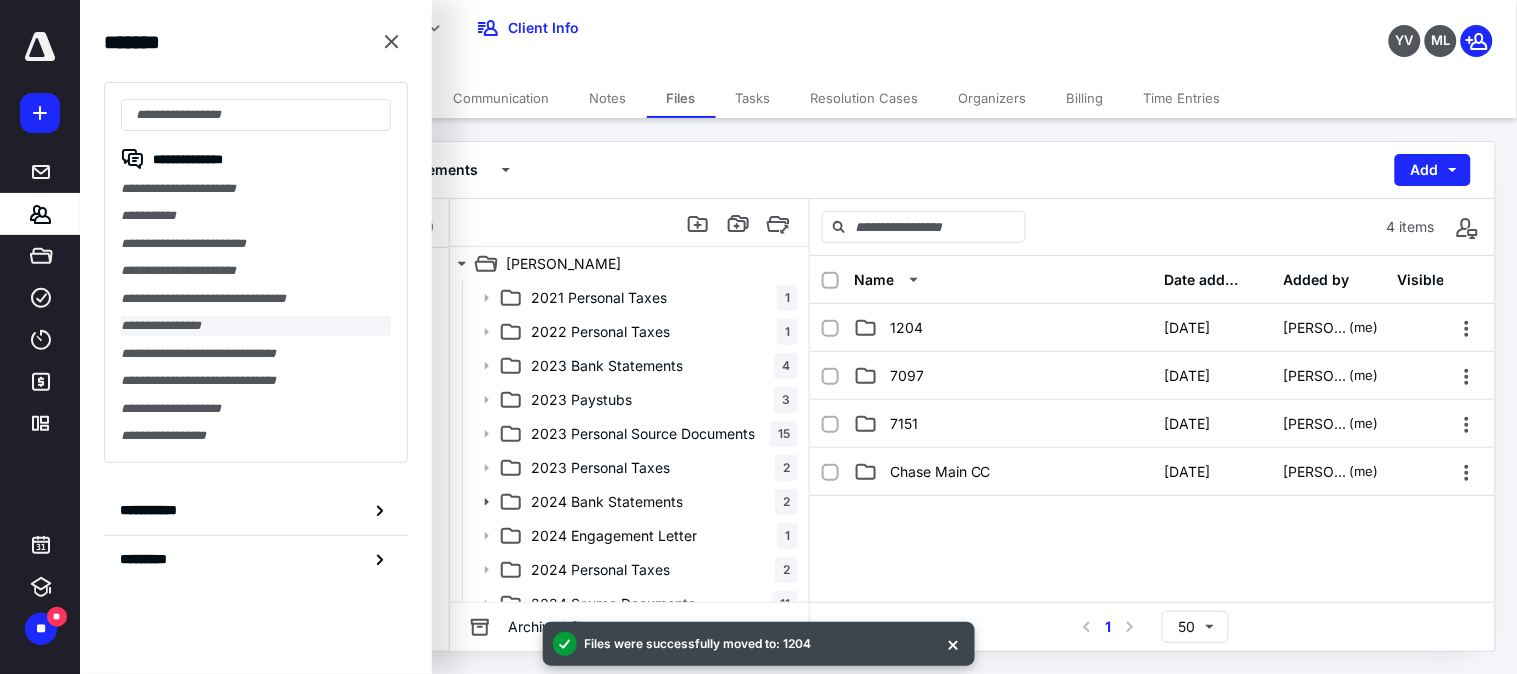 click on "**********" at bounding box center [256, 325] 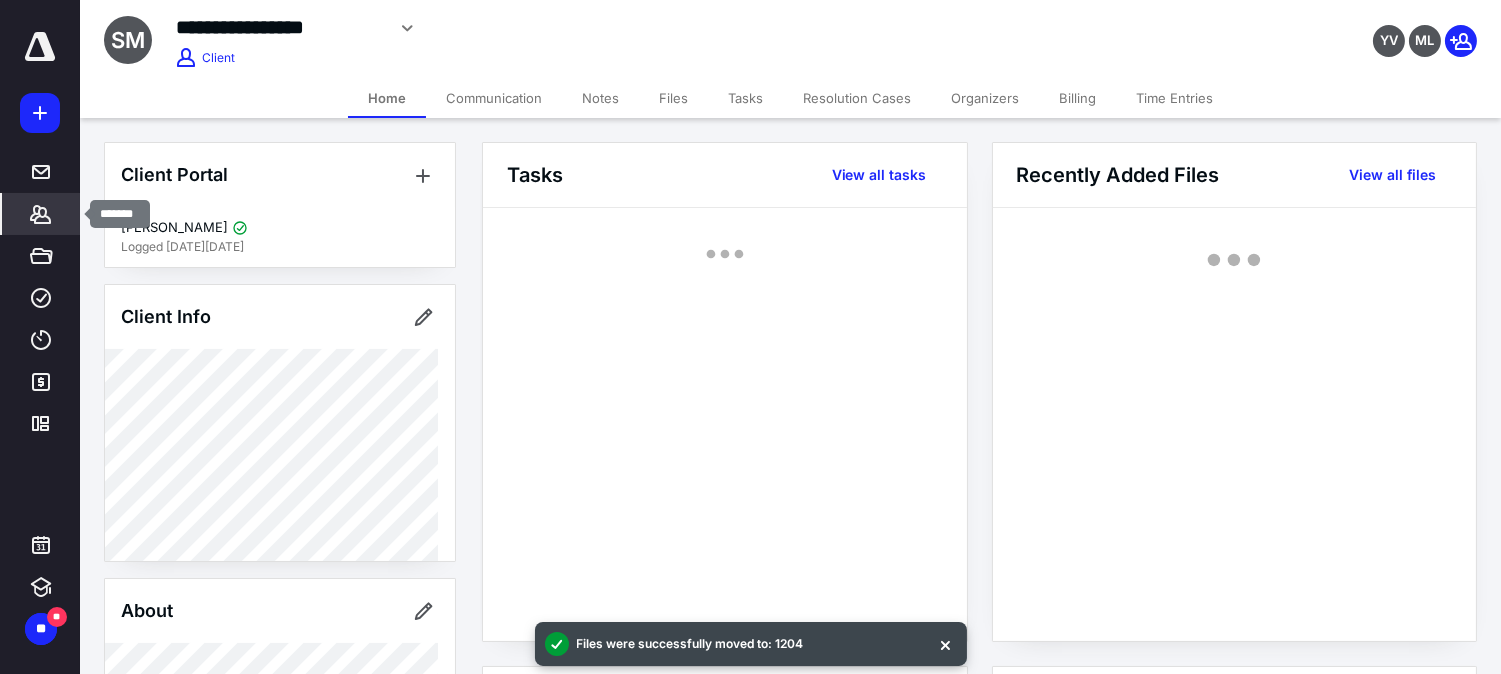 click 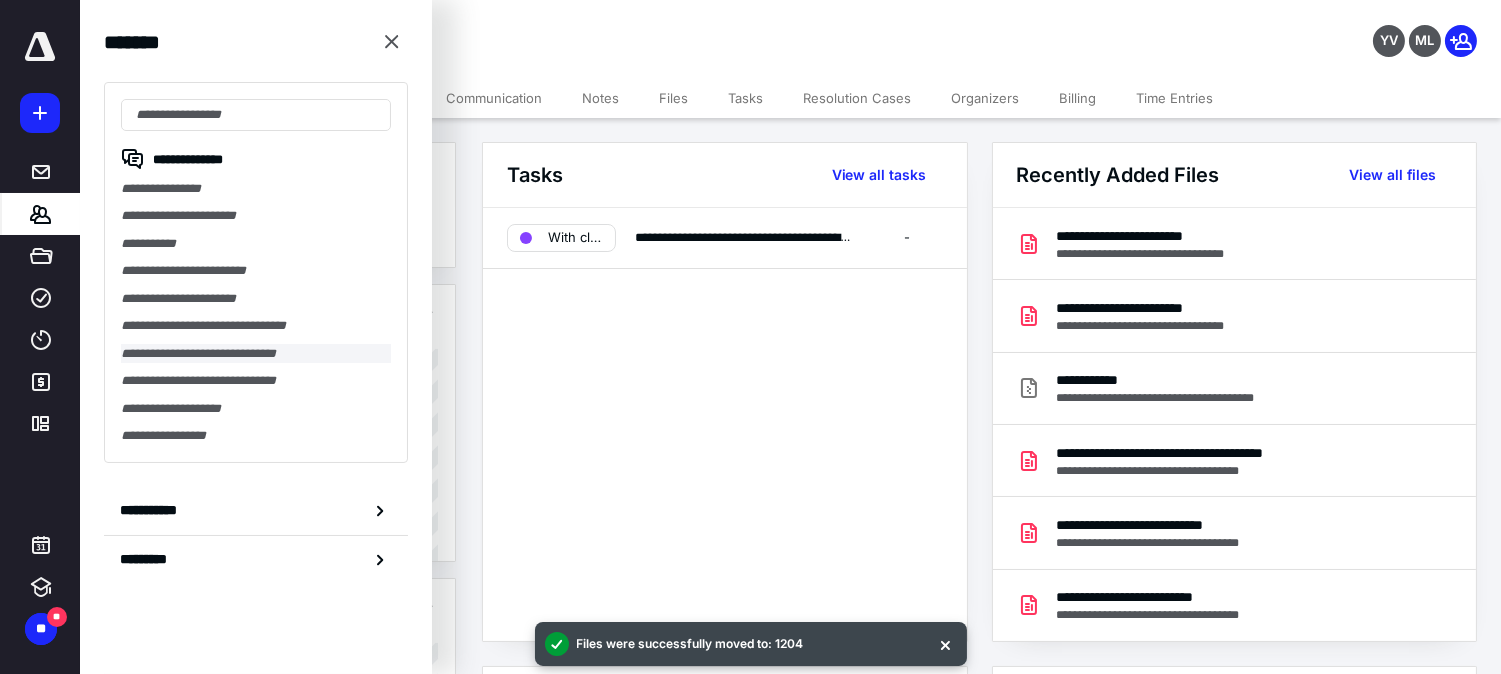 click on "**********" at bounding box center [256, 353] 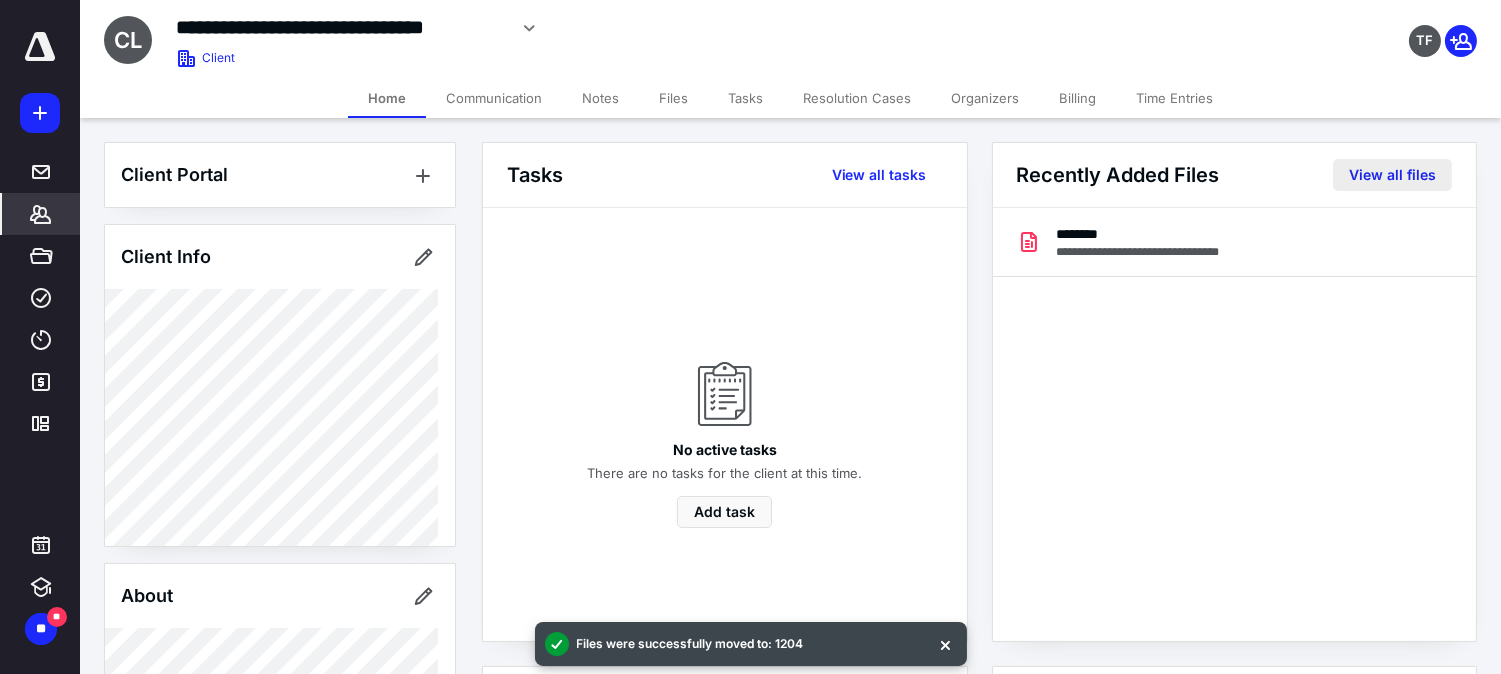click on "View all files" at bounding box center [1392, 175] 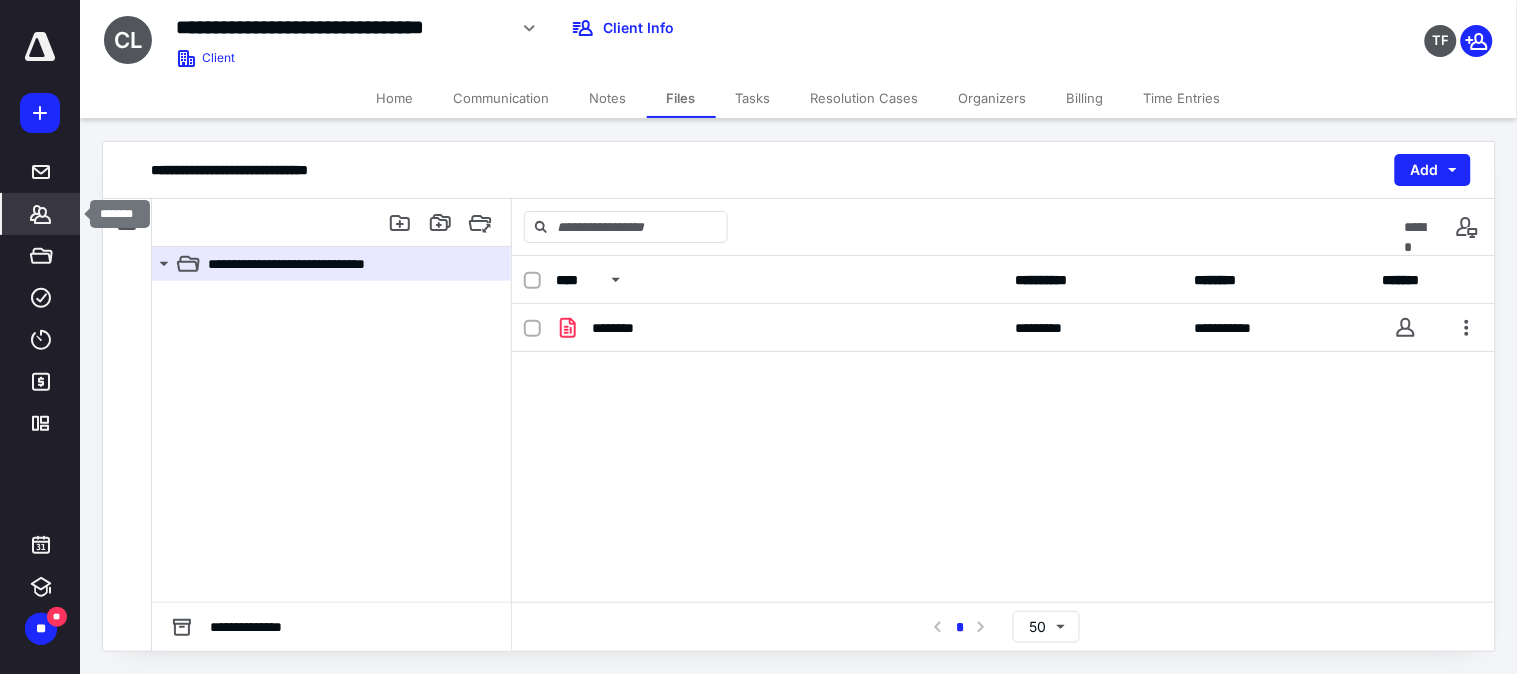 click 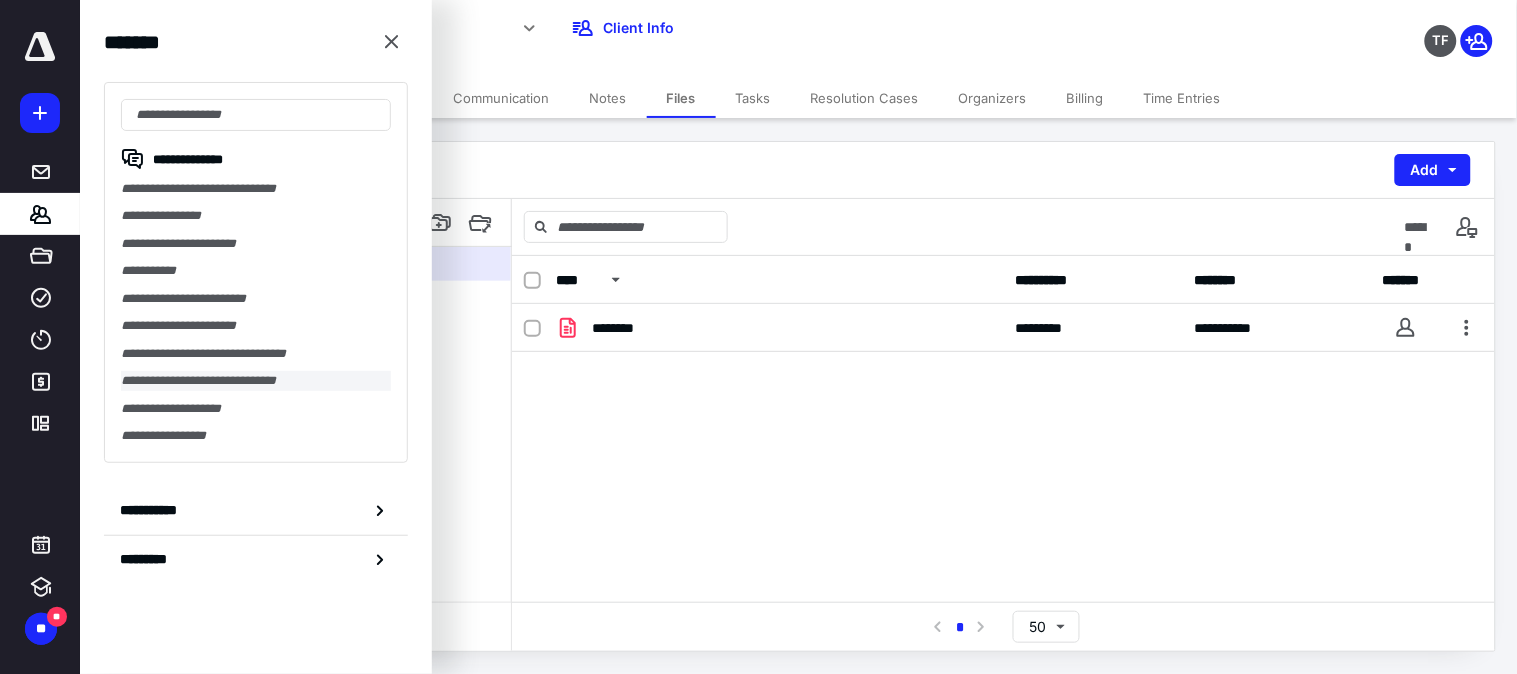 click on "**********" at bounding box center (256, 380) 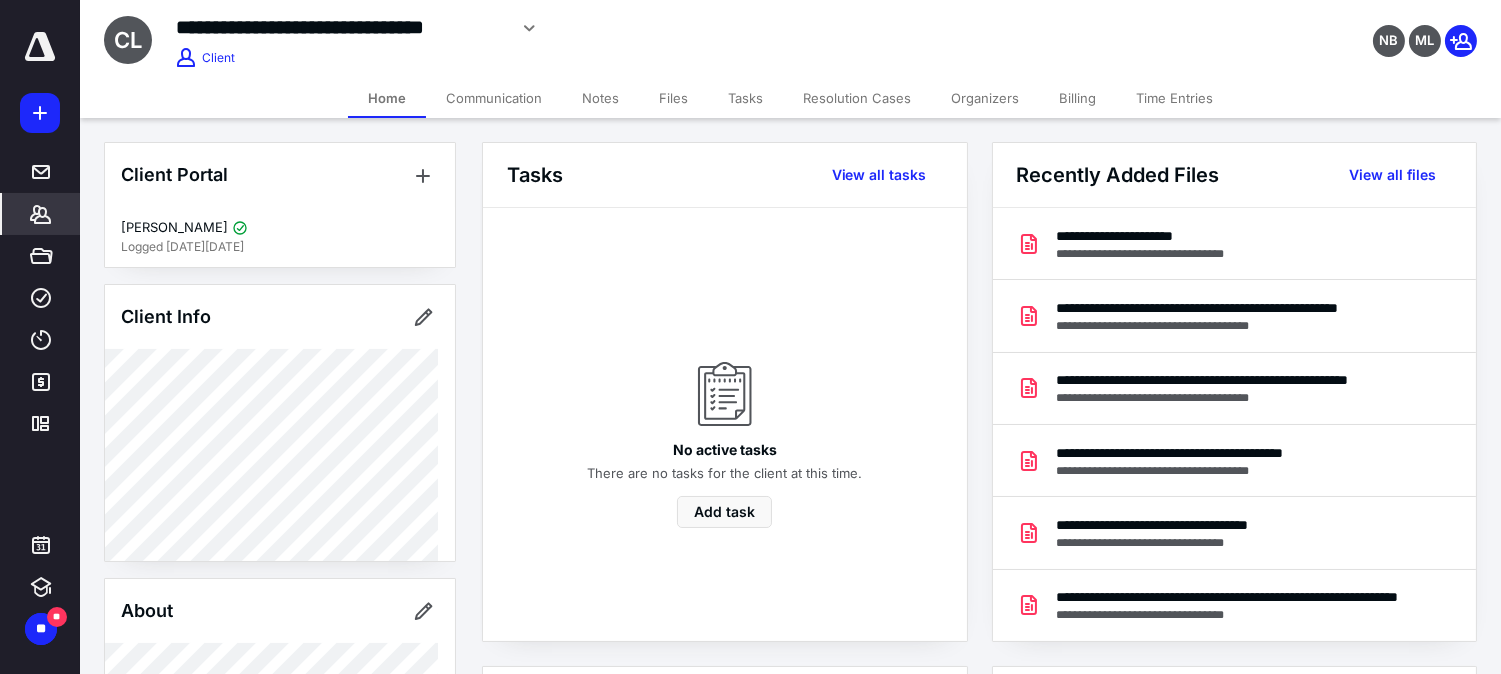 click on "Recently Added Files View all files" at bounding box center [1235, 175] 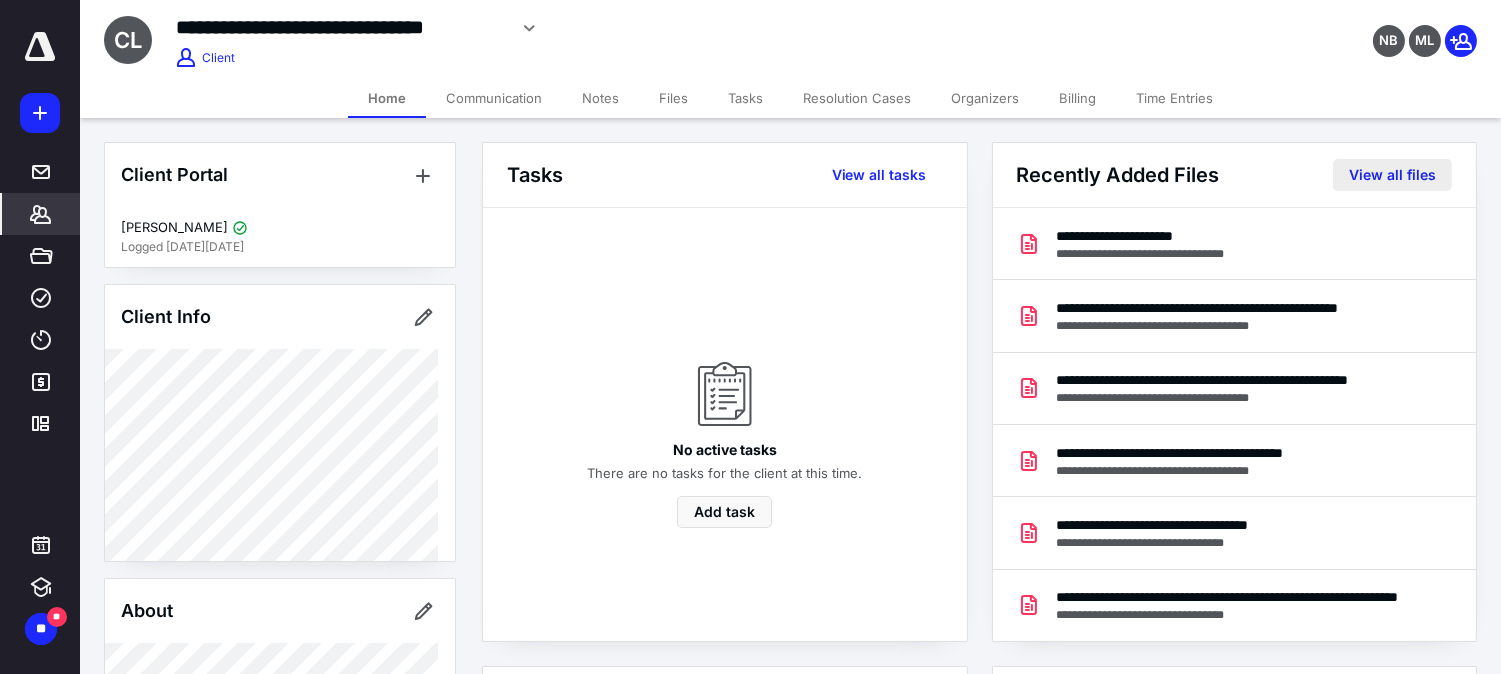drag, startPoint x: 1417, startPoint y: 150, endPoint x: 1406, endPoint y: 167, distance: 20.248457 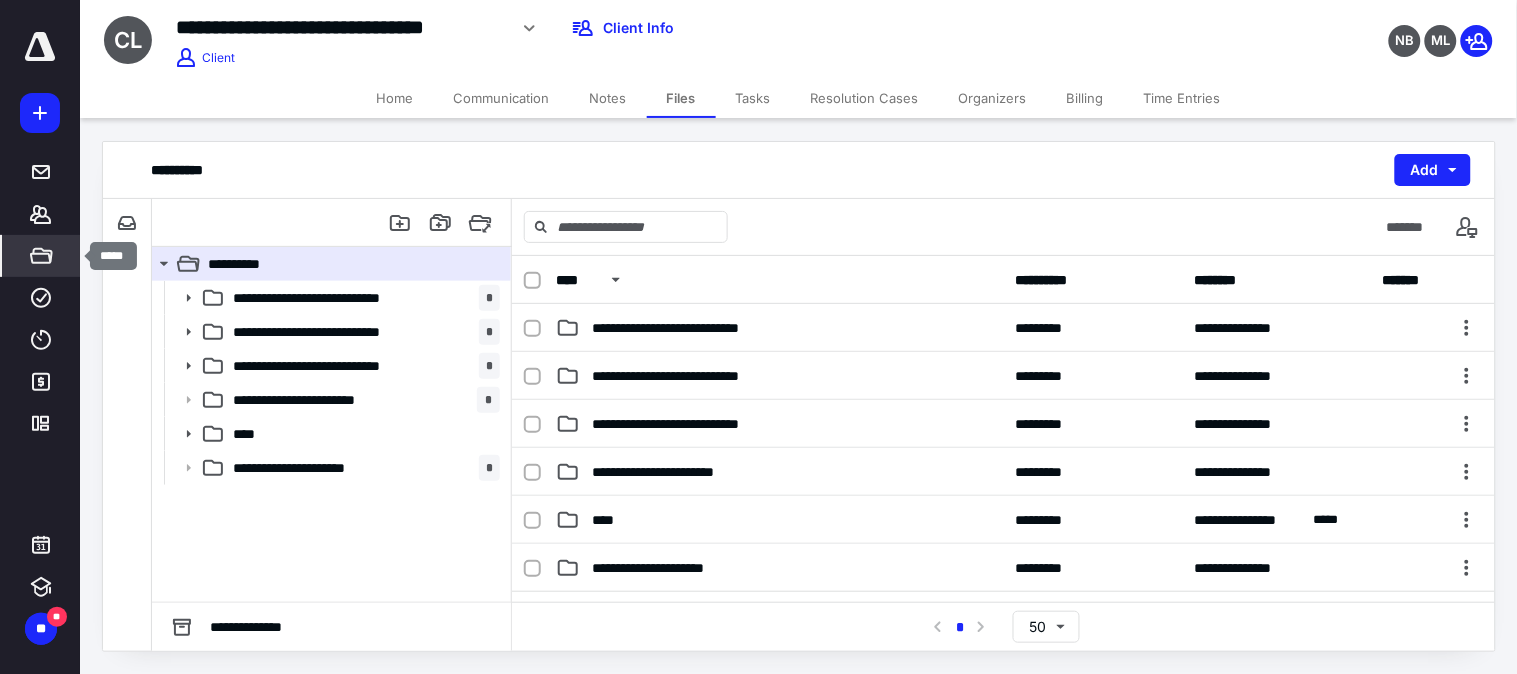 click on "*****" at bounding box center (41, 256) 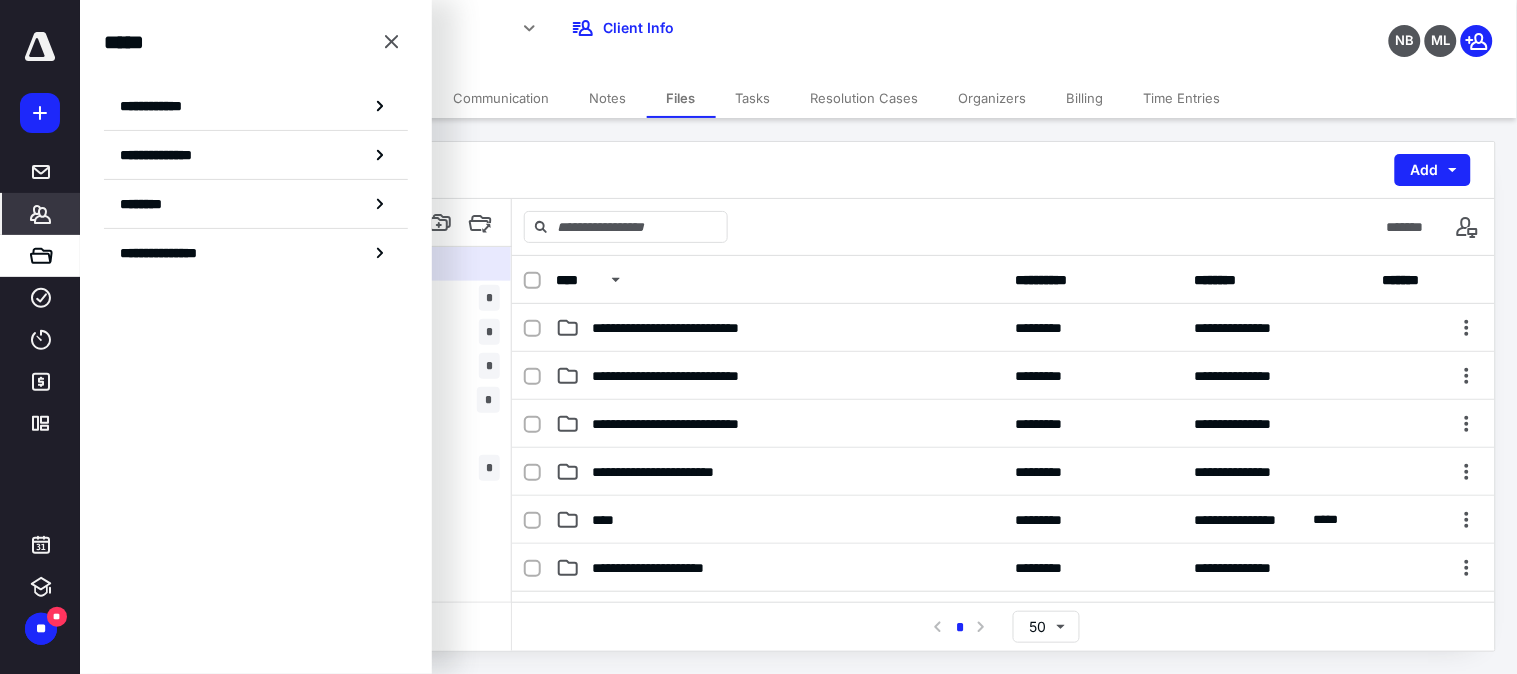 click 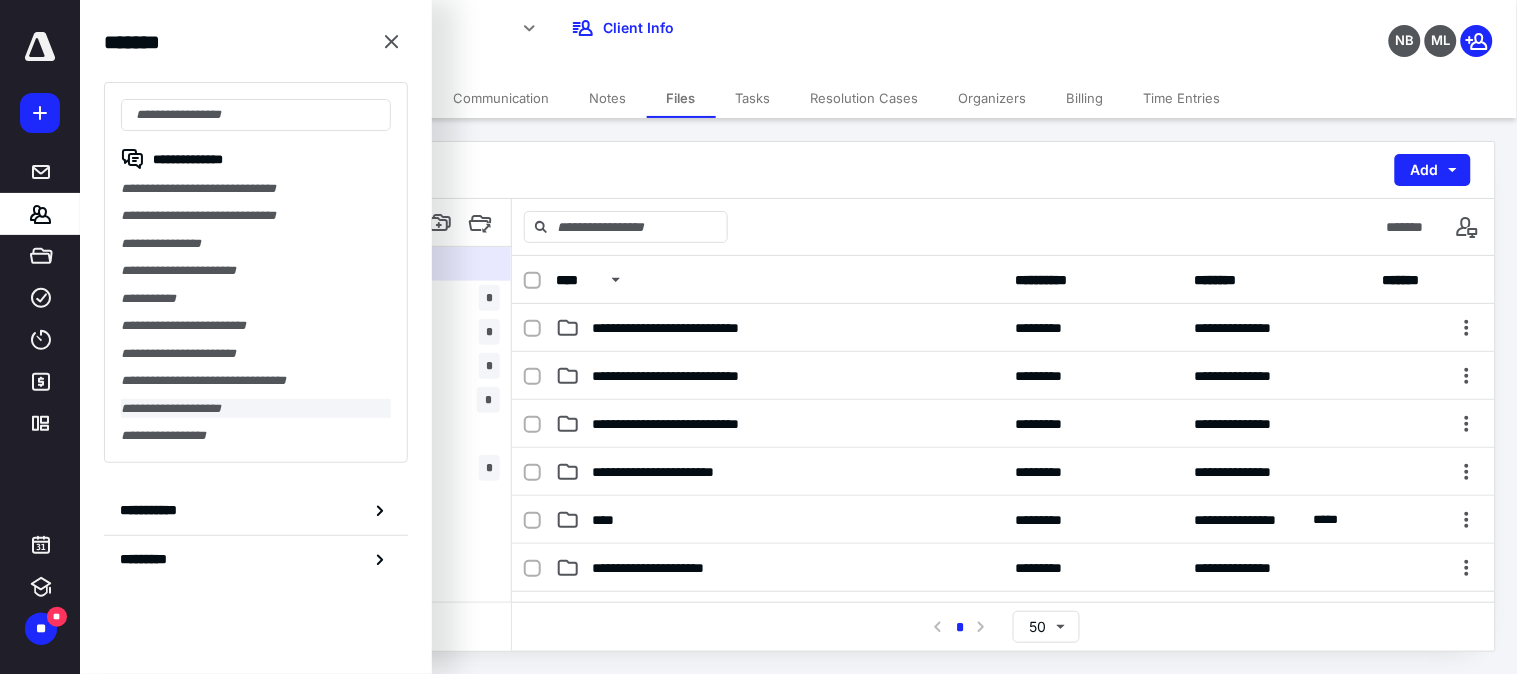 click on "**********" at bounding box center (256, 408) 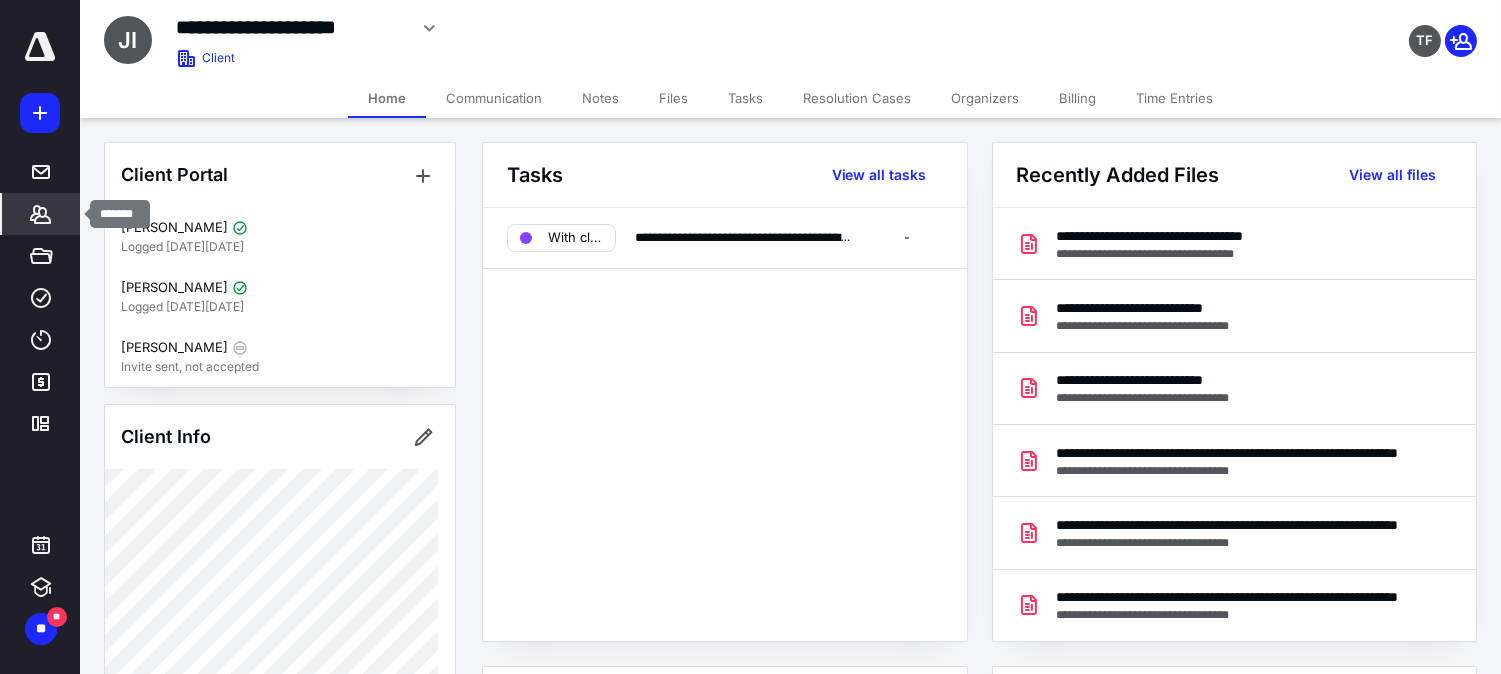click 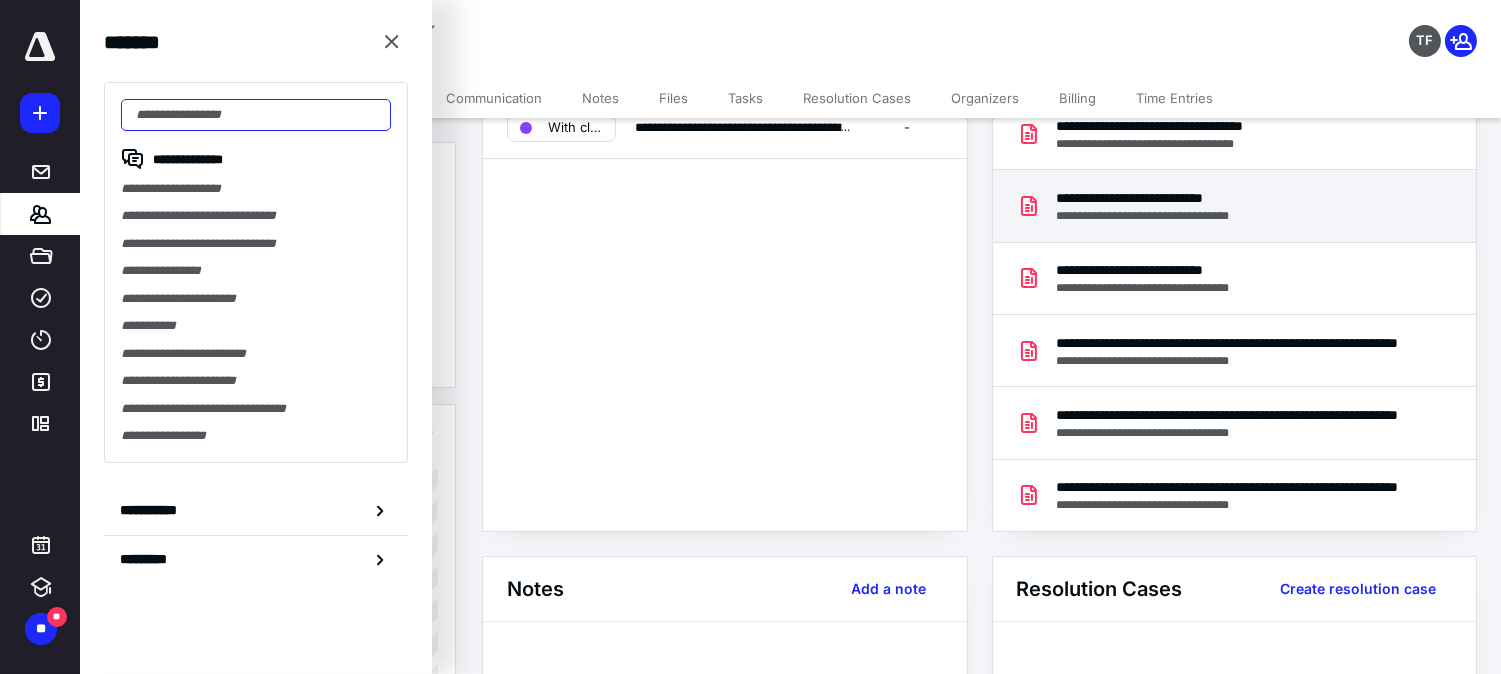 scroll, scrollTop: 111, scrollLeft: 0, axis: vertical 